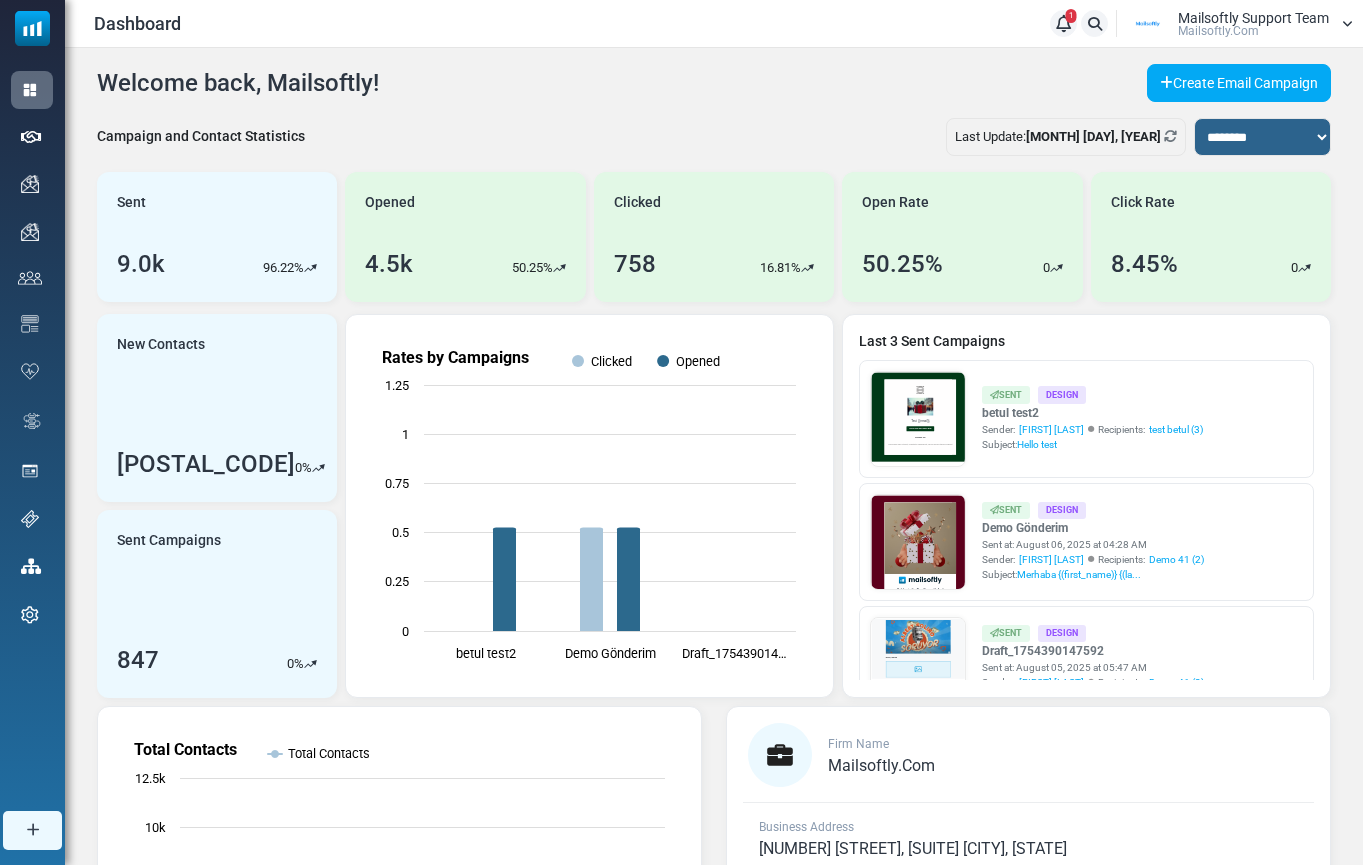 scroll, scrollTop: 0, scrollLeft: 0, axis: both 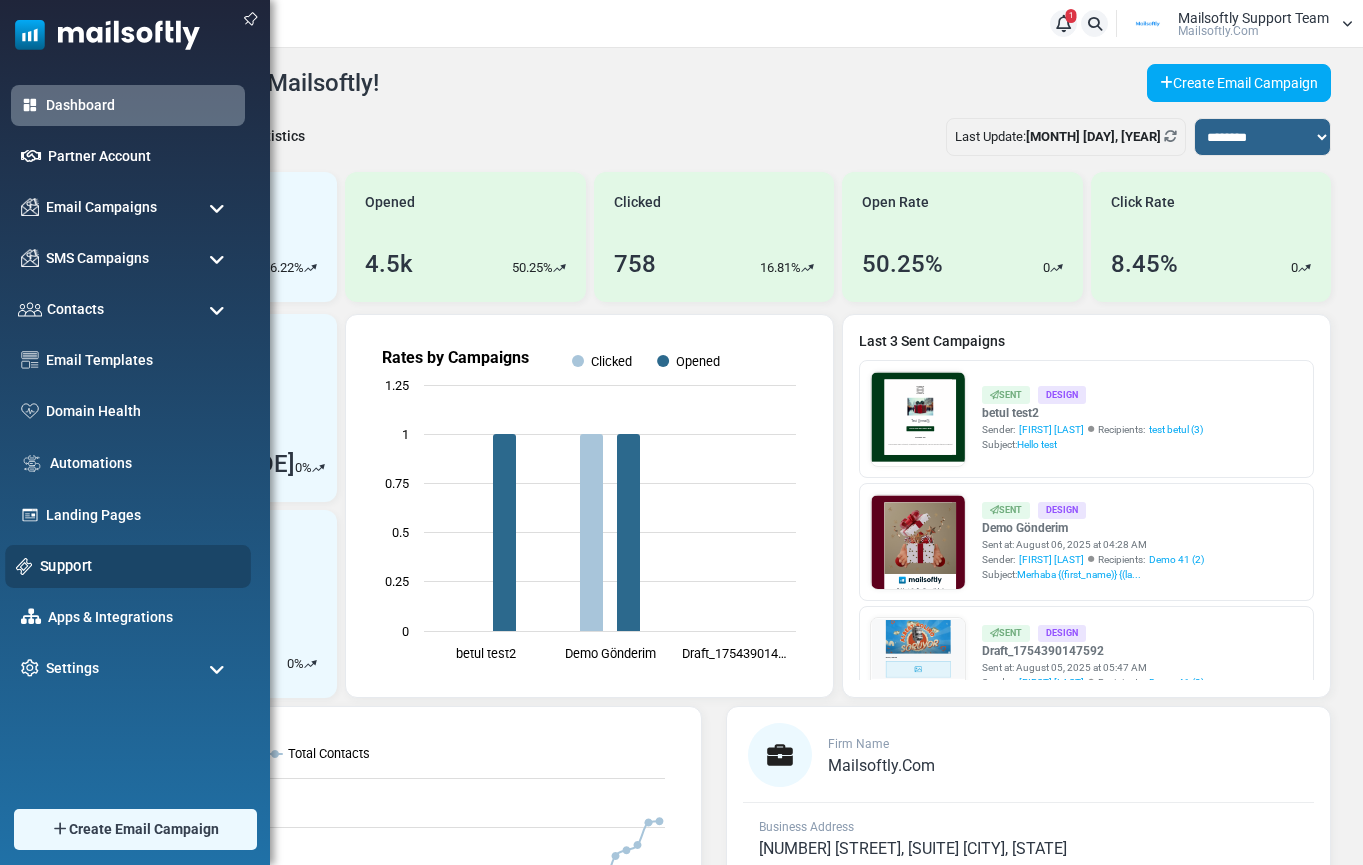 click on "Support" at bounding box center [140, 566] 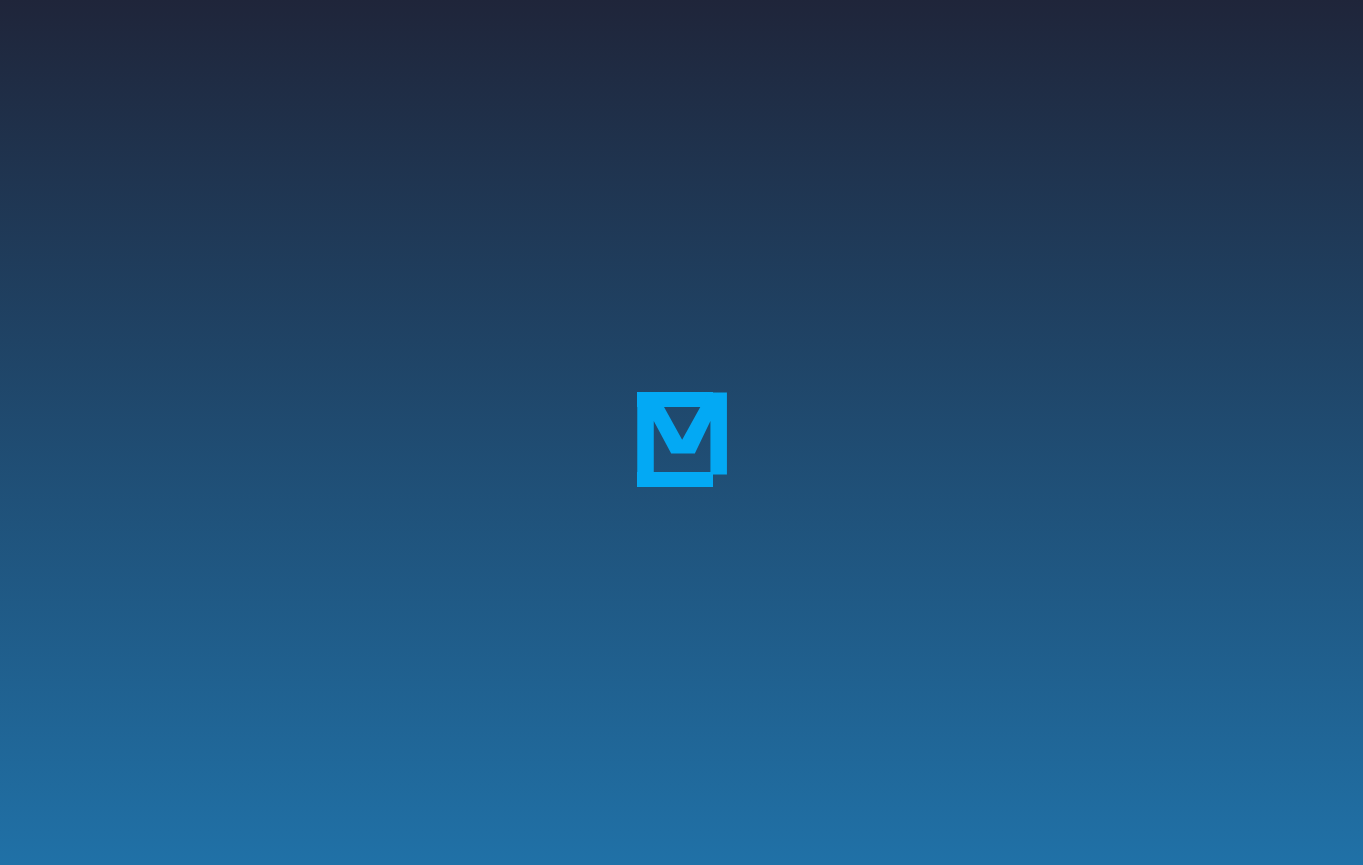 scroll, scrollTop: 0, scrollLeft: 0, axis: both 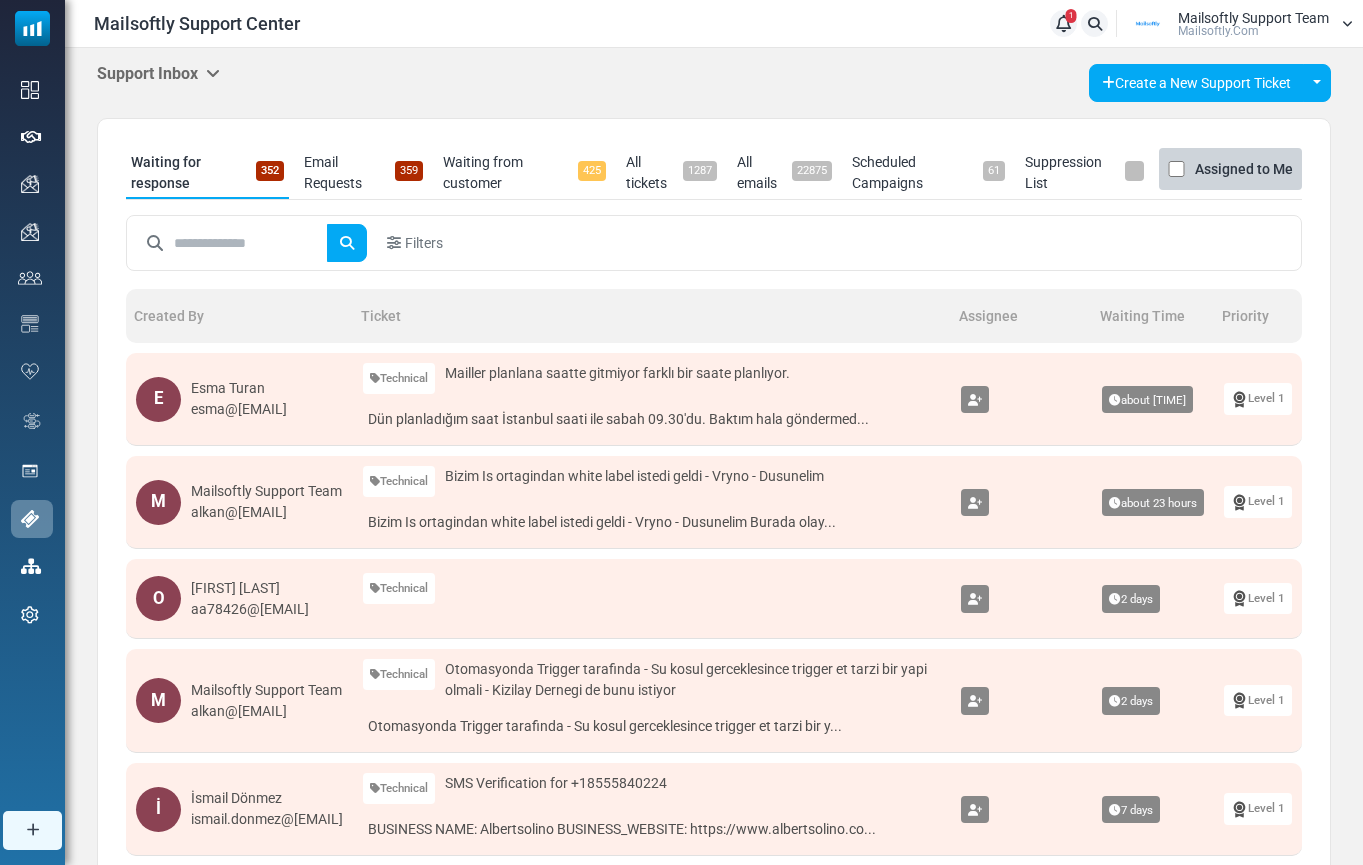 click at bounding box center [213, 73] 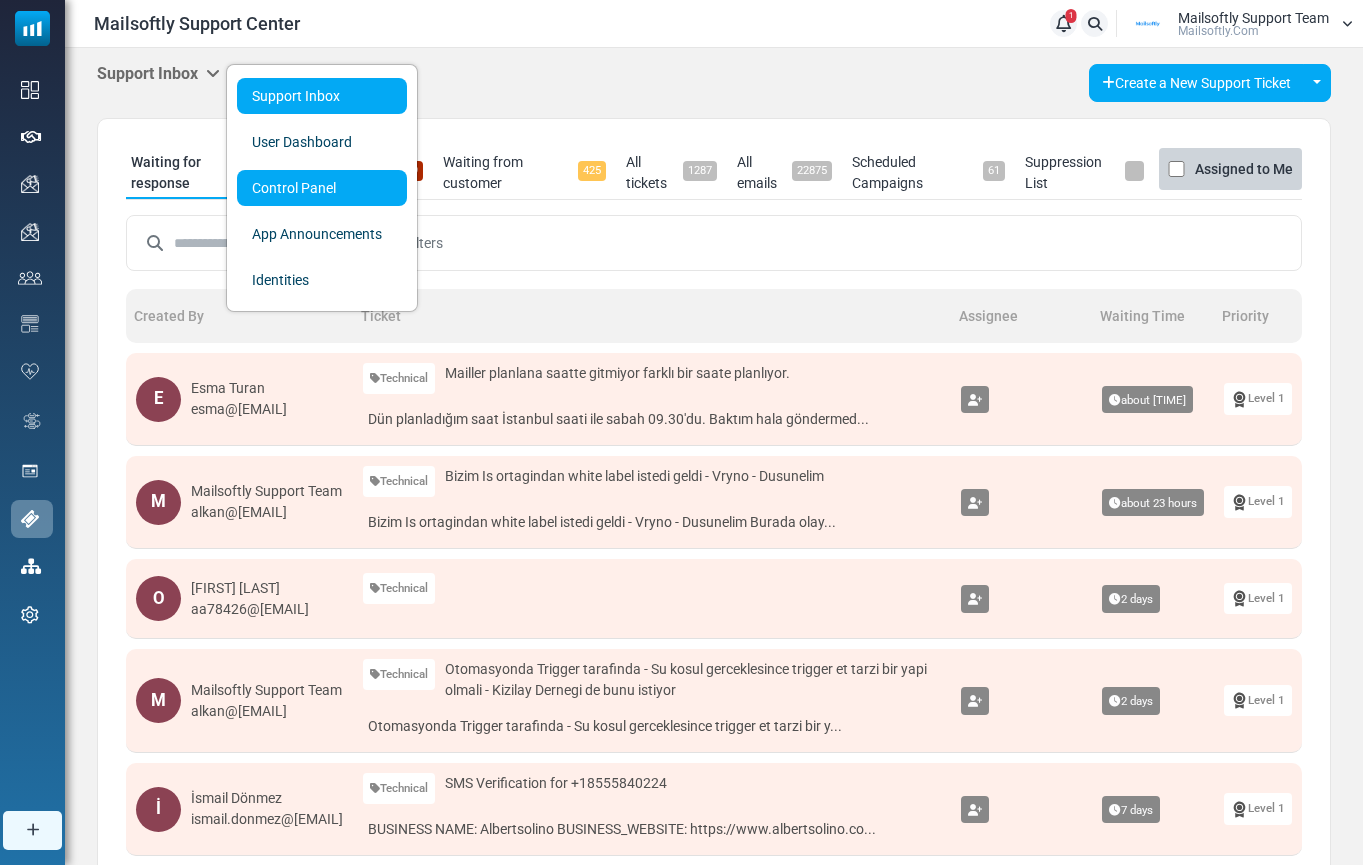 click on "Control Panel" at bounding box center (322, 188) 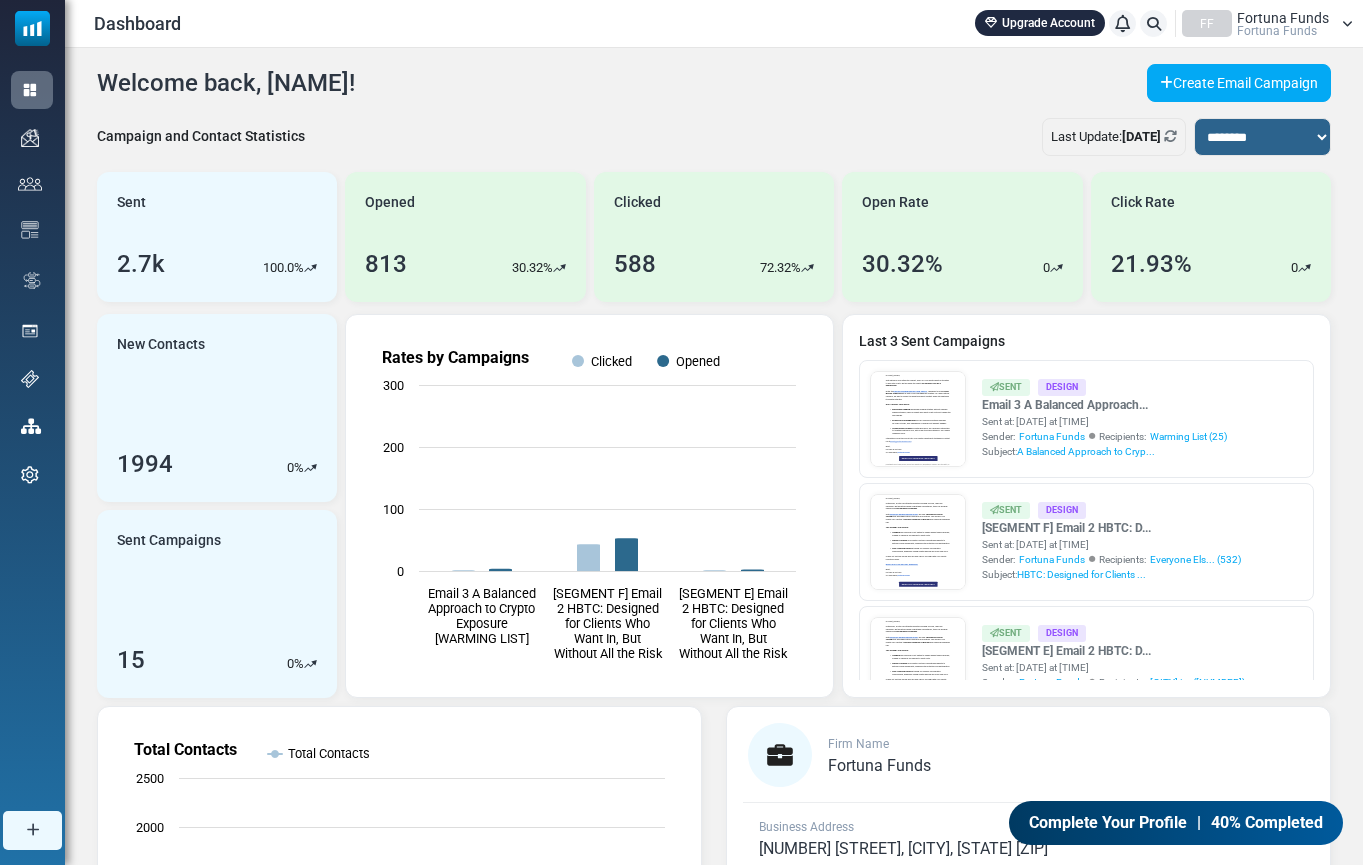 scroll, scrollTop: 0, scrollLeft: 0, axis: both 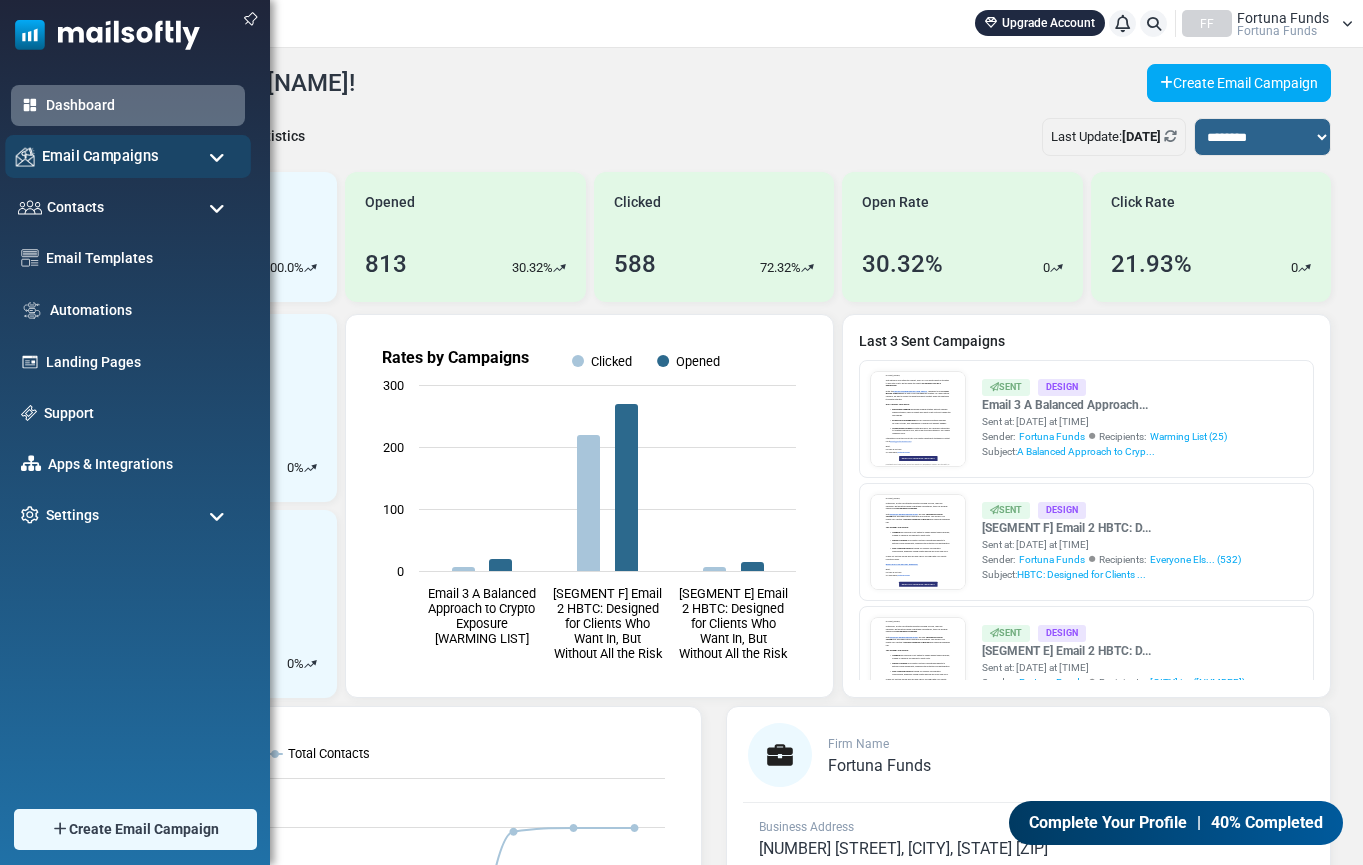 click on "Email Campaigns" at bounding box center (100, 156) 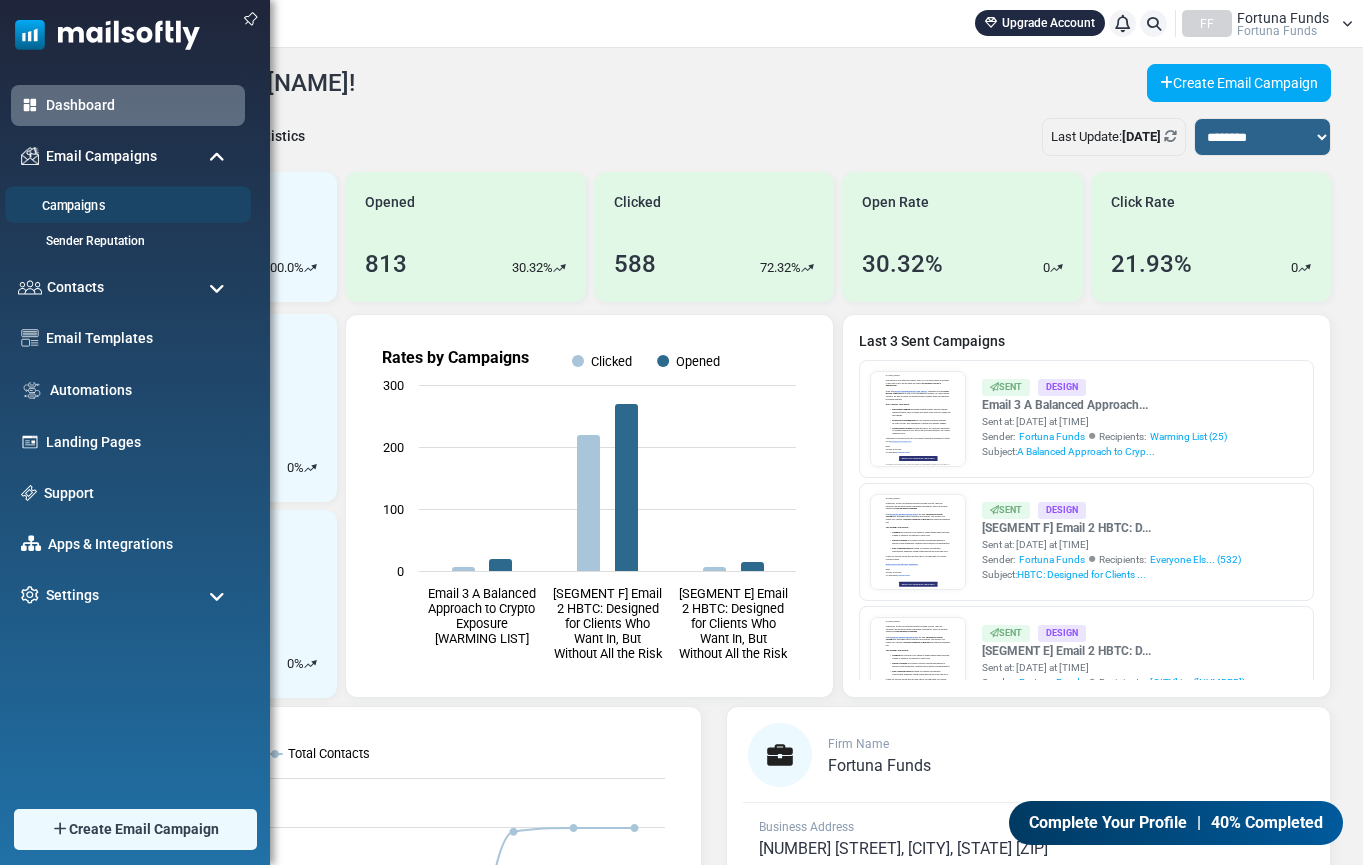 click on "Campaigns" at bounding box center [125, 206] 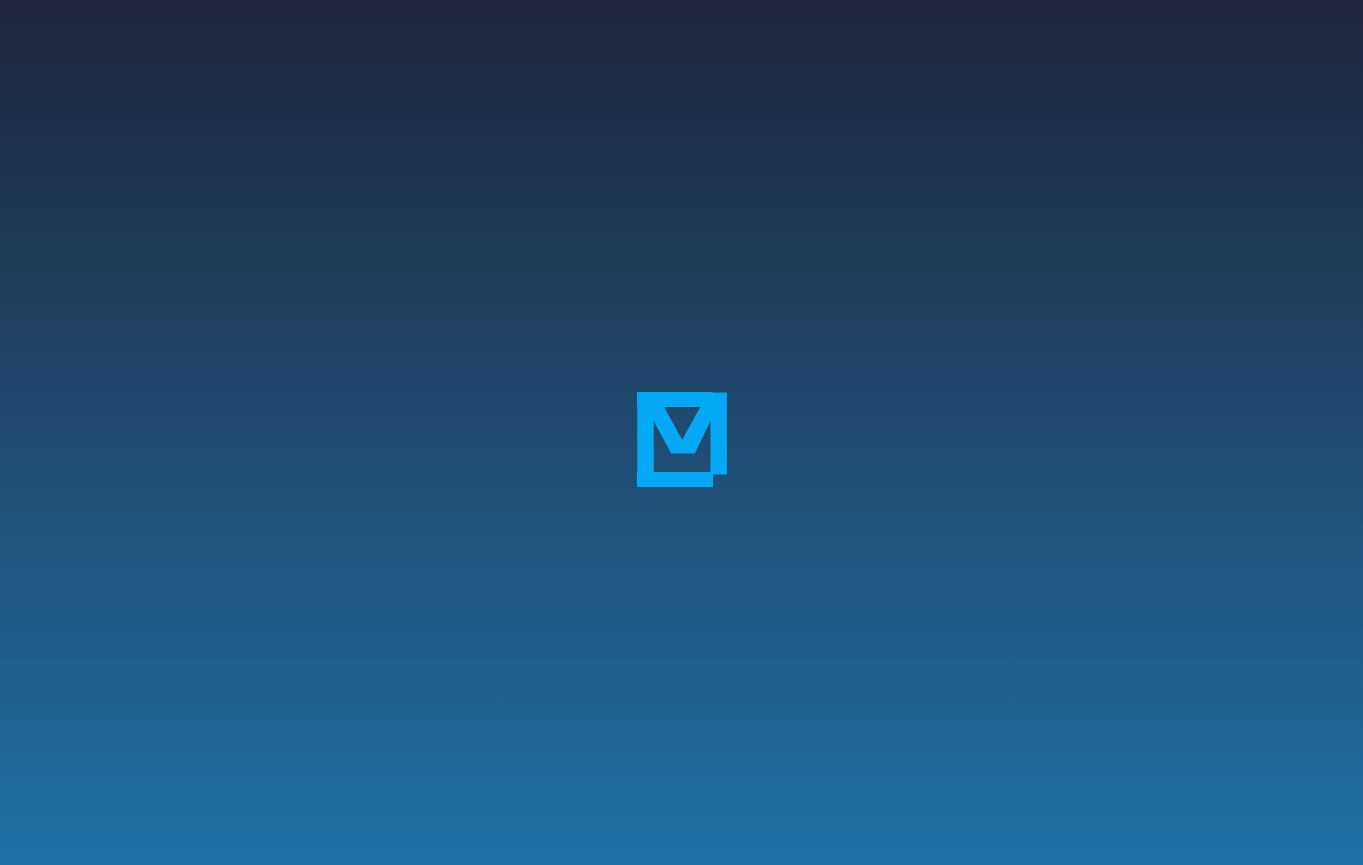 scroll, scrollTop: 0, scrollLeft: 0, axis: both 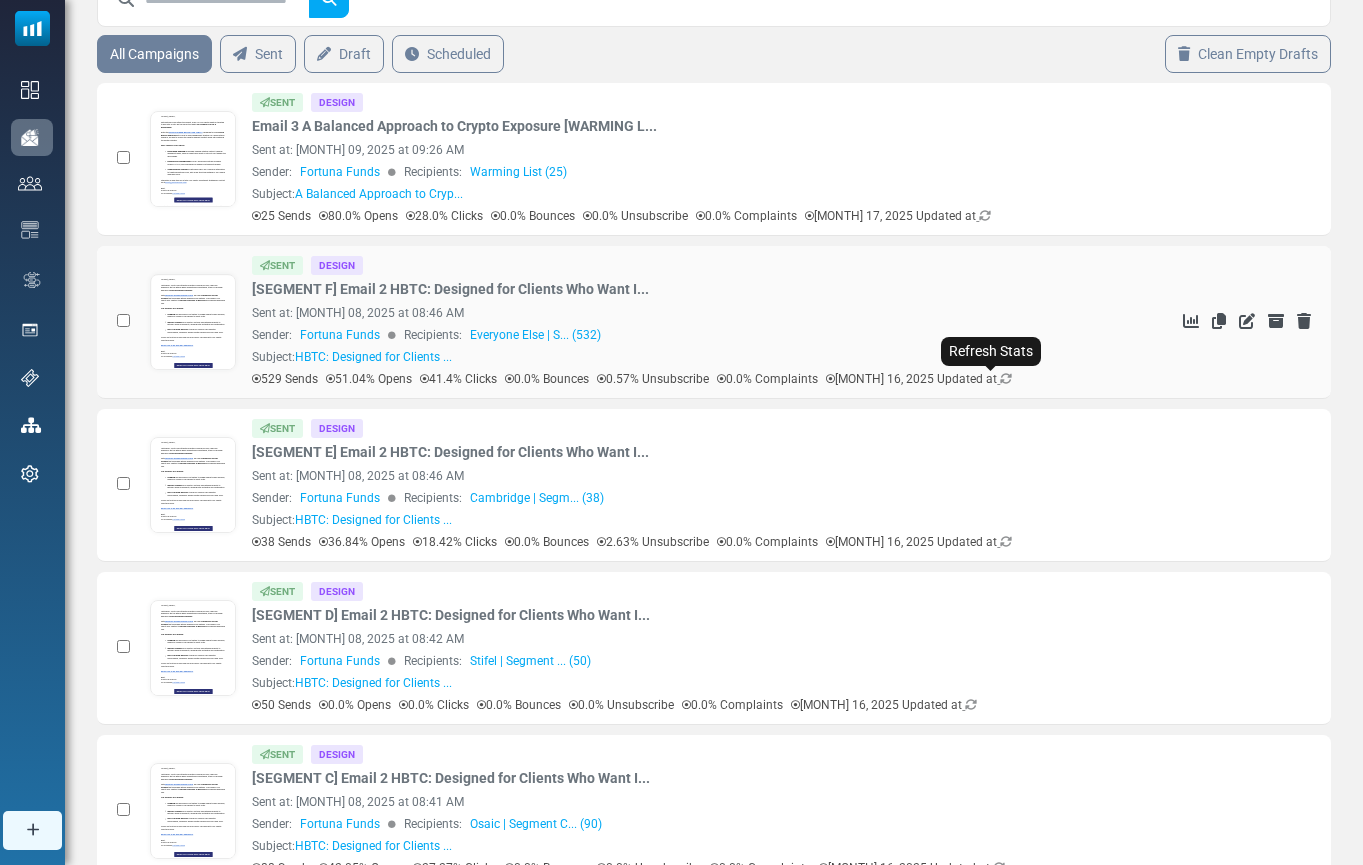 click at bounding box center (1006, 379) 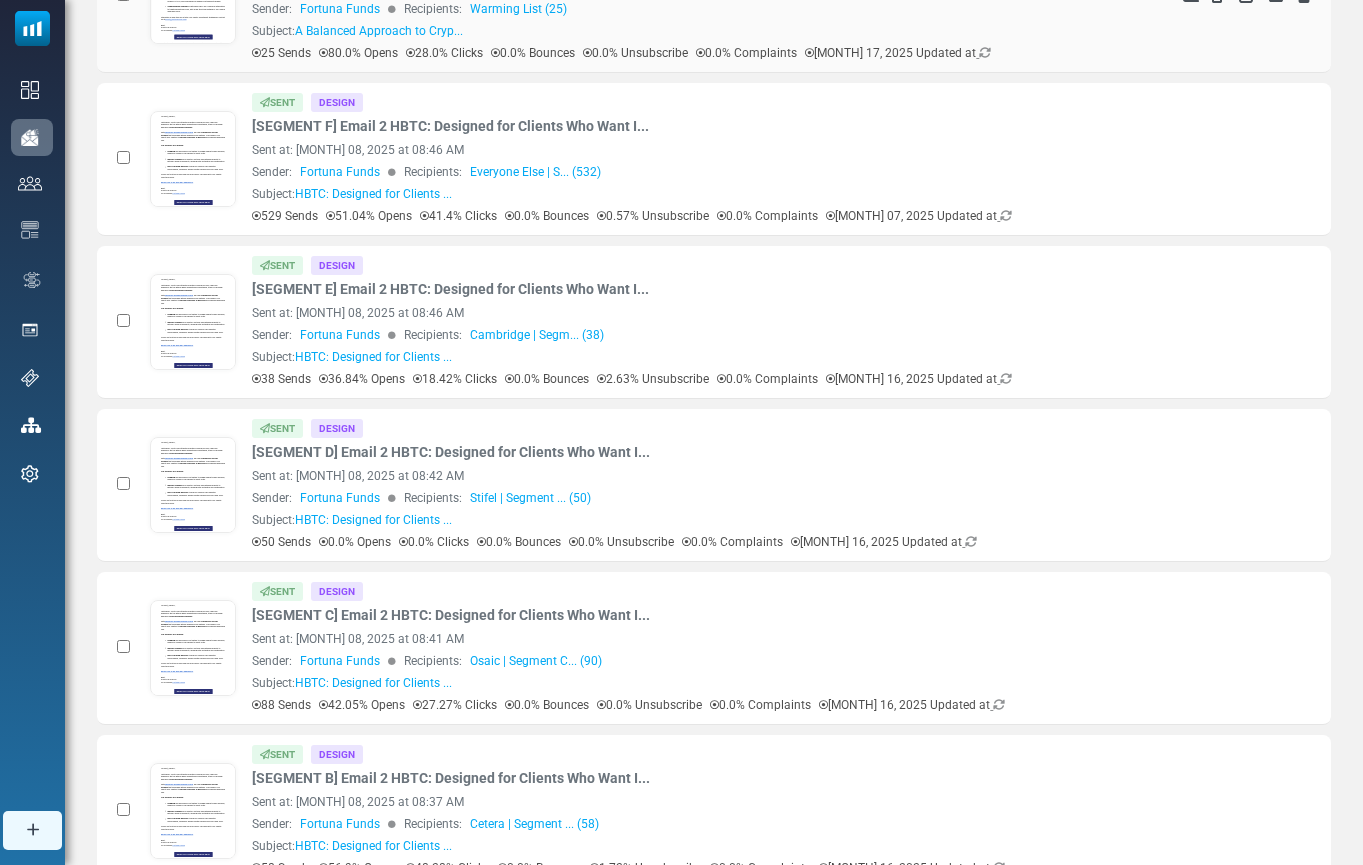 scroll, scrollTop: 0, scrollLeft: 0, axis: both 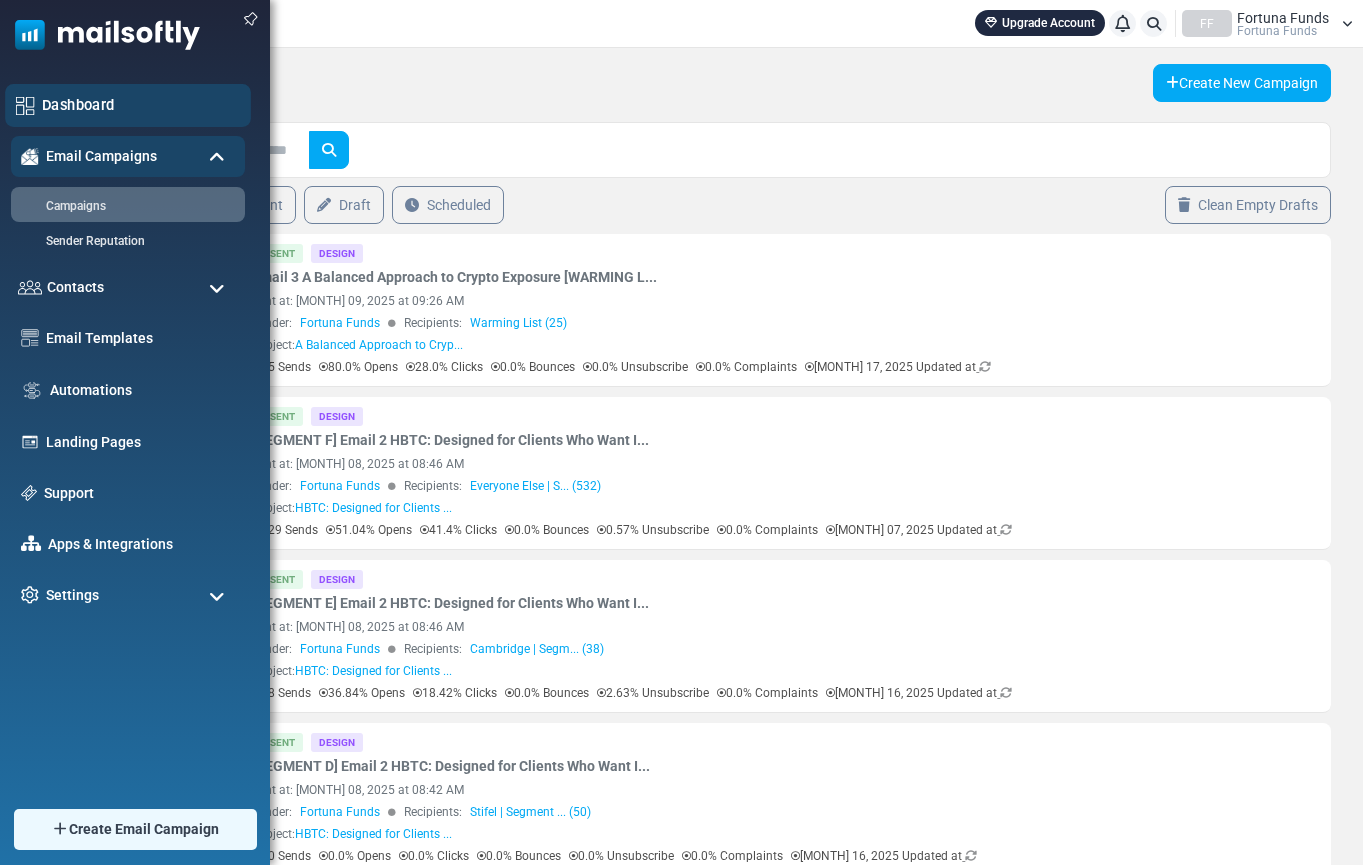 click on "Dashboard" at bounding box center [141, 105] 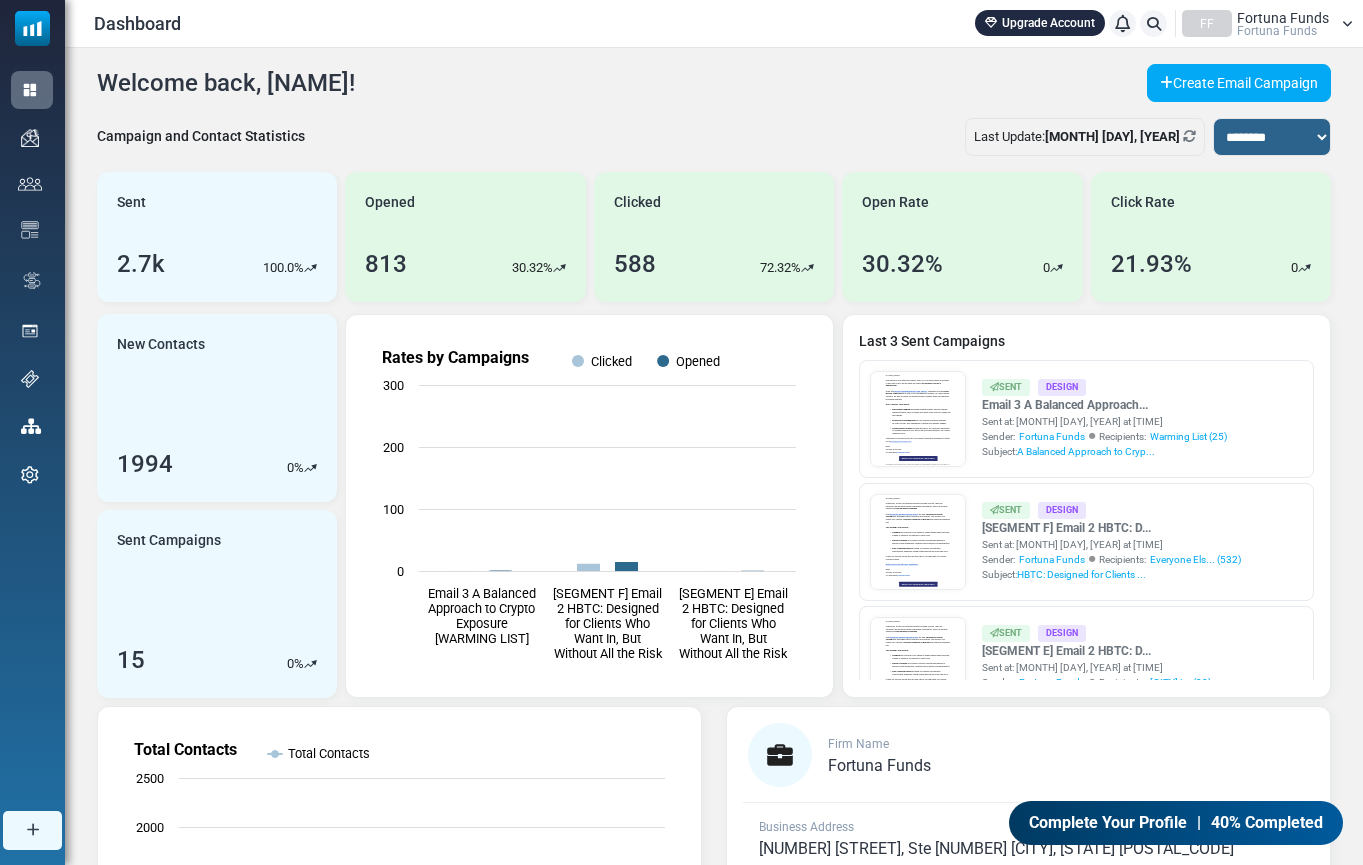 scroll, scrollTop: 0, scrollLeft: 0, axis: both 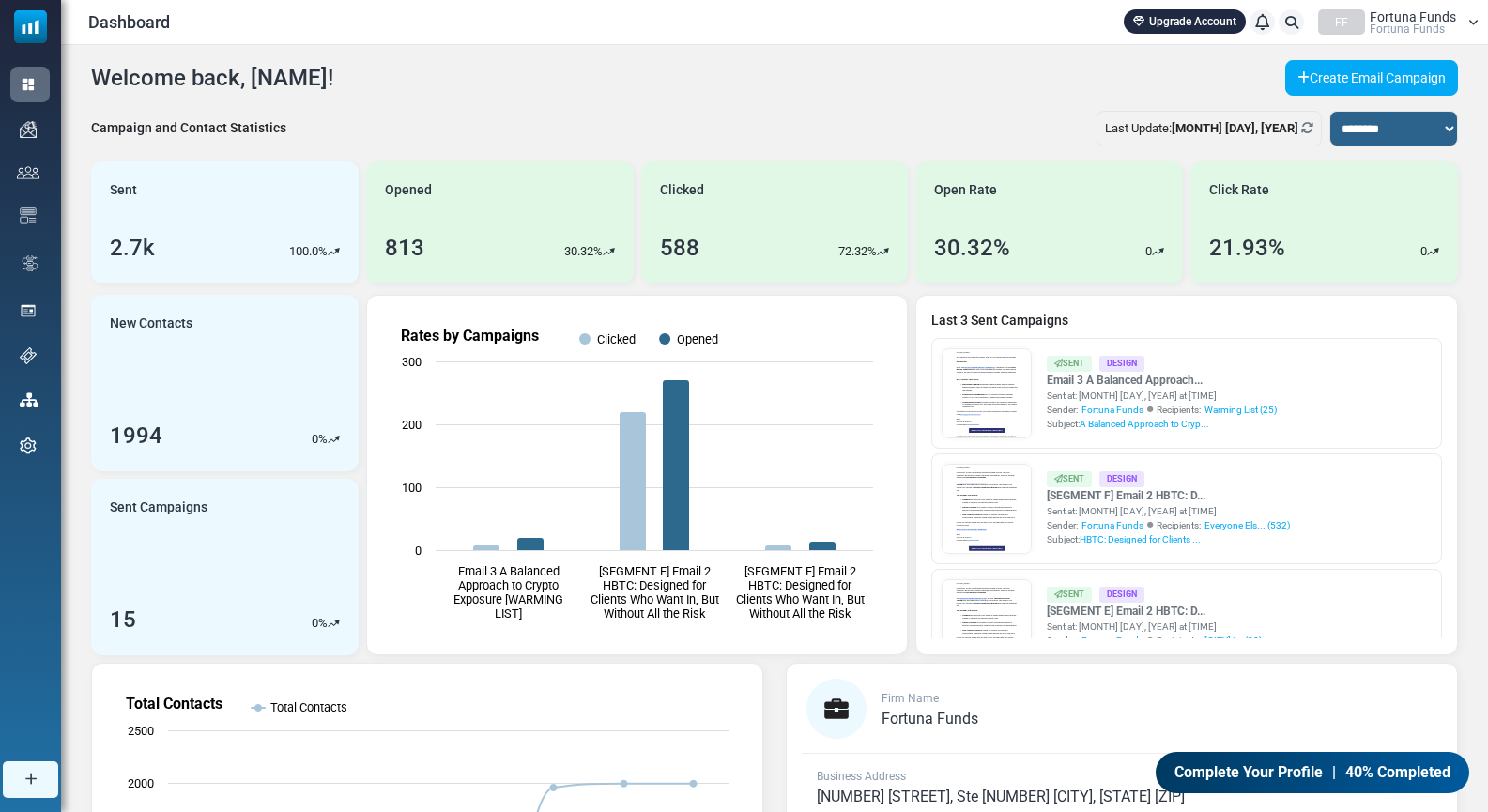 click on "Fortuna Funds" at bounding box center [1407, 29] 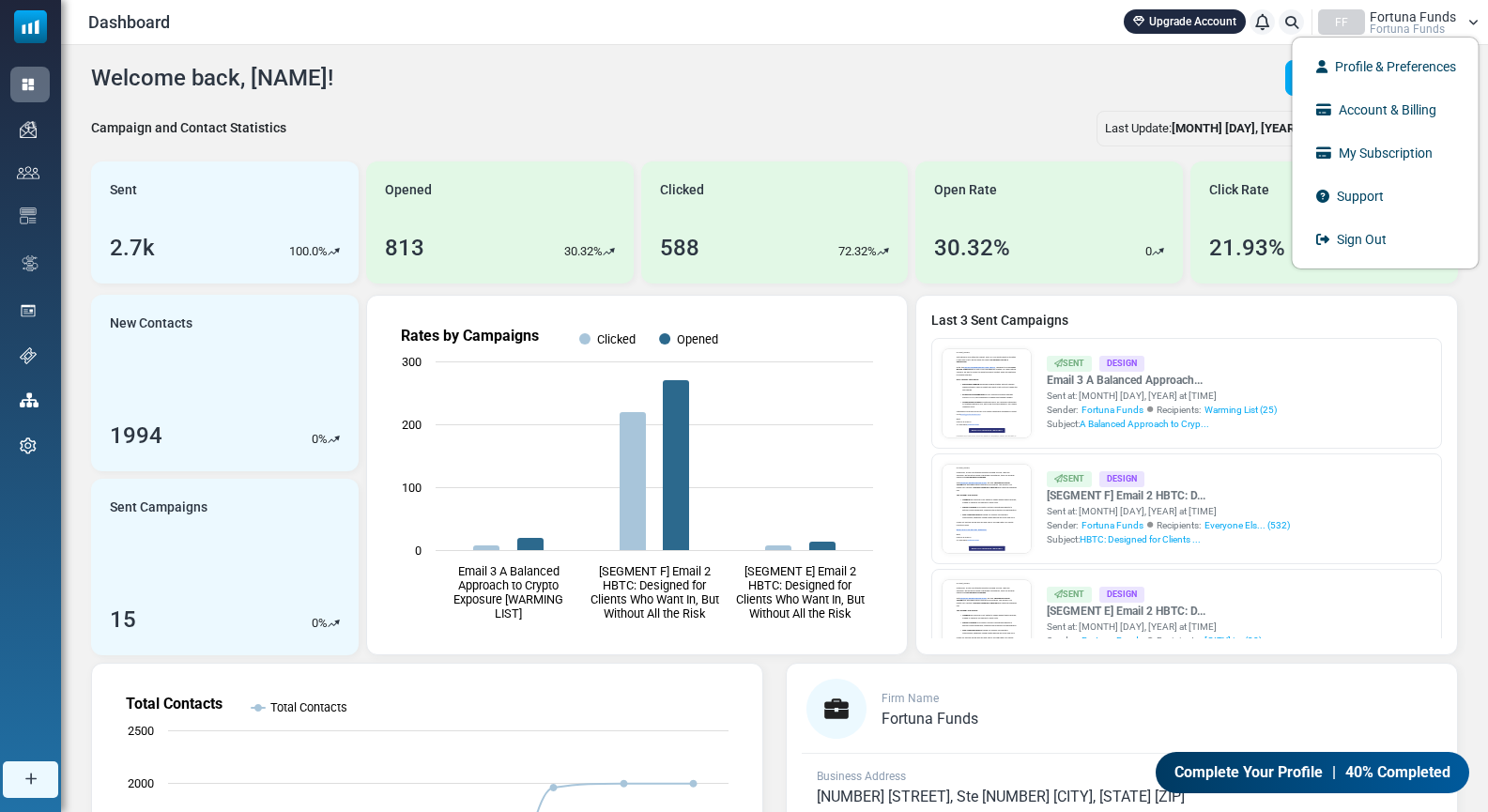 click on "Welcome back, Fortuna!
Create Email Campaign" at bounding box center [775, 78] 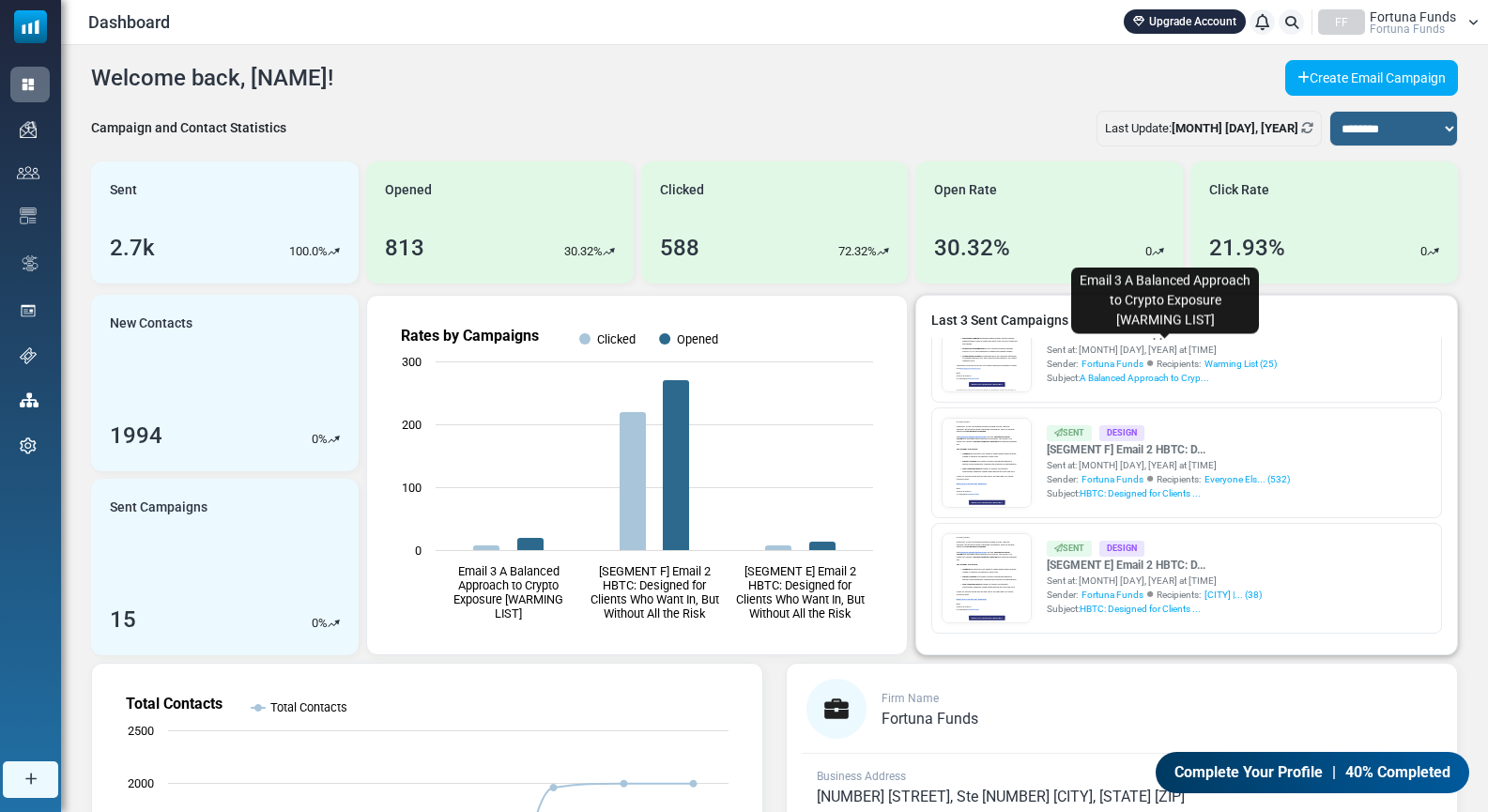 scroll, scrollTop: 60, scrollLeft: 0, axis: vertical 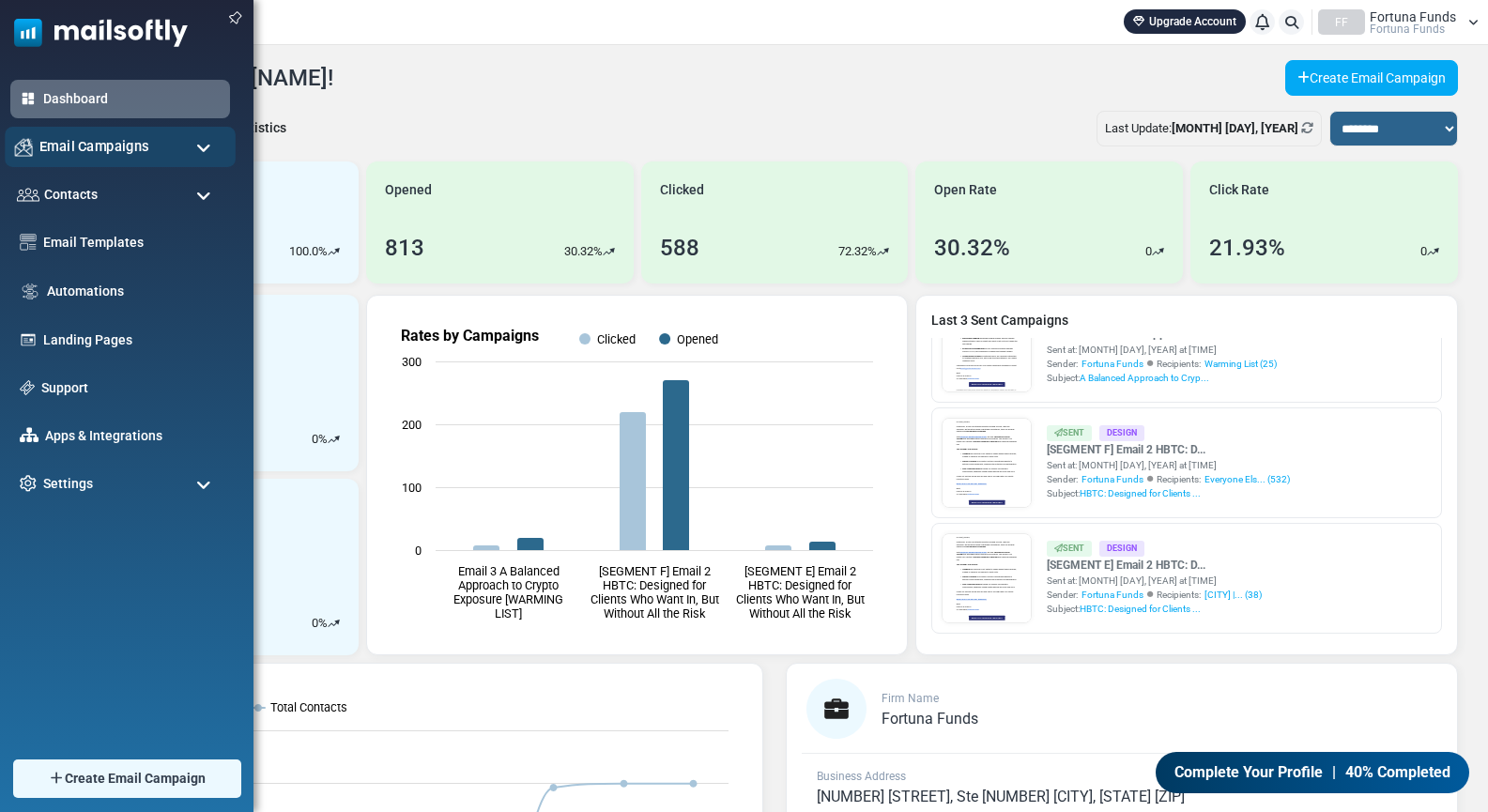 click on "Email Campaigns" at bounding box center [94, 146] 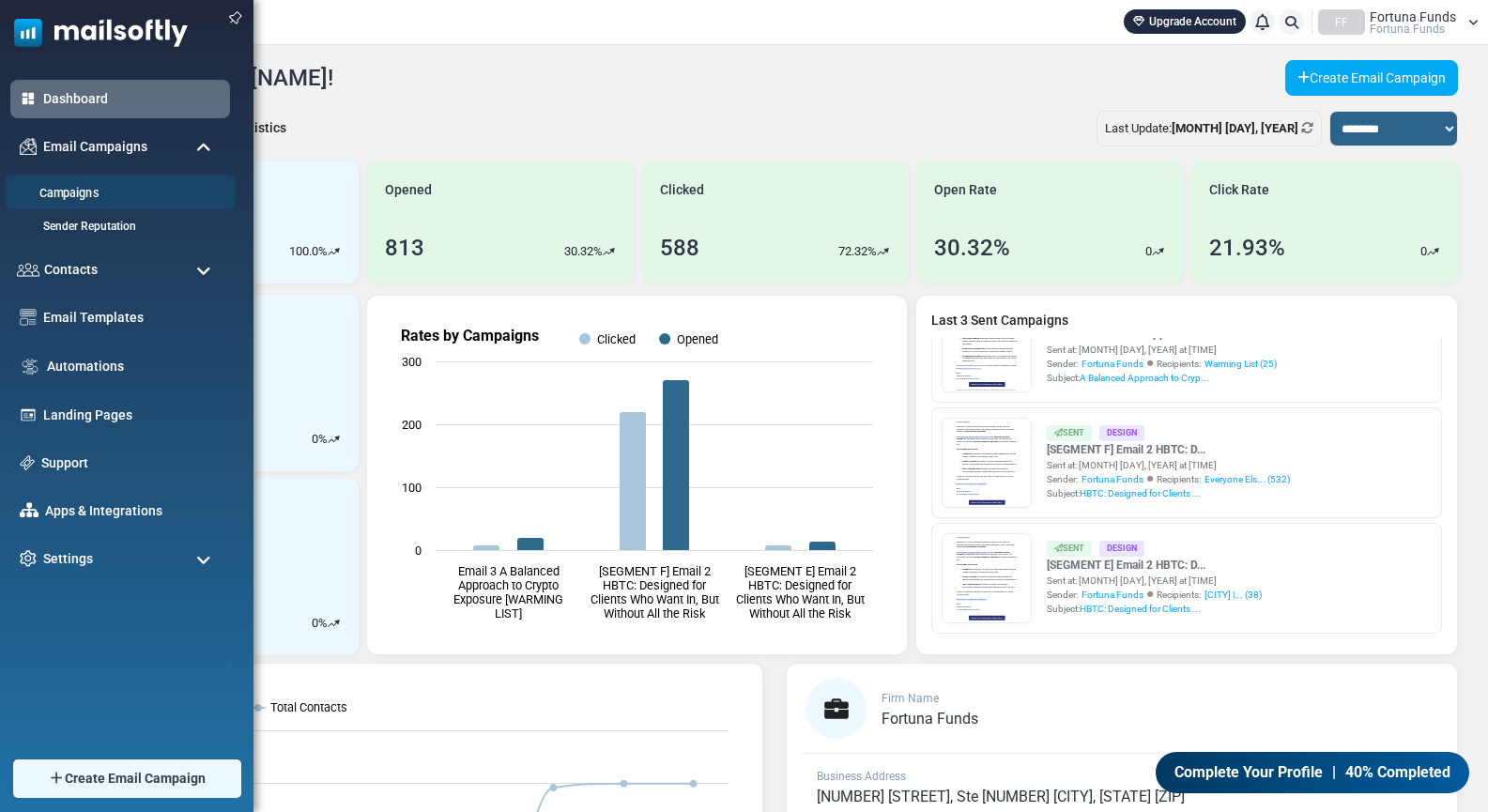 click on "Campaigns" at bounding box center [117, 193] 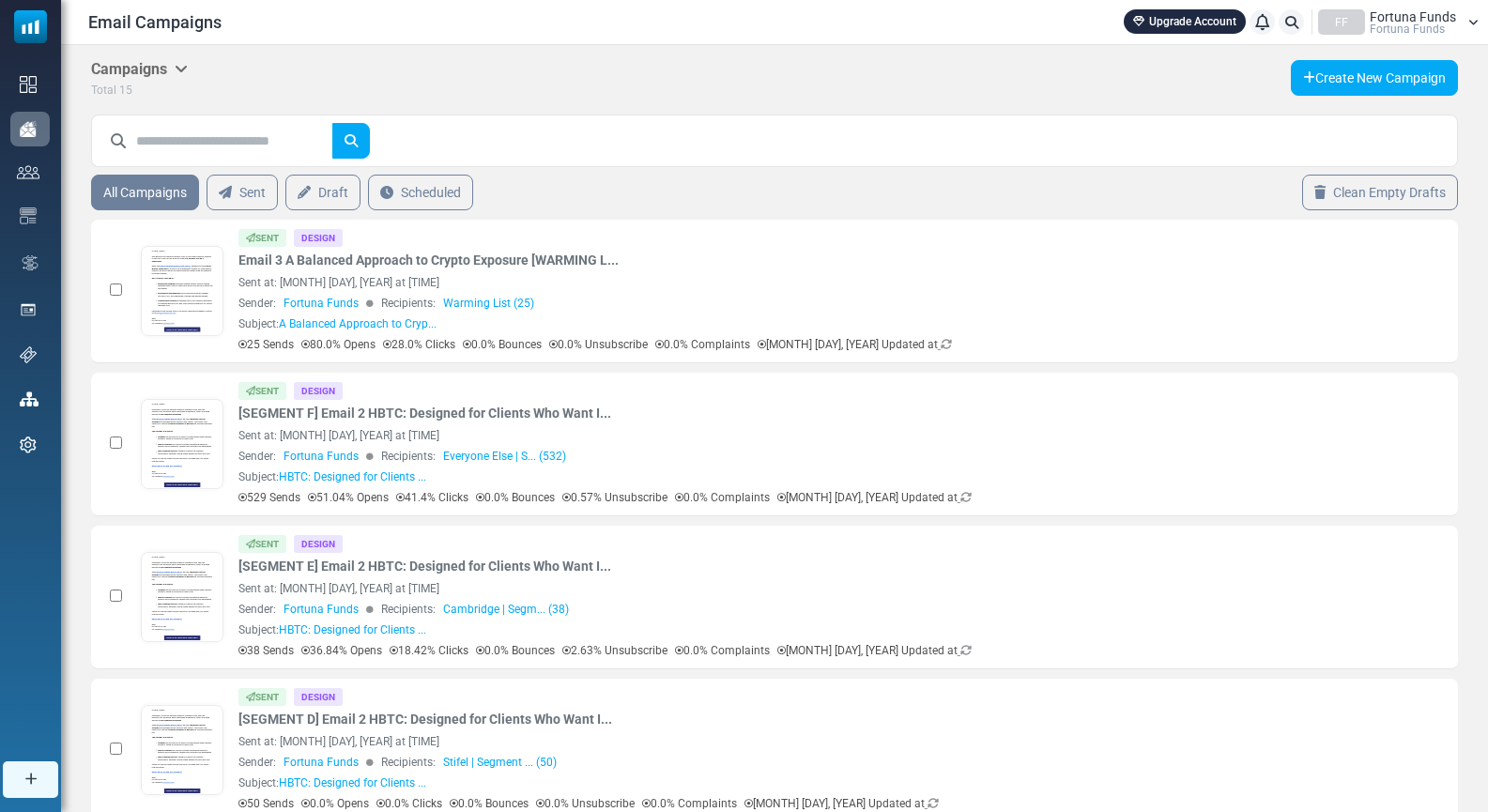 scroll, scrollTop: 0, scrollLeft: 0, axis: both 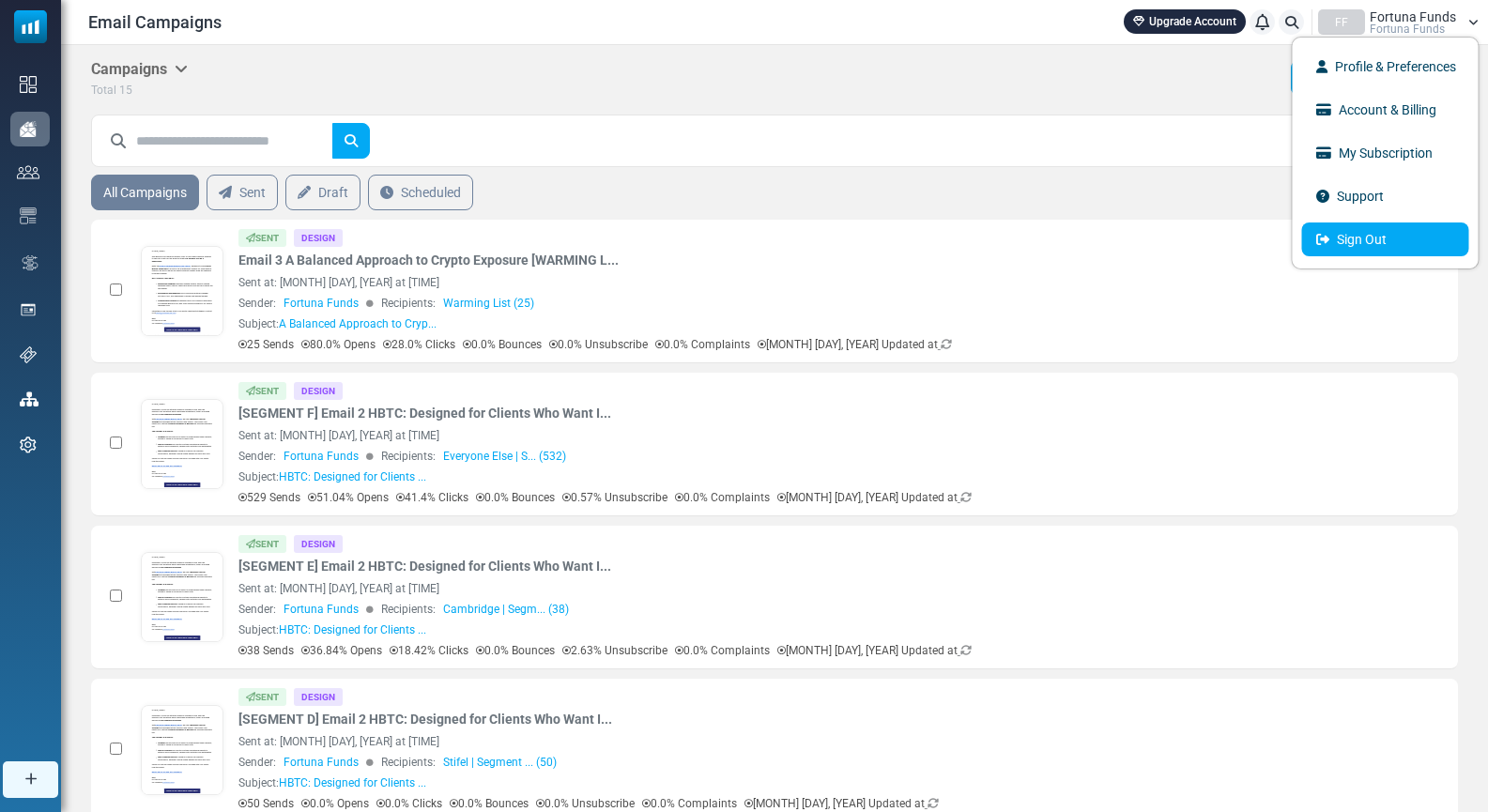 click on "Sign Out" at bounding box center (1386, 239) 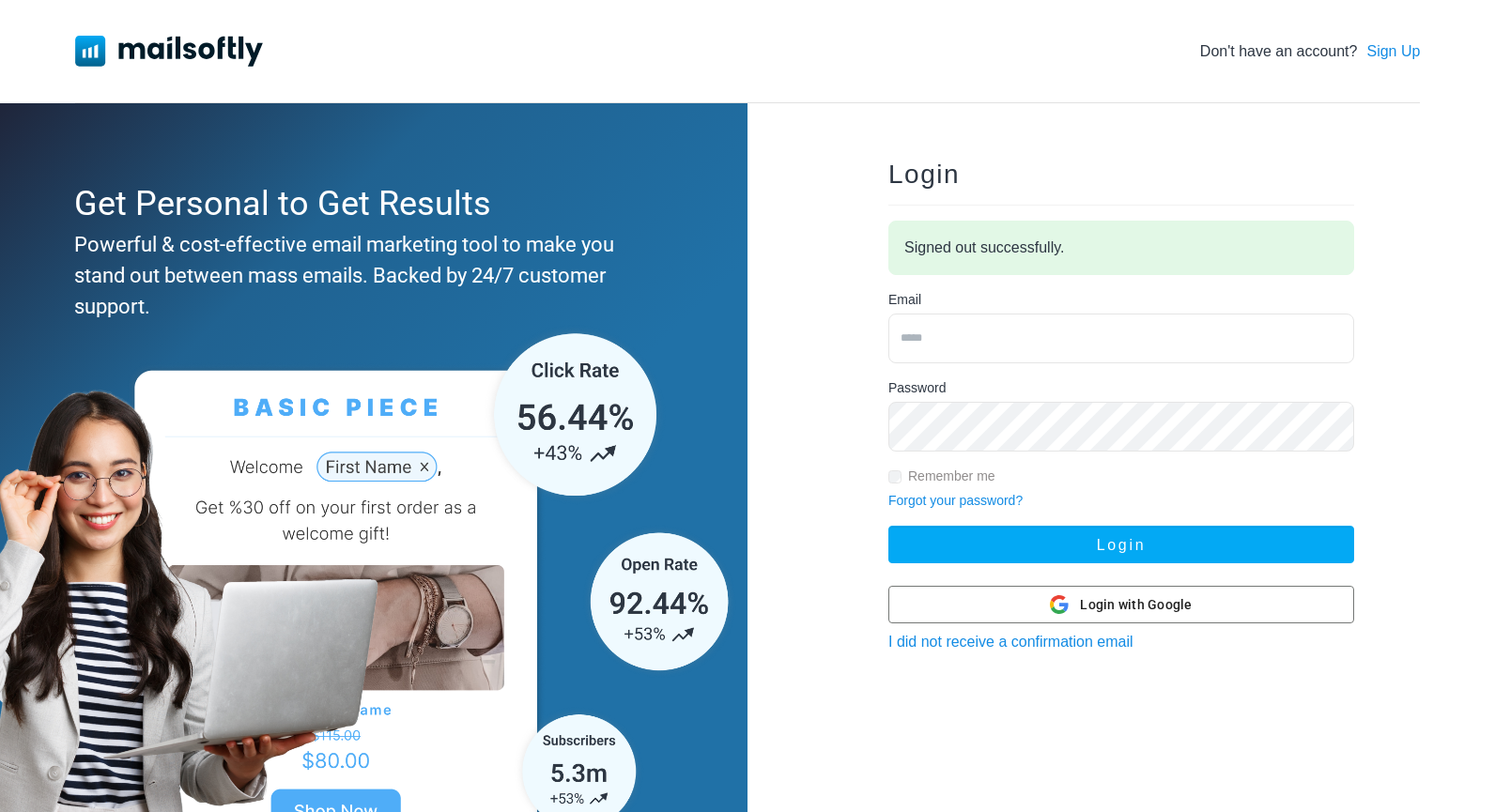 scroll, scrollTop: 0, scrollLeft: 0, axis: both 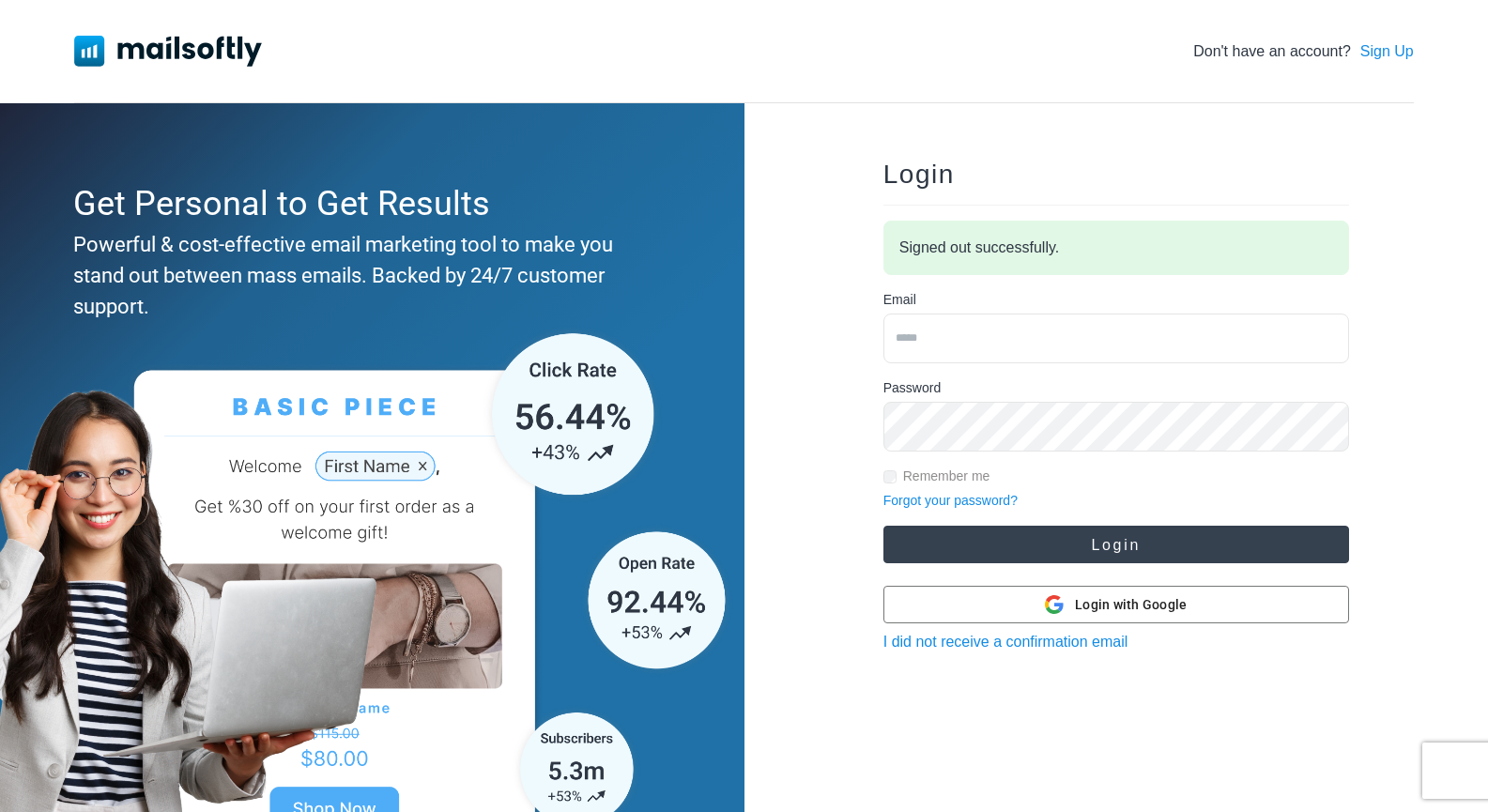 type on "**********" 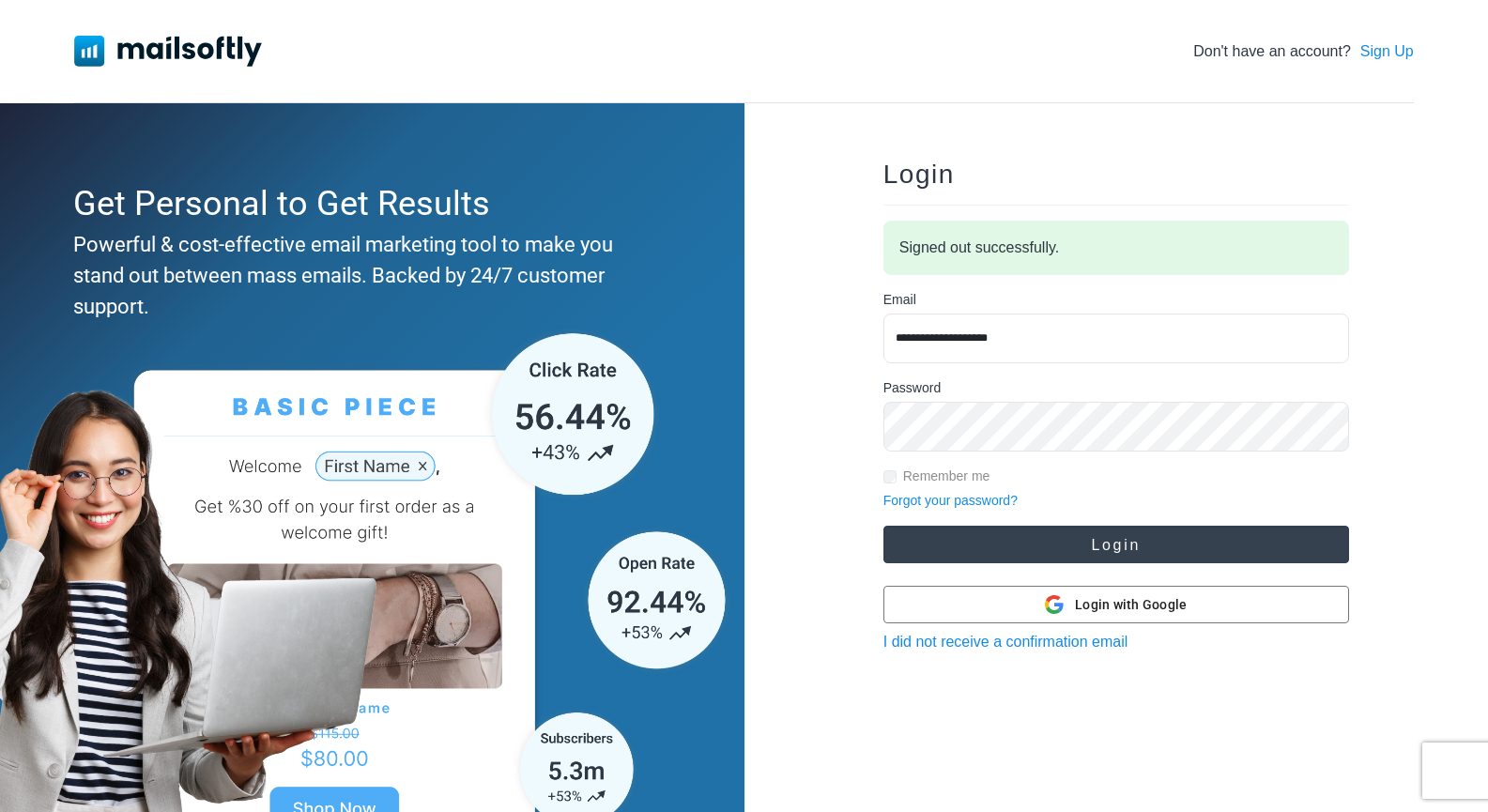 click on "Login" at bounding box center [1116, 544] 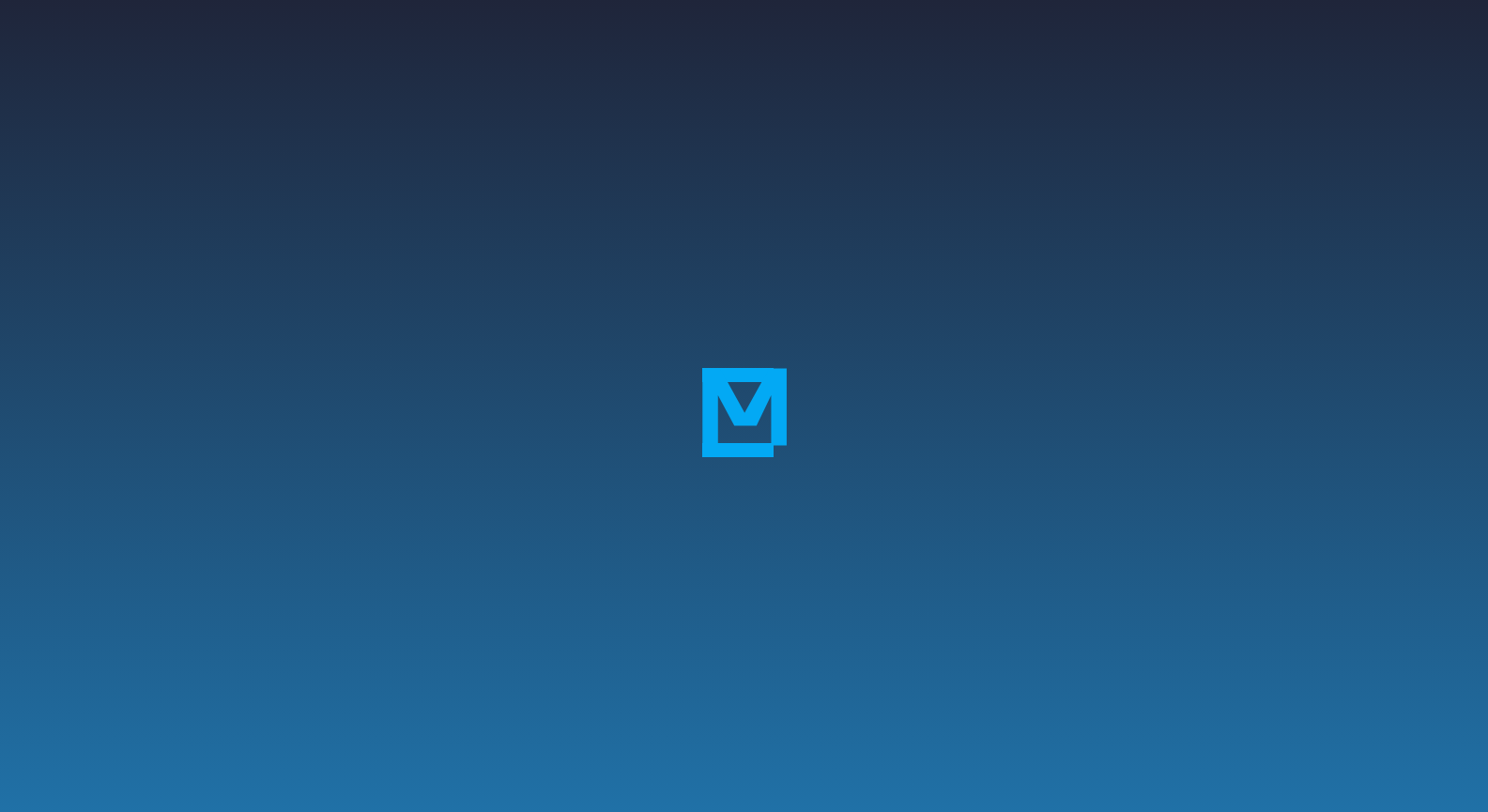 scroll, scrollTop: 0, scrollLeft: 0, axis: both 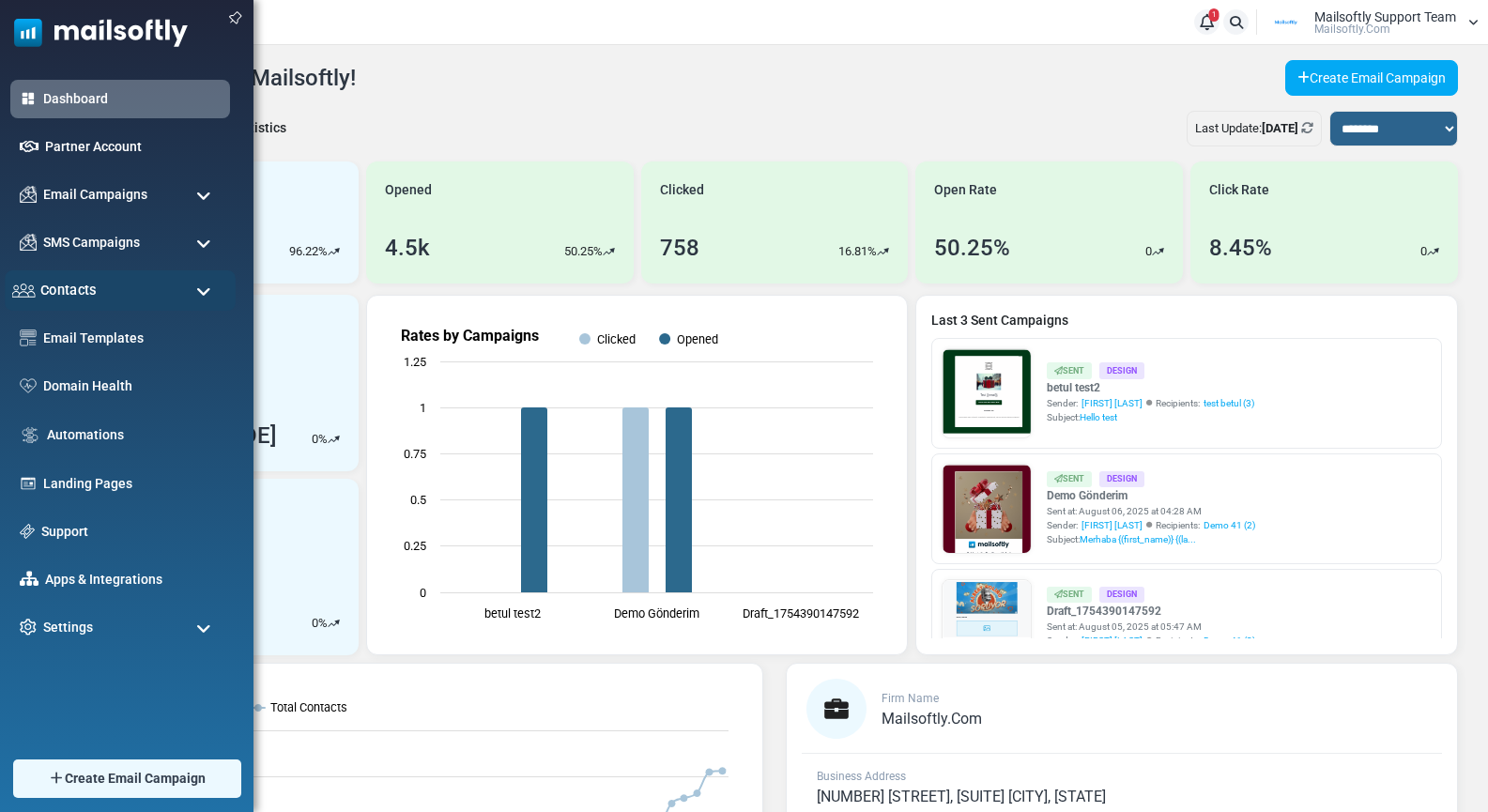 click on "Contacts" at bounding box center (69, 290) 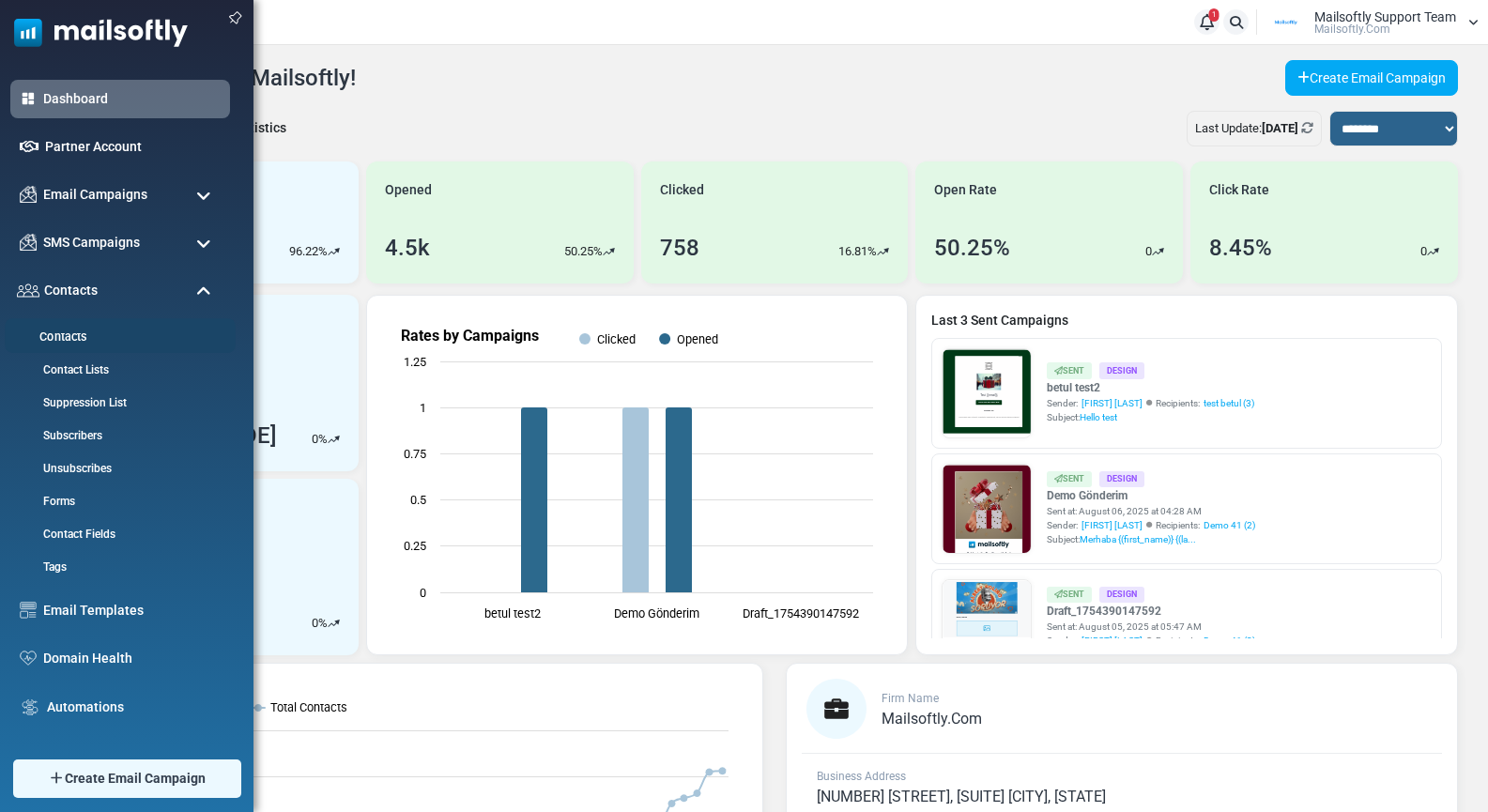 click on "Contacts" at bounding box center [117, 337] 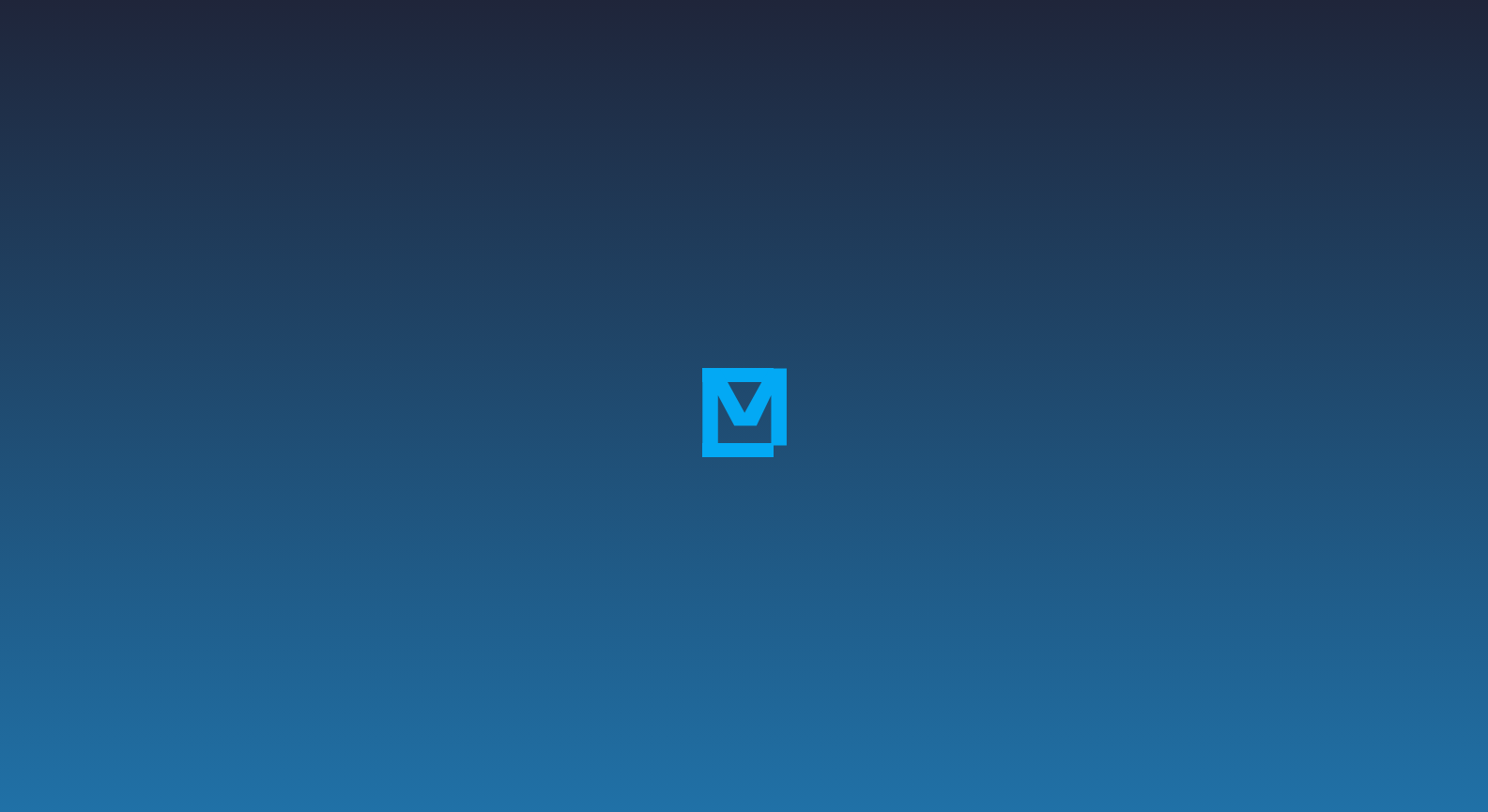 scroll, scrollTop: 0, scrollLeft: 0, axis: both 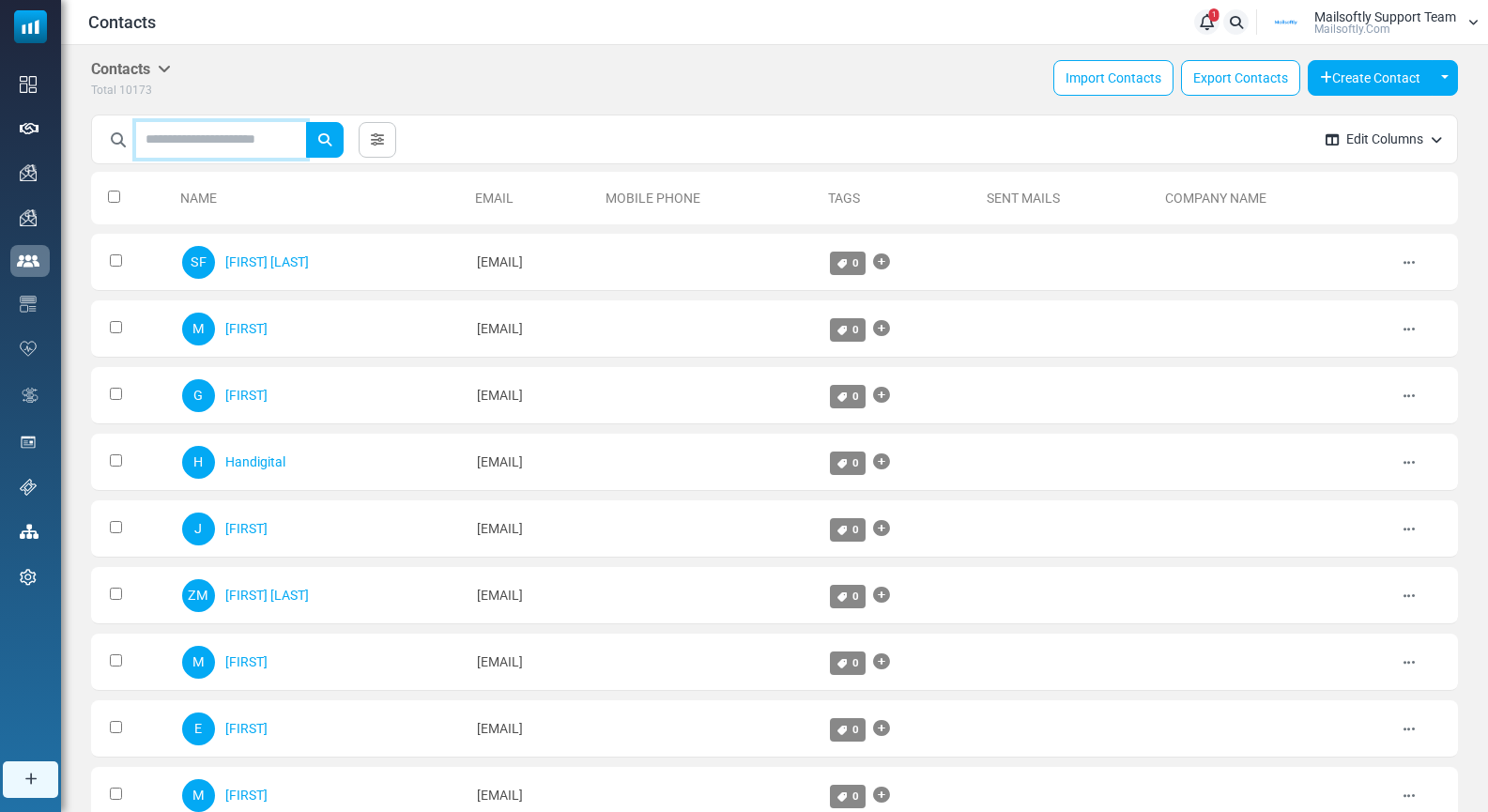 click at bounding box center [221, 140] 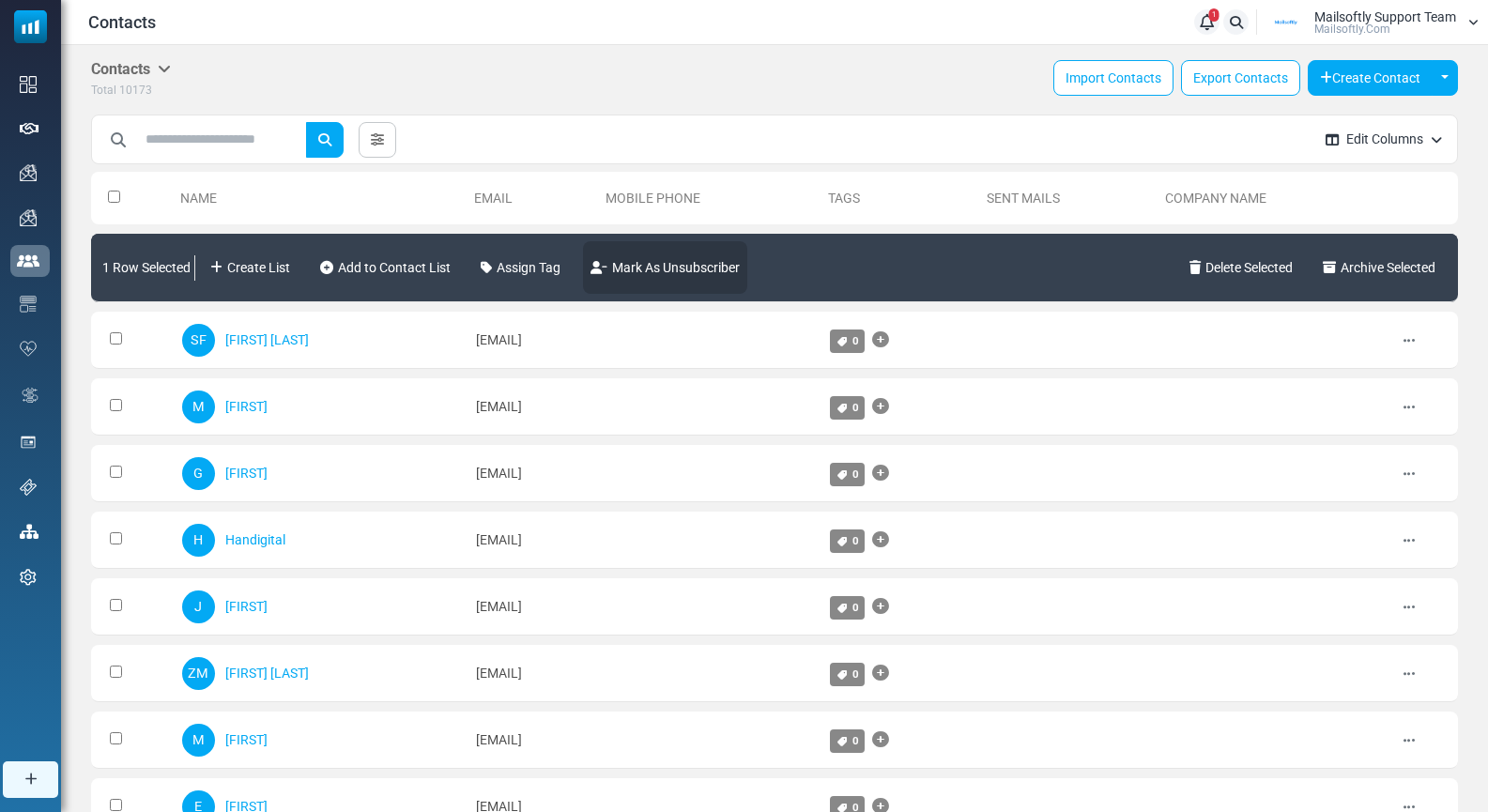 click on "Mark As Unsubscriber" at bounding box center (665, 268) 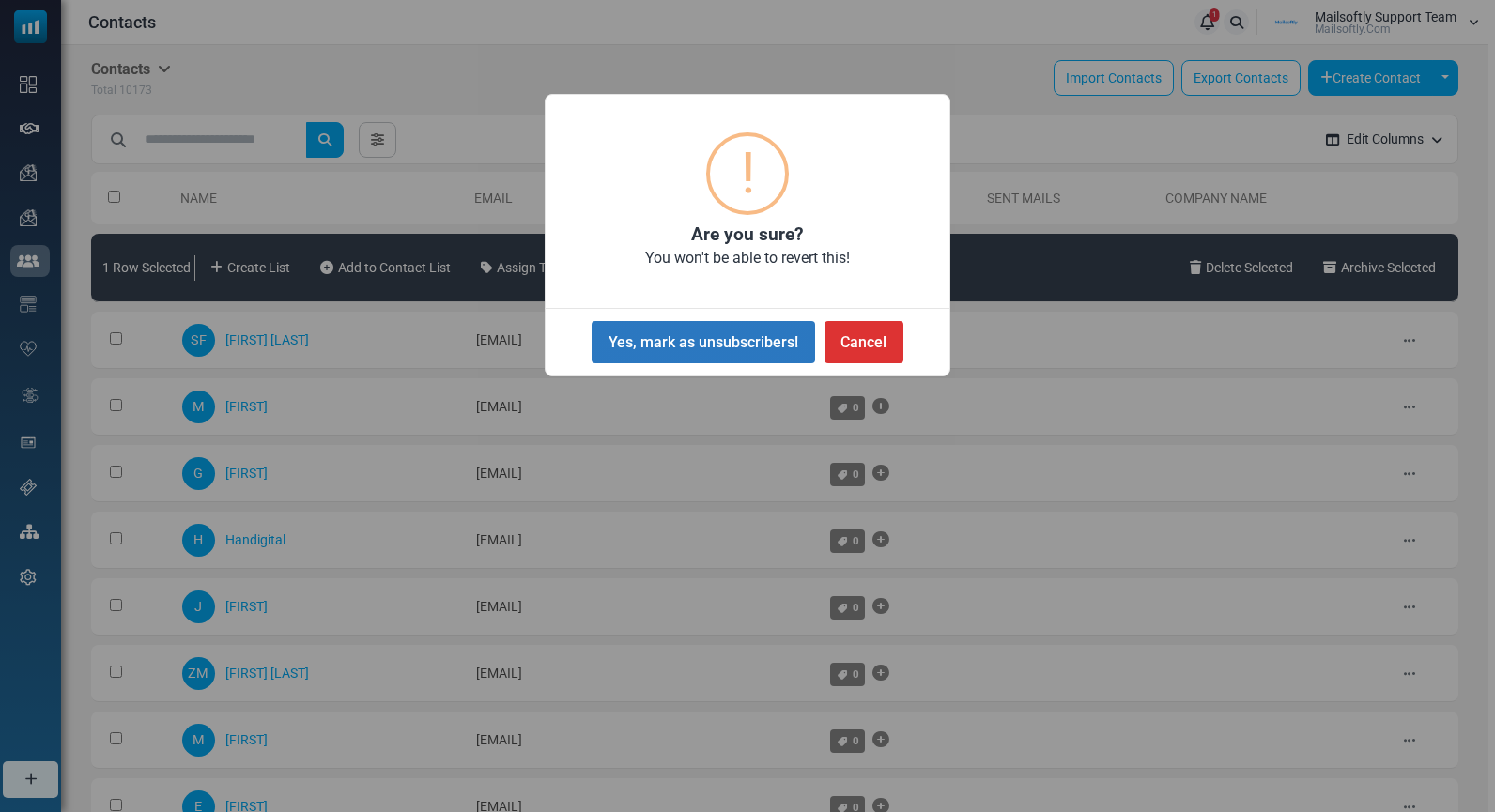 click on "Yes, mark as unsubscribers!" at bounding box center [702, 342] 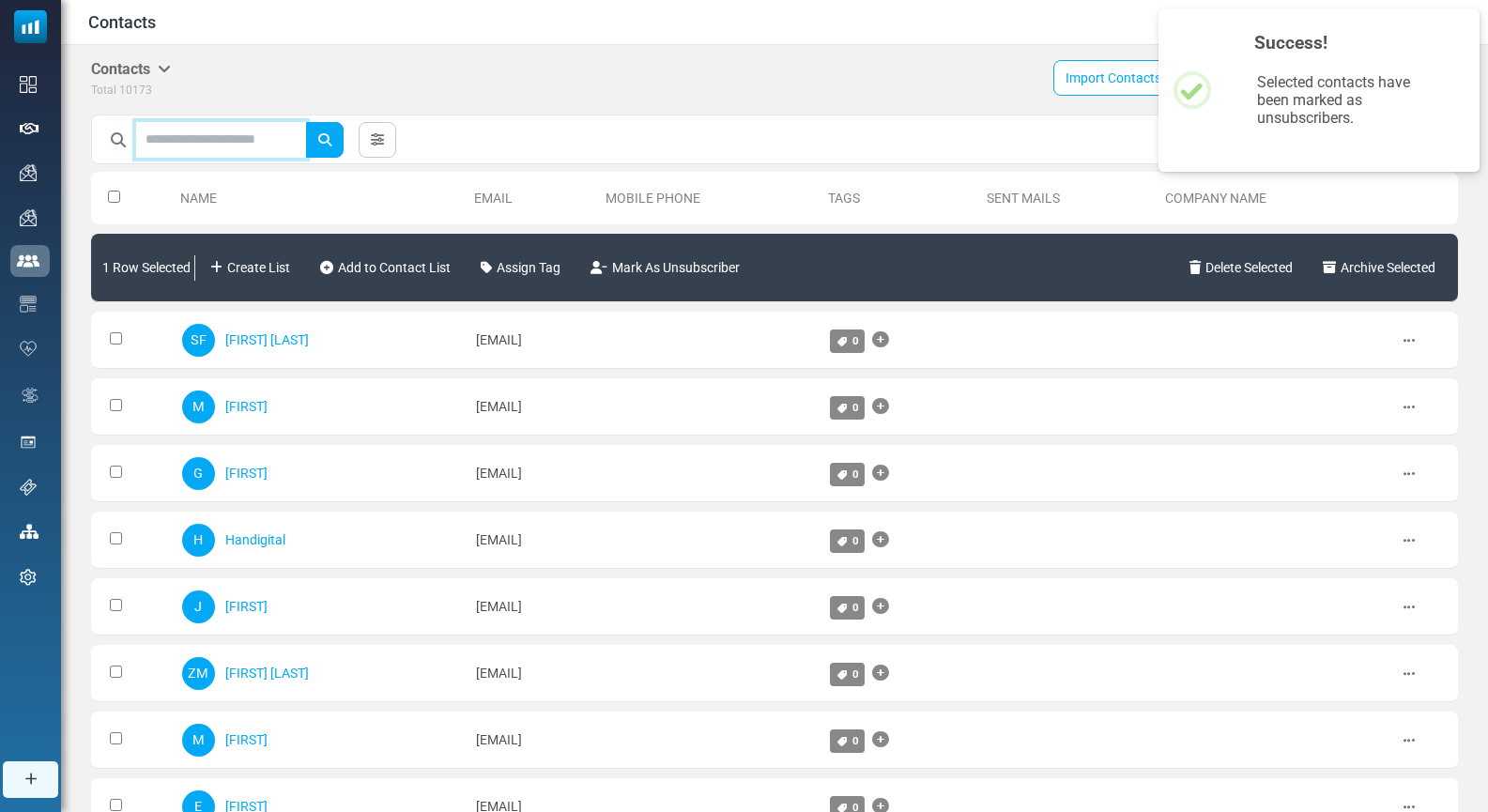 click at bounding box center (221, 140) 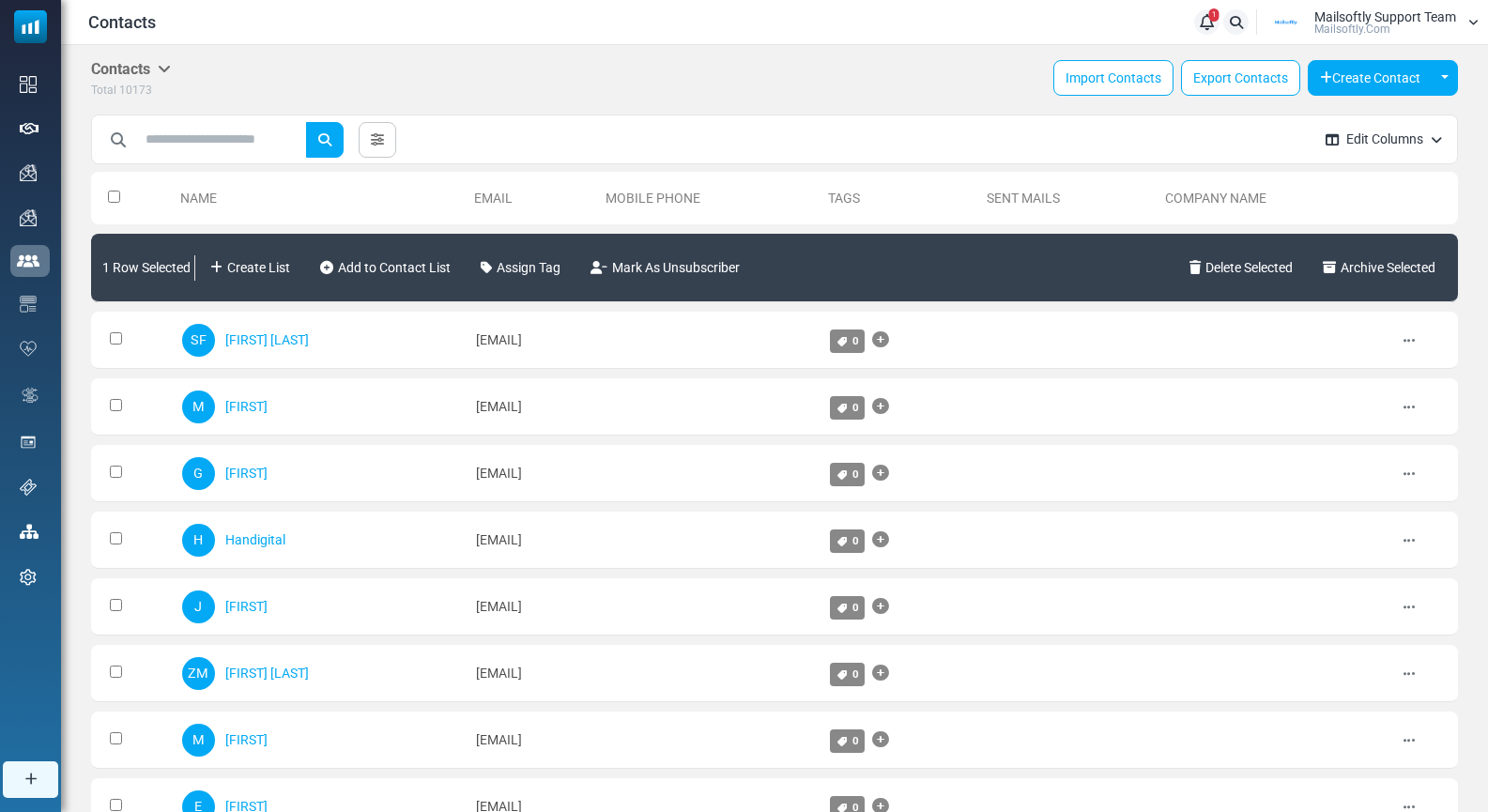 click on "Contacts
Contacts
Subscribers
Archived
Total
10173
Import Contacts
Export Contacts
Create Contact
Toggle Dropdown
Create One by One
Create Multiple" at bounding box center [775, 80] 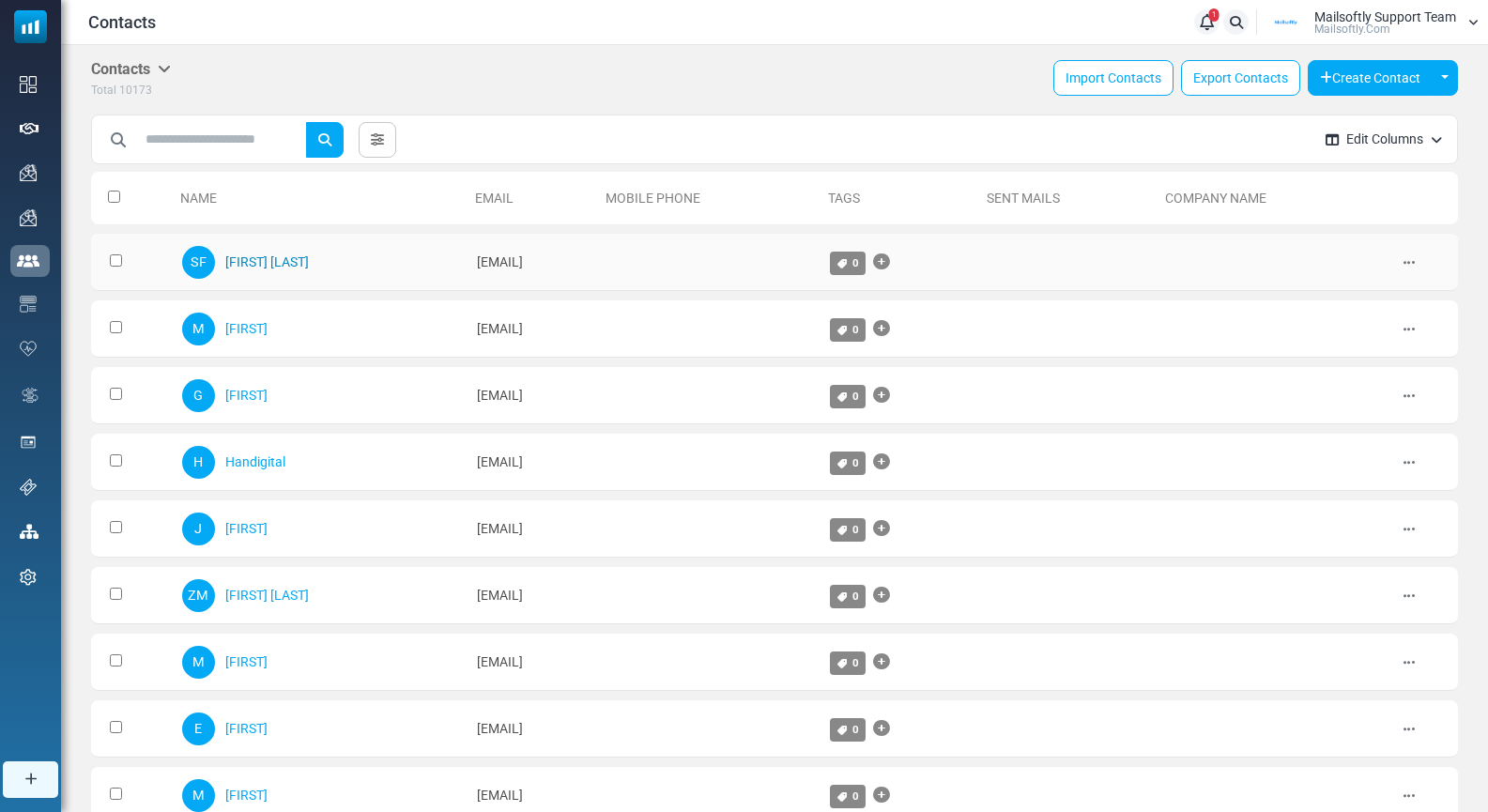 click on "steve foondle" at bounding box center [267, 262] 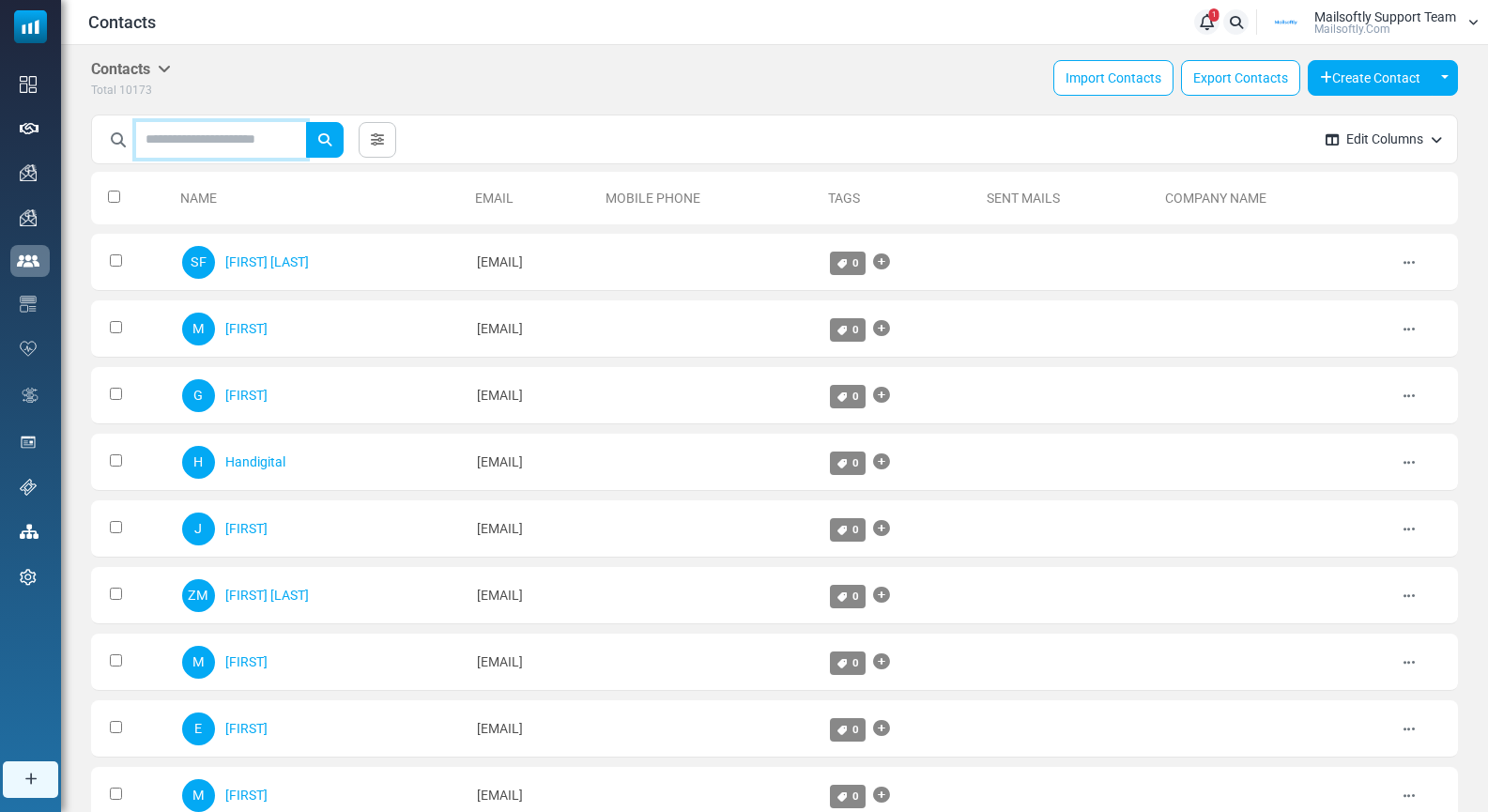 click at bounding box center [221, 140] 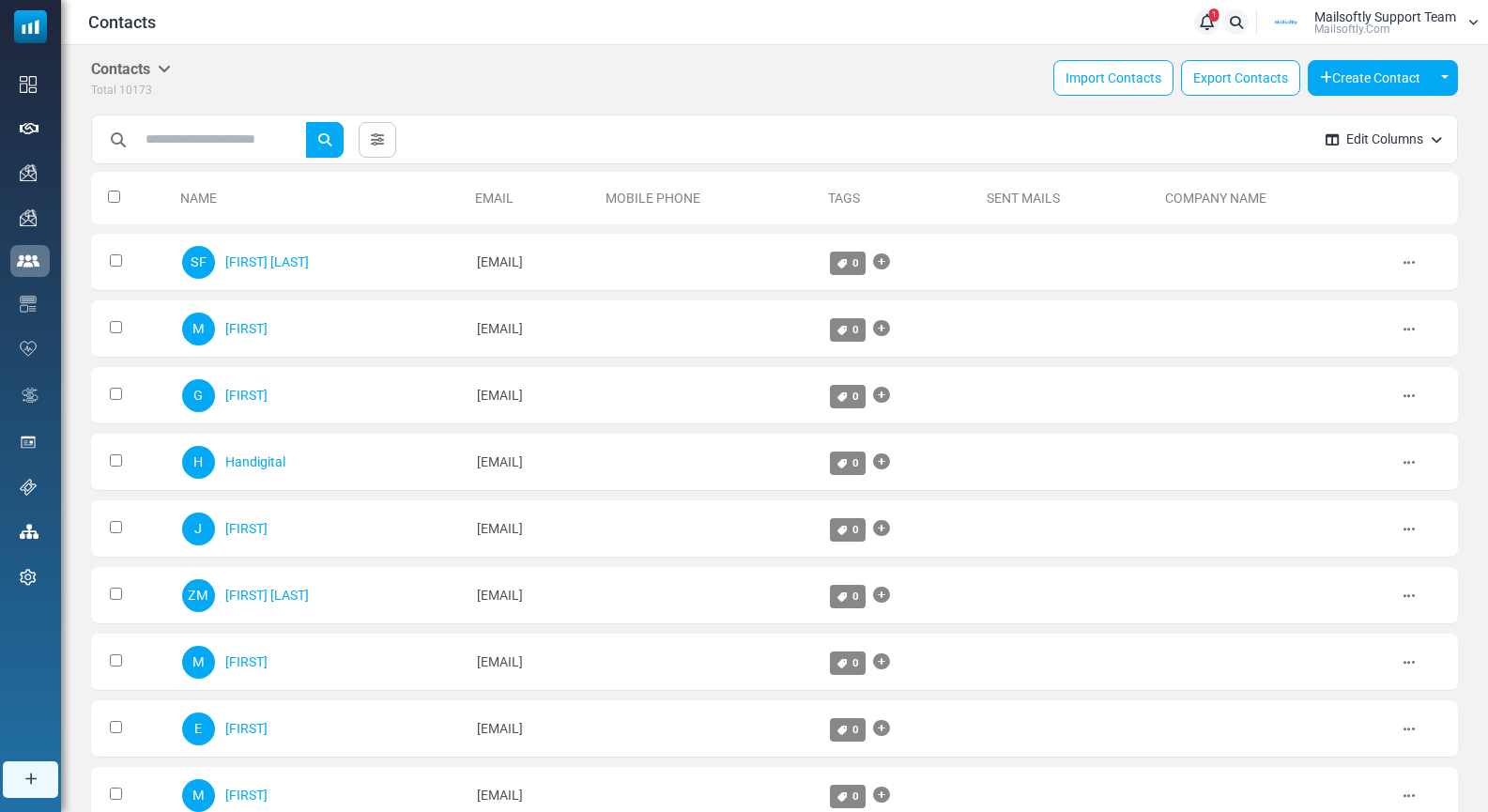 click on "Contacts
Contacts
Subscribers
Archived
Total
10173
Import Contacts
Export Contacts
Create Contact
Toggle Dropdown
Create One by One
Create Multiple" at bounding box center (775, 80) 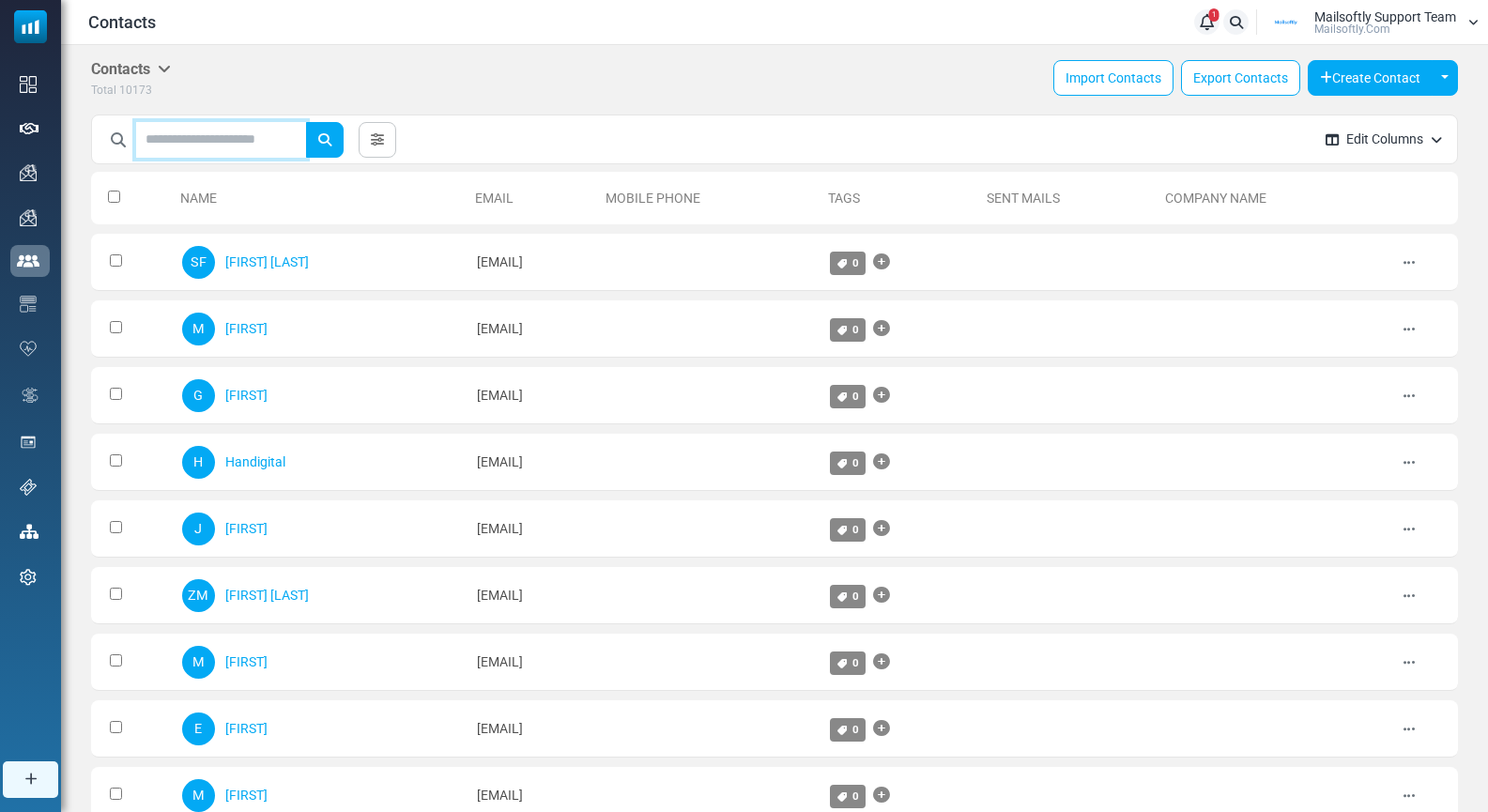click at bounding box center [221, 140] 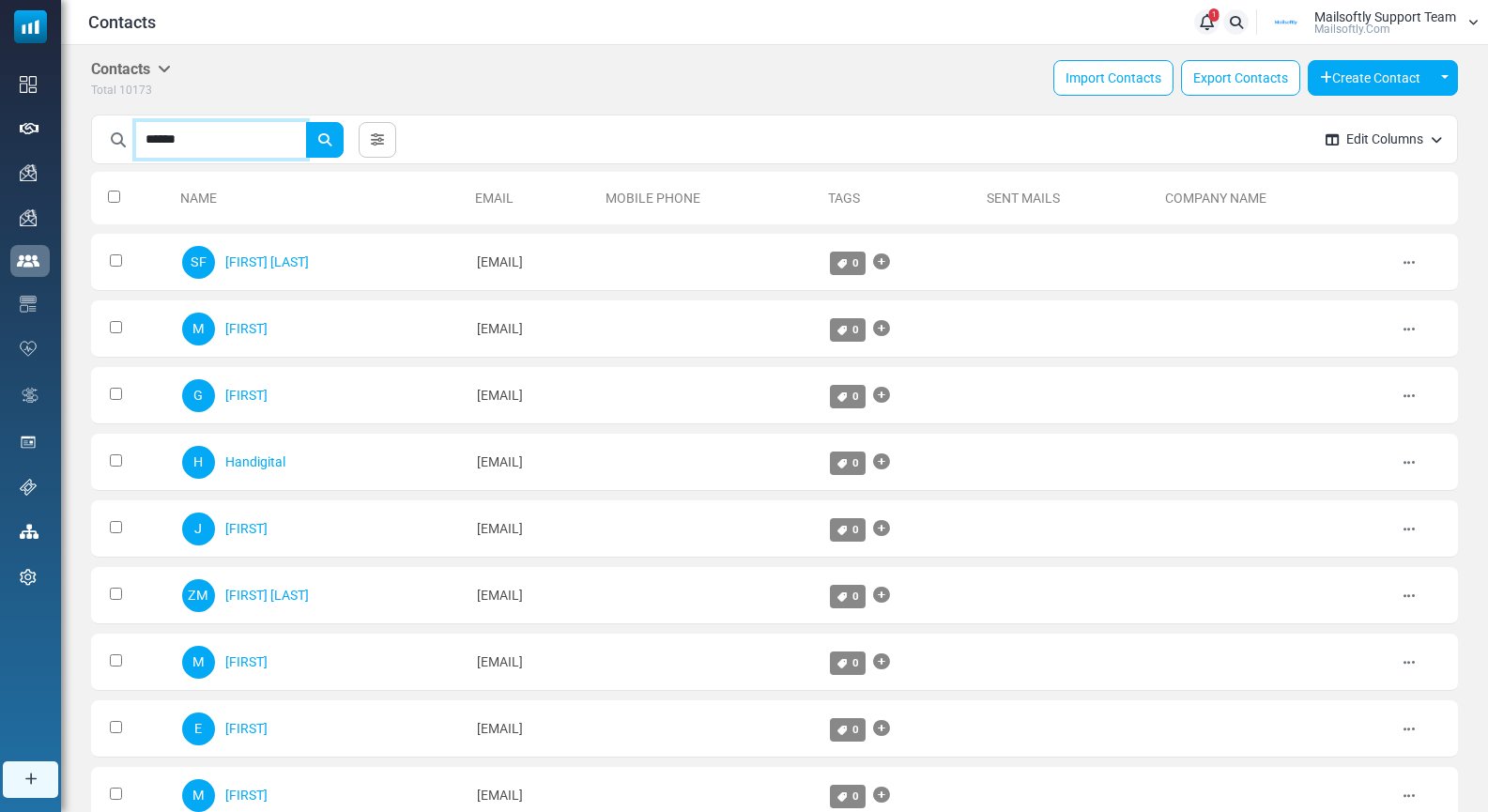 type on "******" 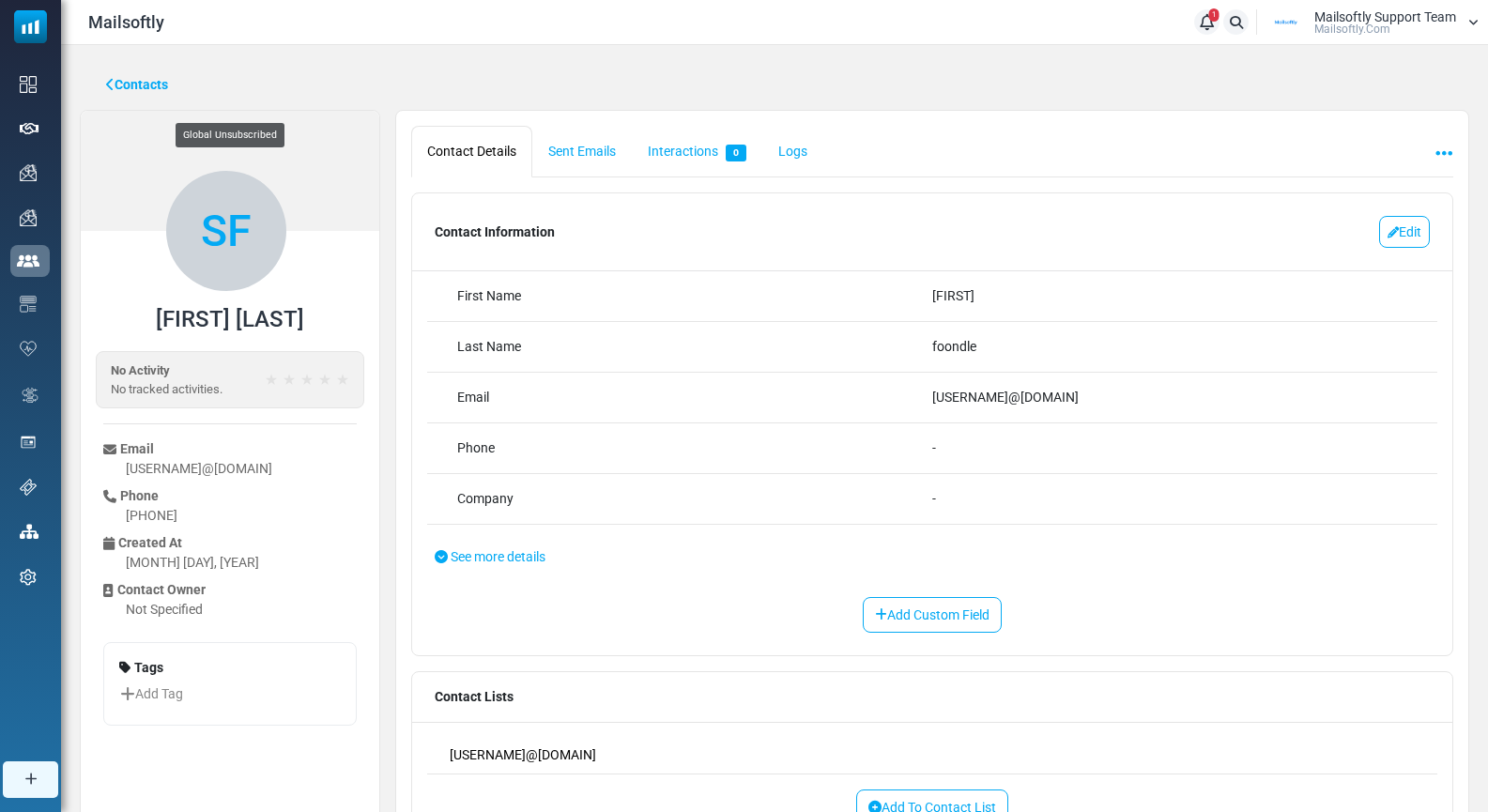 scroll, scrollTop: 0, scrollLeft: 0, axis: both 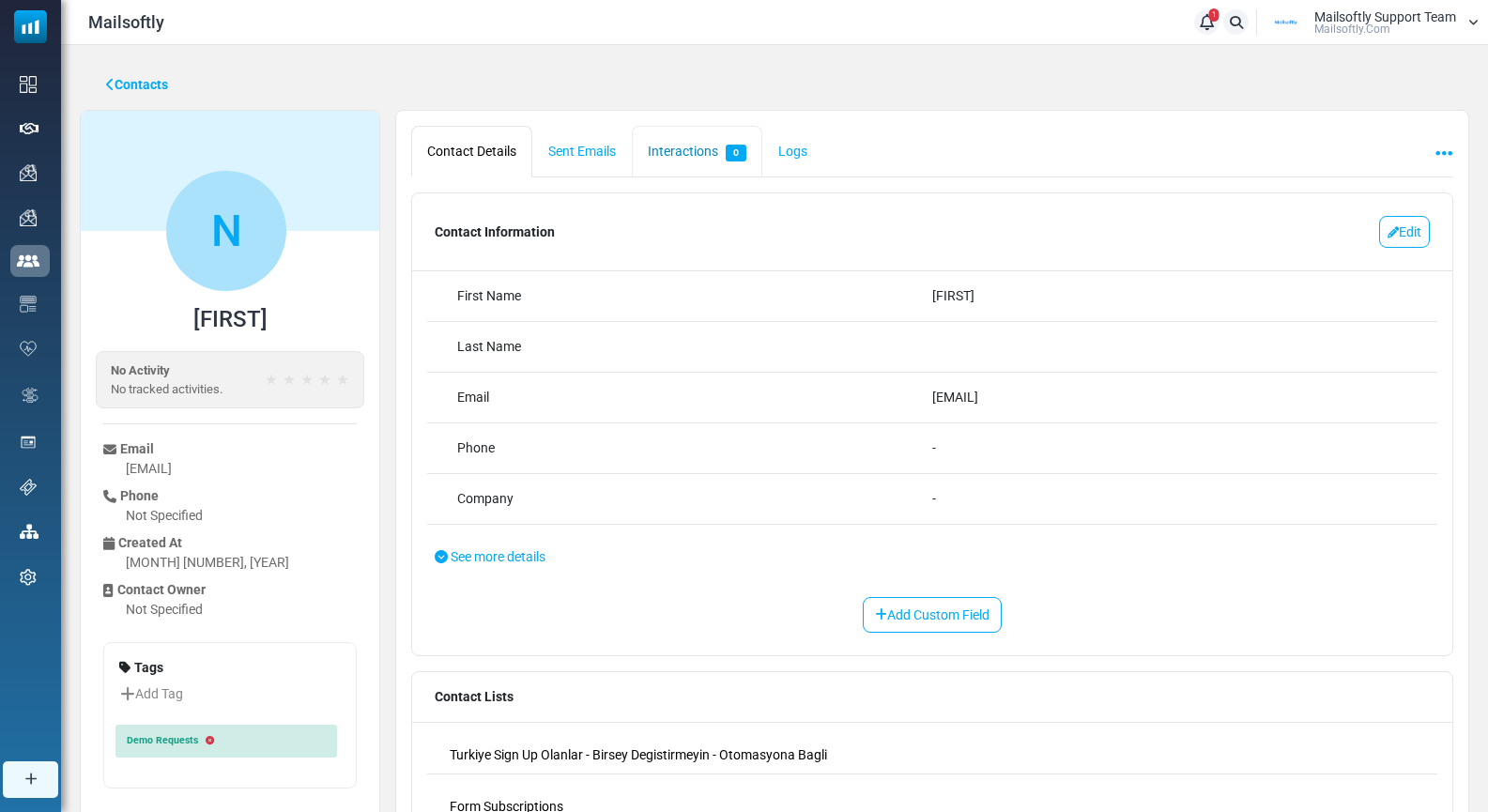 click on "Interactions
0" at bounding box center (697, 151) 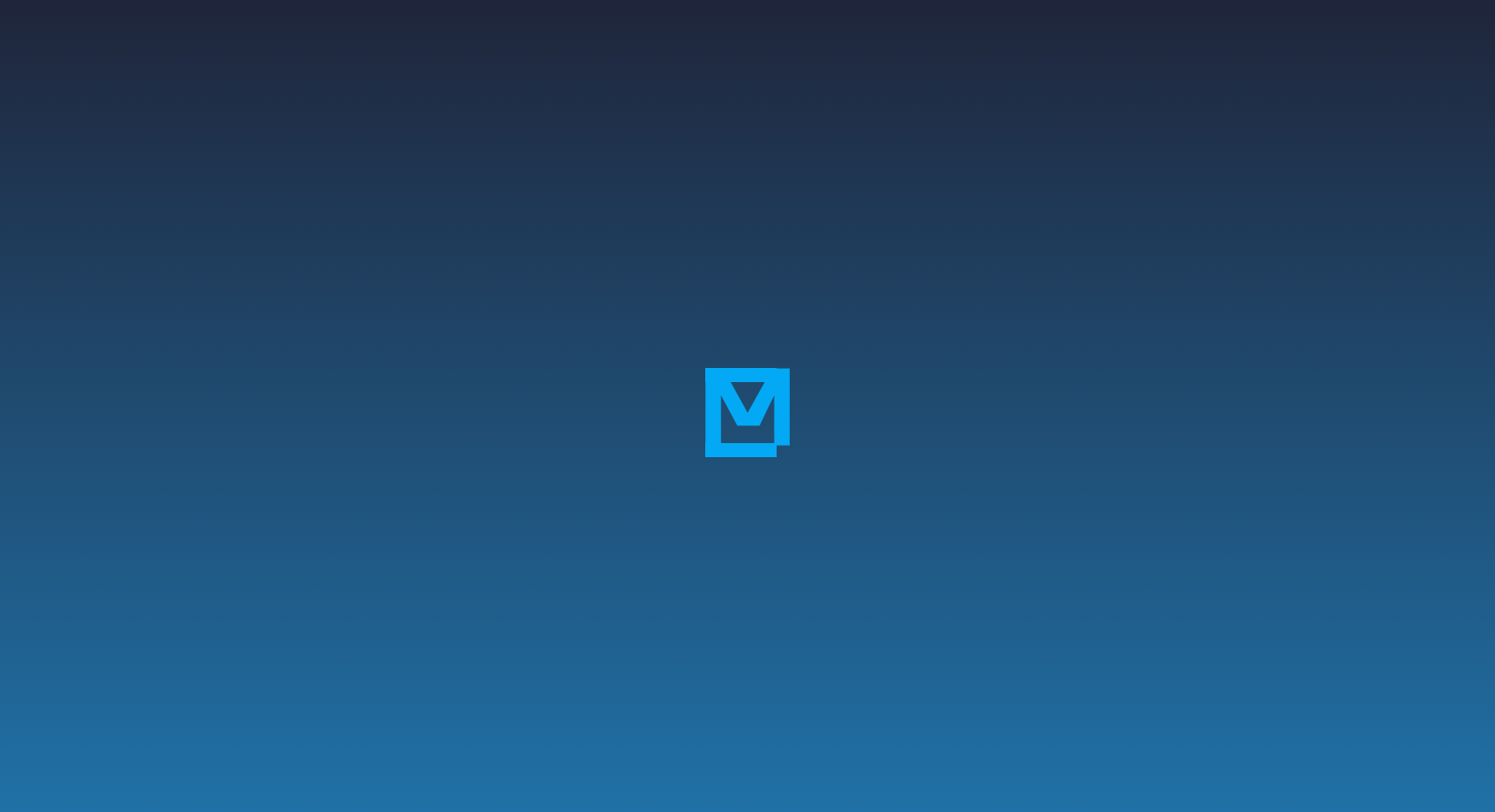 scroll, scrollTop: 0, scrollLeft: 0, axis: both 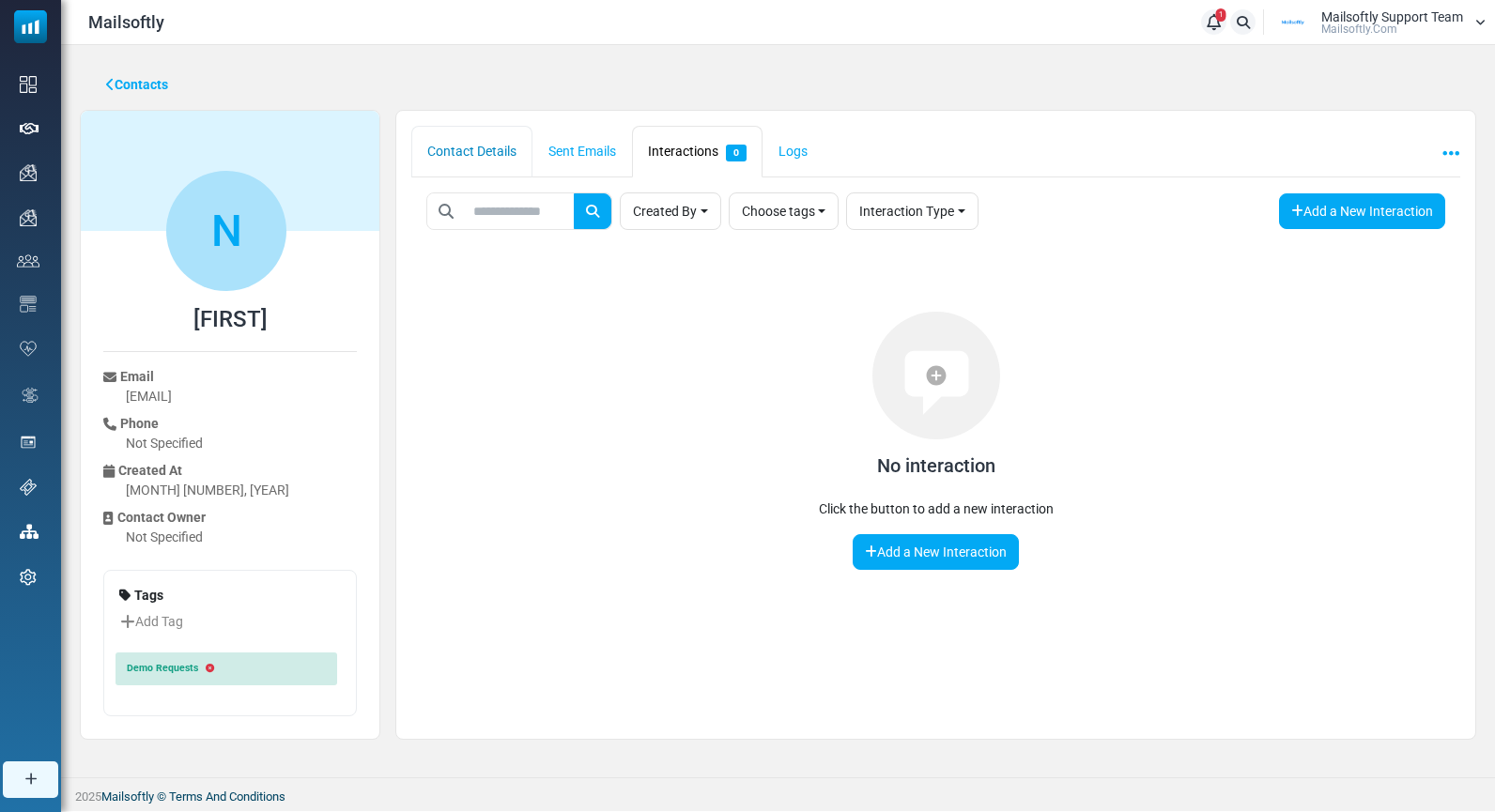 click on "Contact Details" at bounding box center (471, 151) 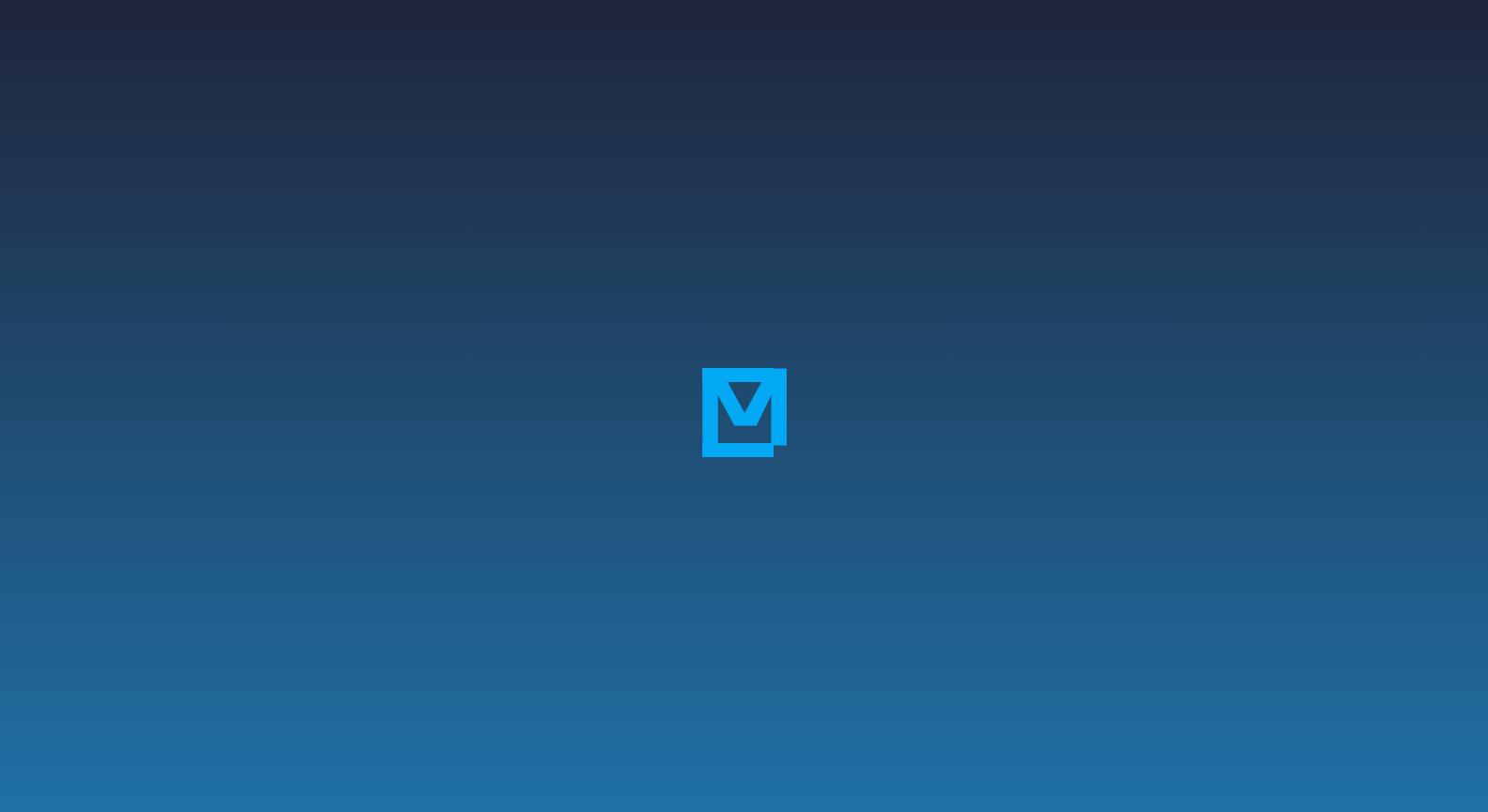 scroll, scrollTop: 79, scrollLeft: 0, axis: vertical 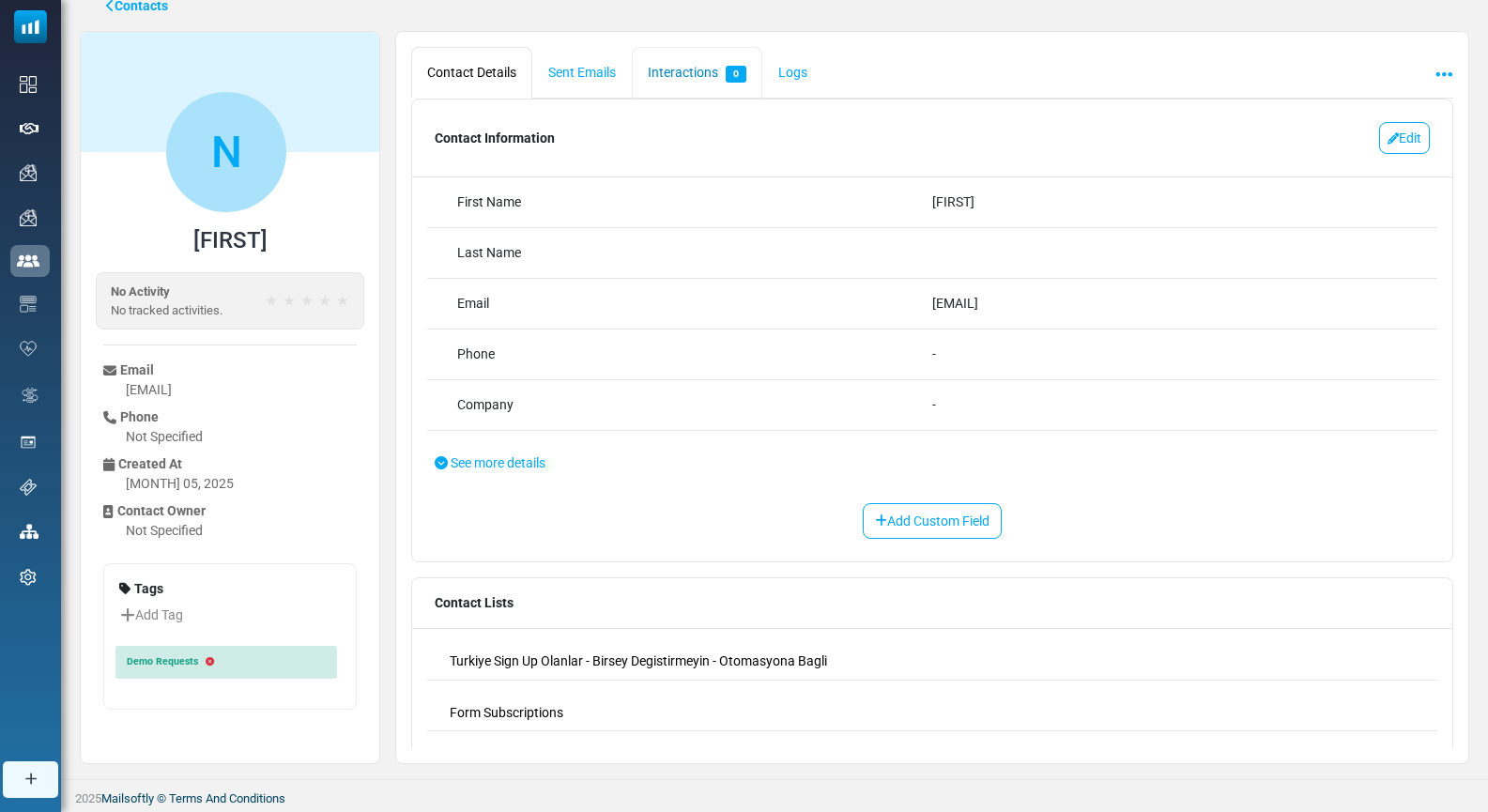 click on "Interactions
0" at bounding box center (697, 72) 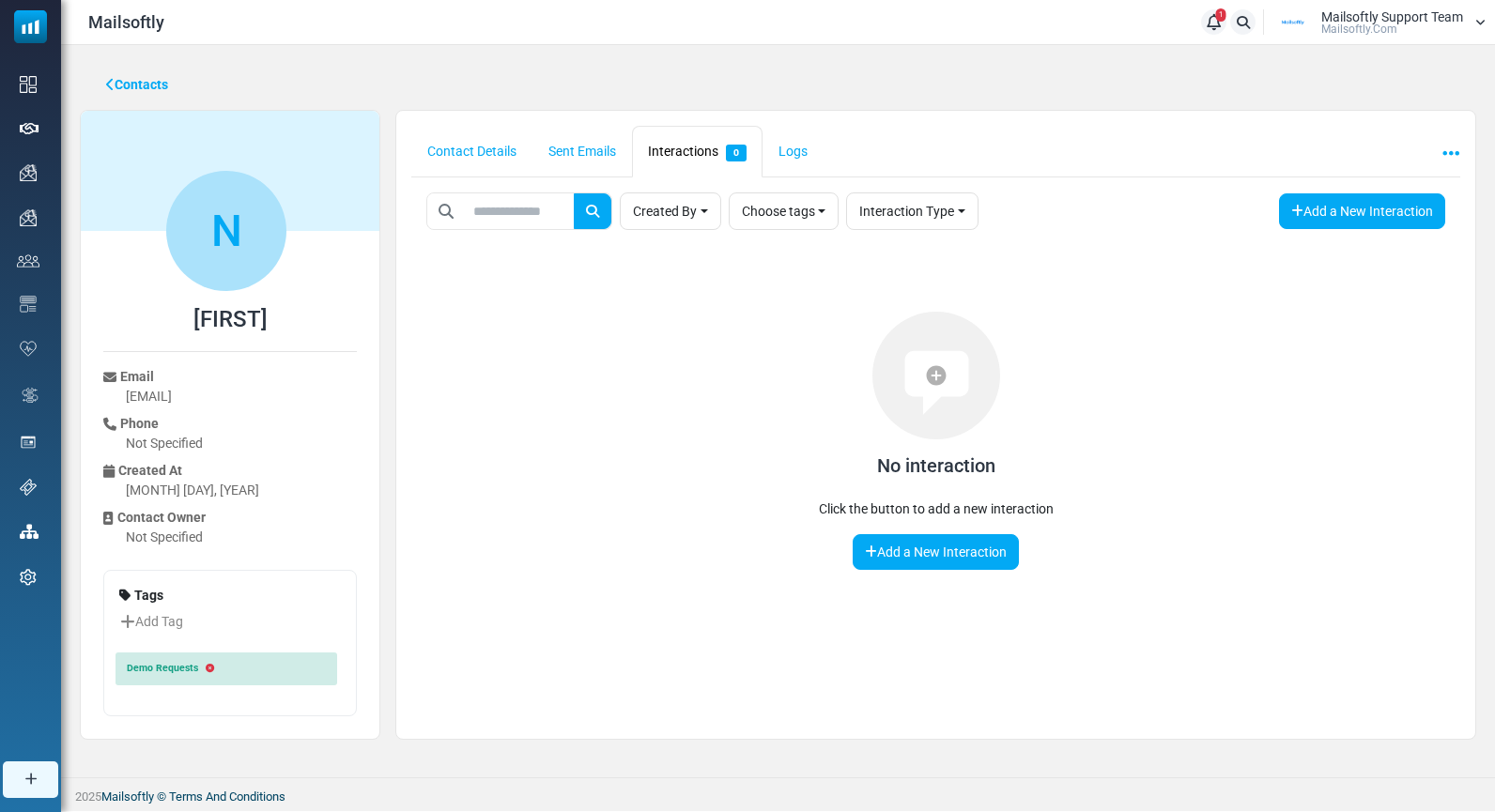 scroll, scrollTop: 0, scrollLeft: 0, axis: both 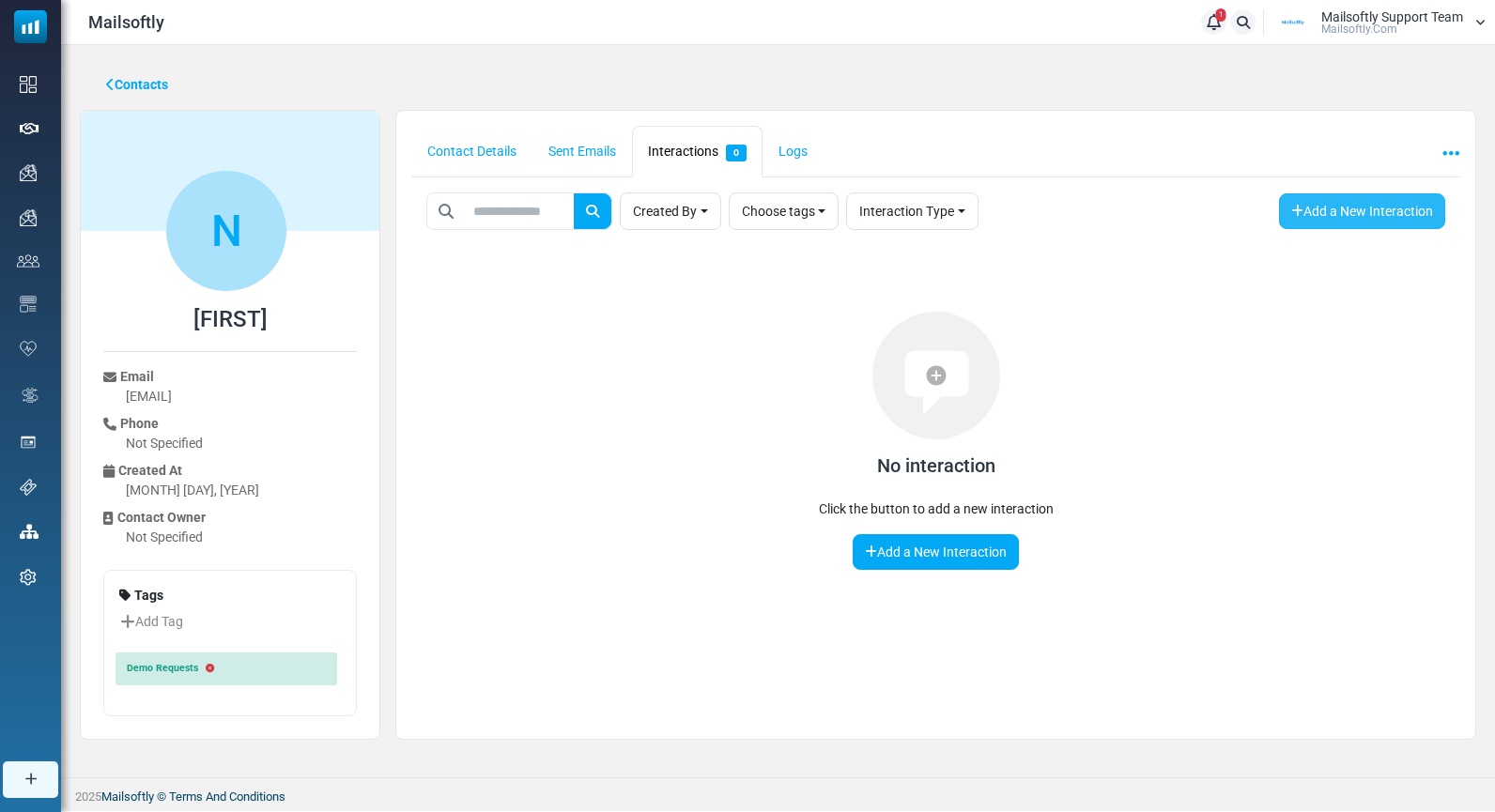click on "Add a New Interaction" at bounding box center [1362, 211] 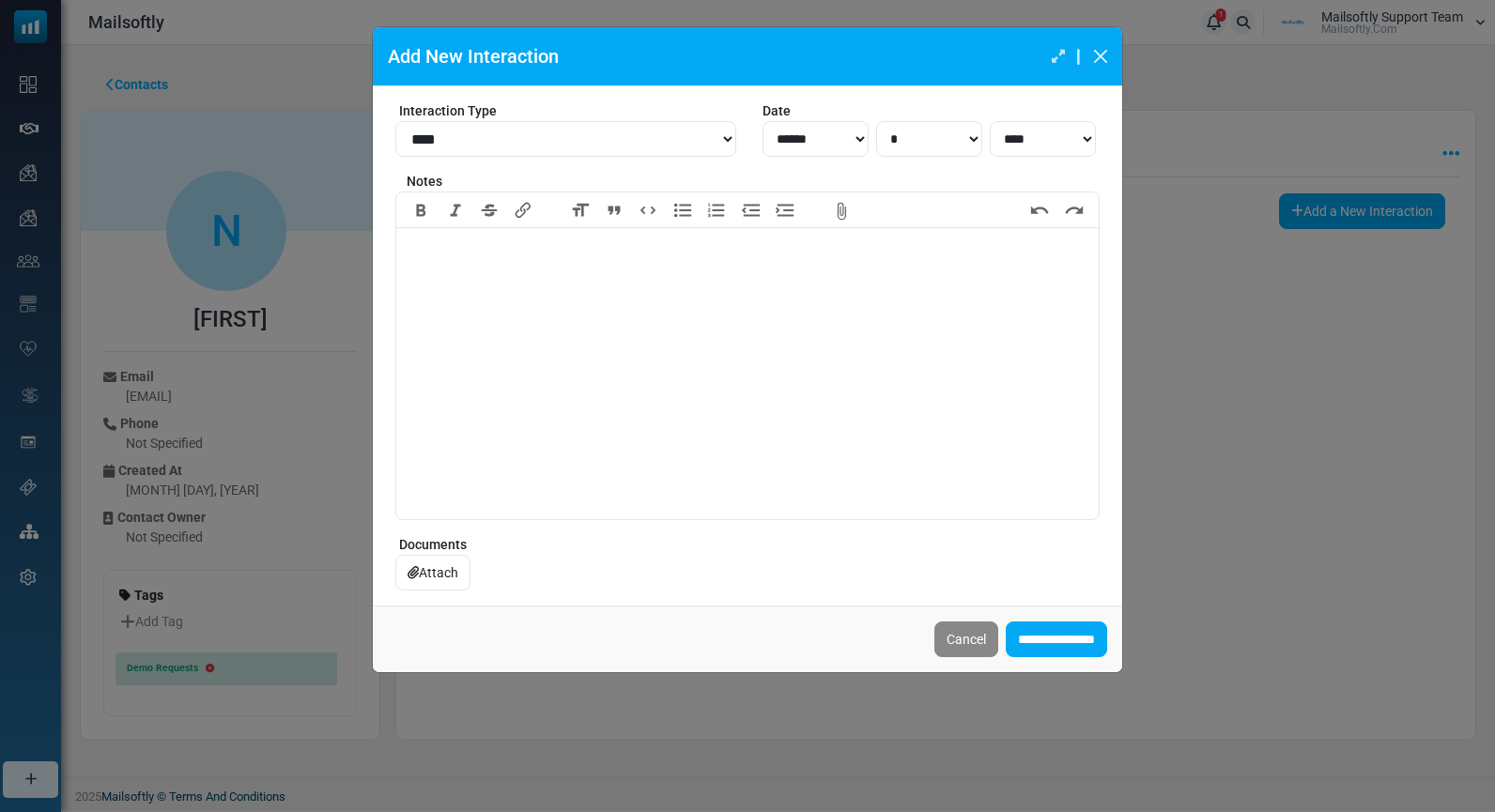 click at bounding box center (748, 378) 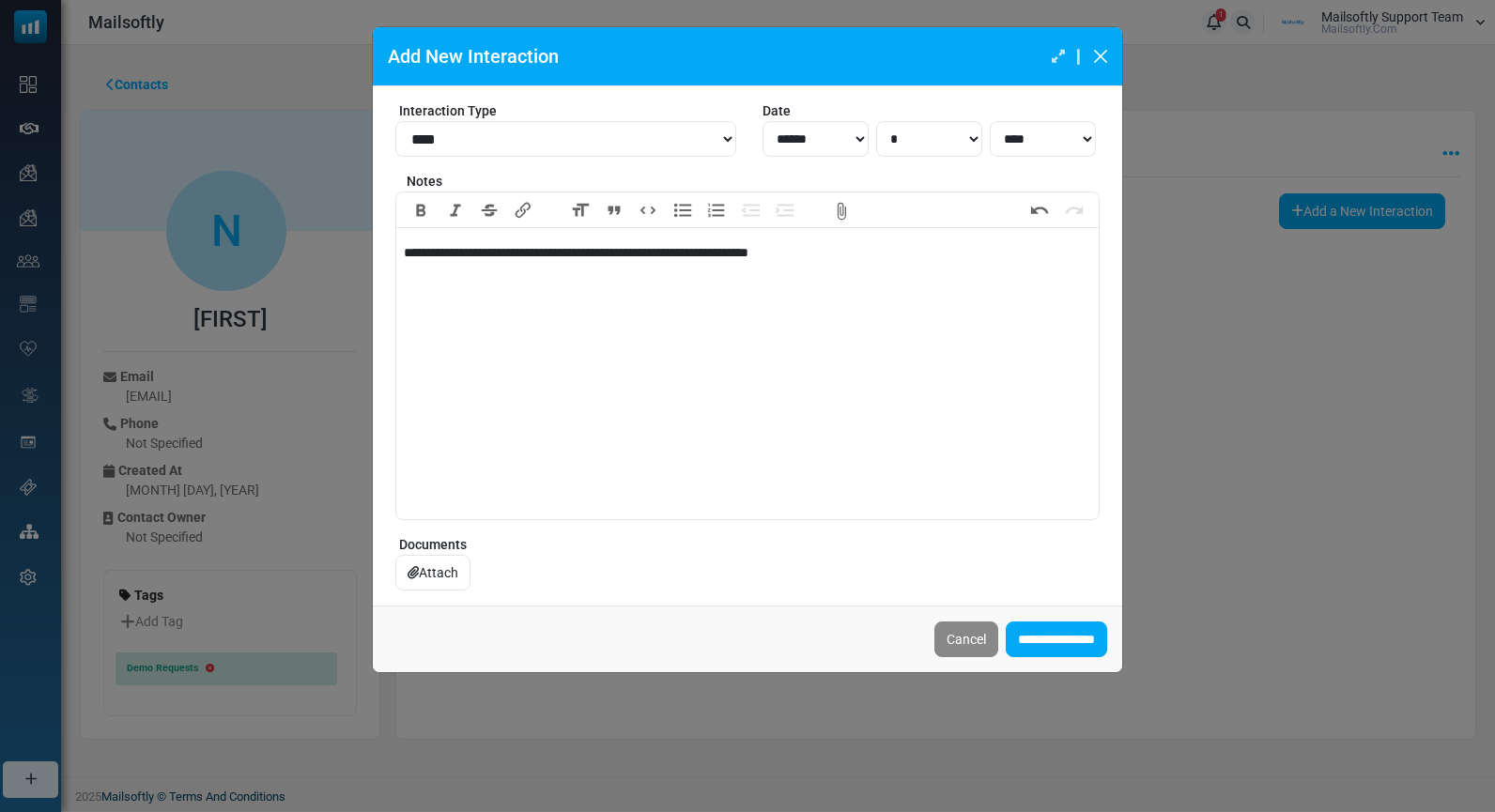 type on "**********" 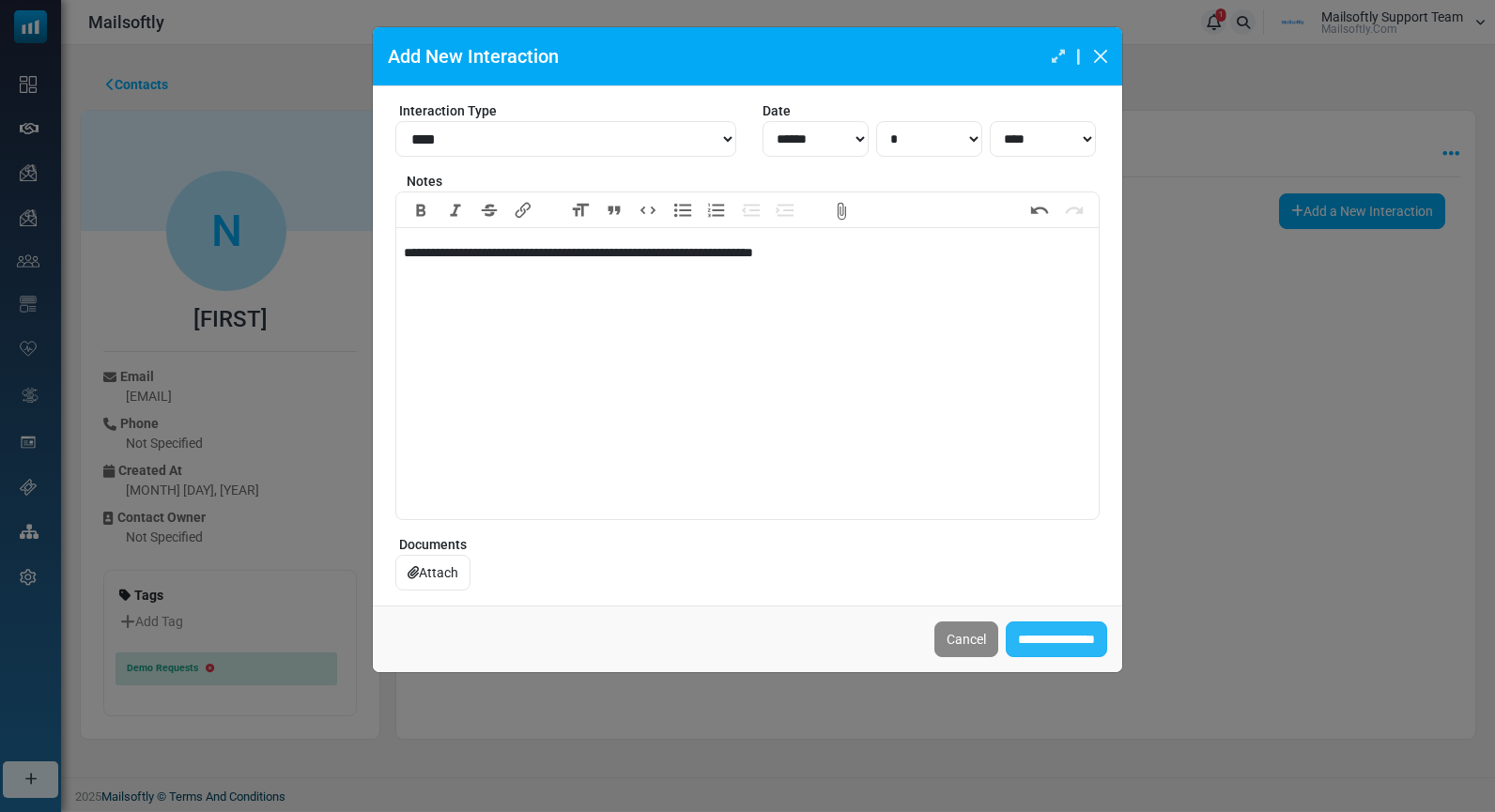 click on "**********" at bounding box center (1056, 639) 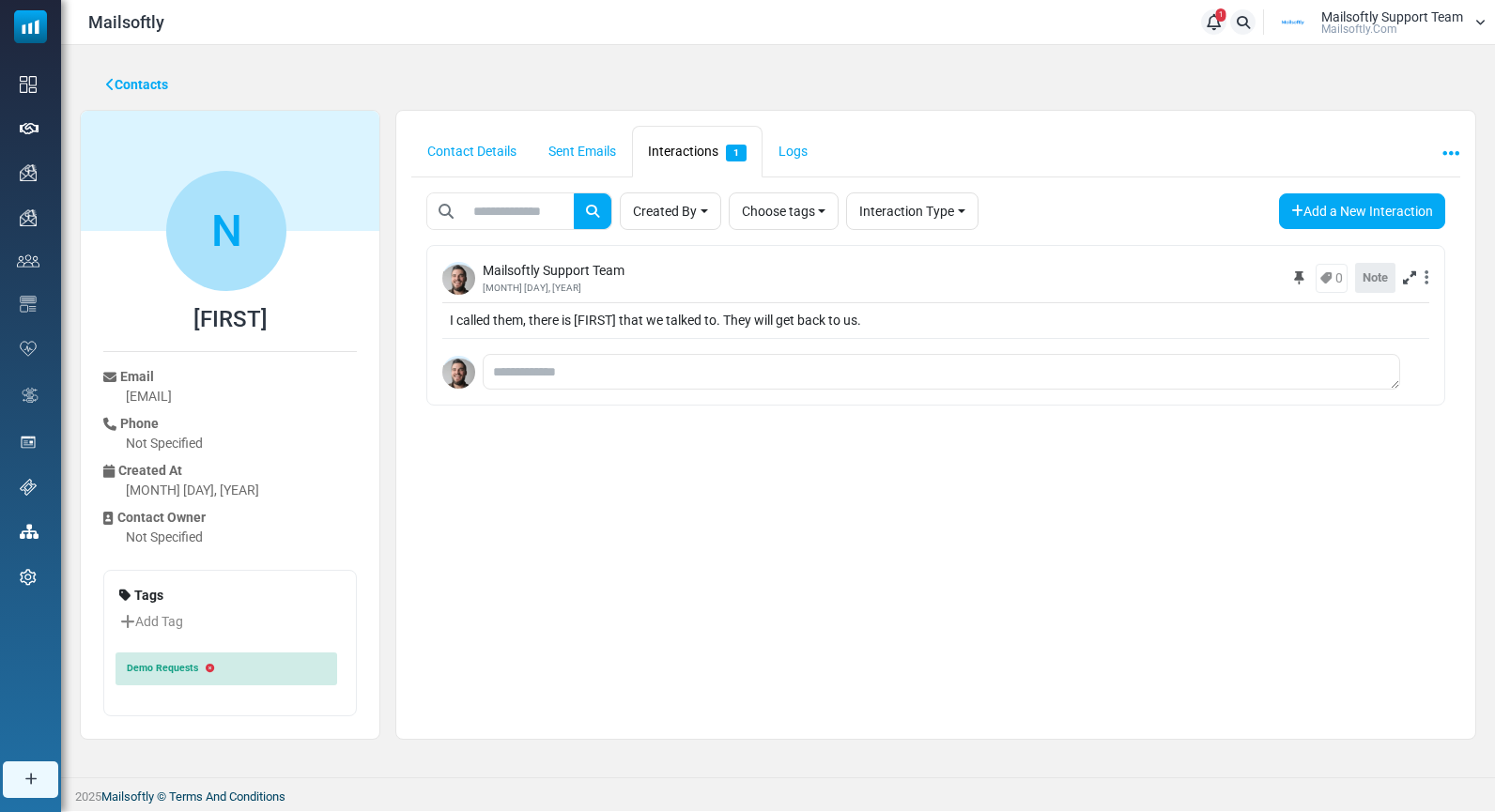 click at bounding box center [1426, 278] 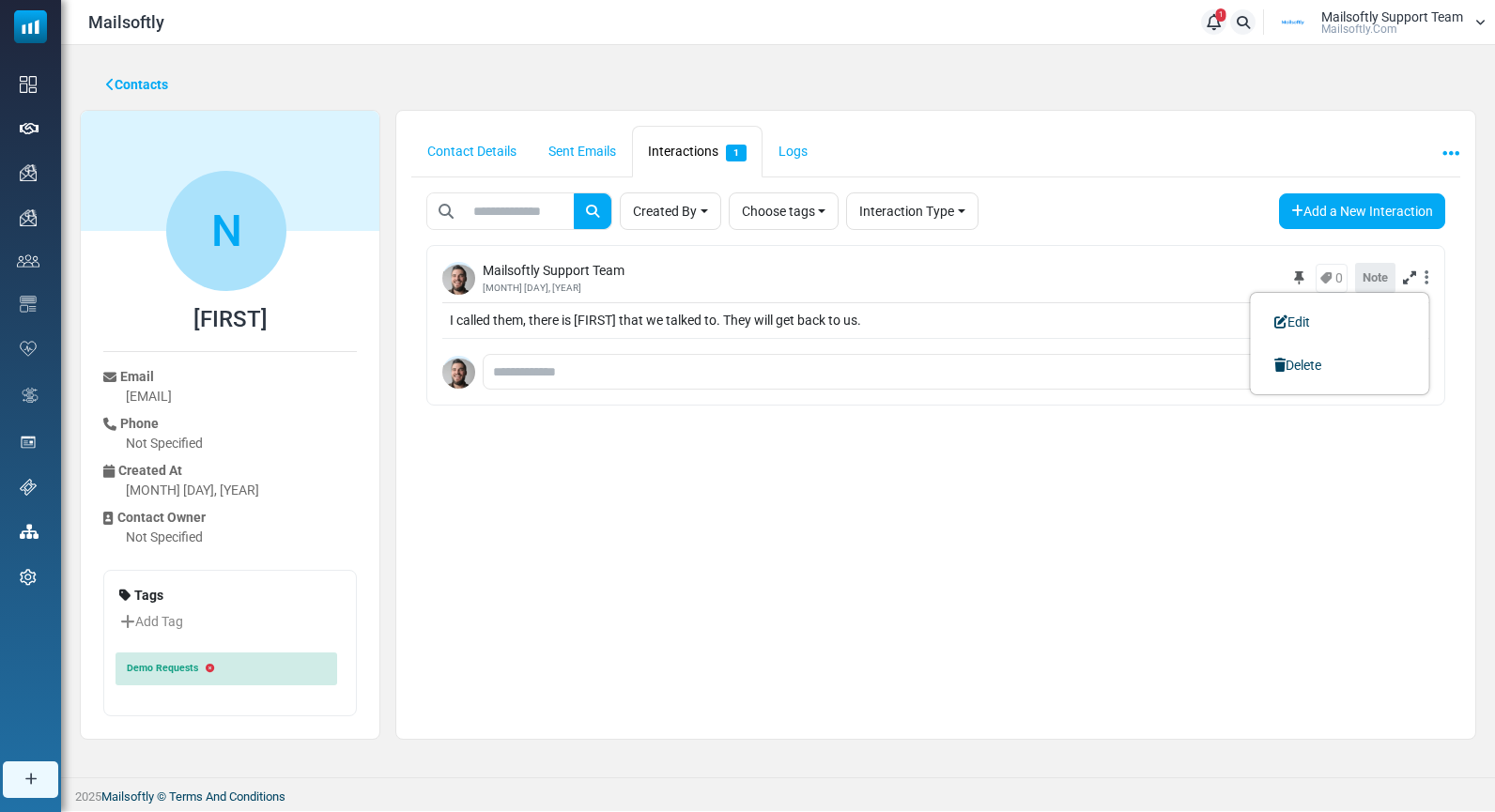 click on "Note" at bounding box center (1375, 278) 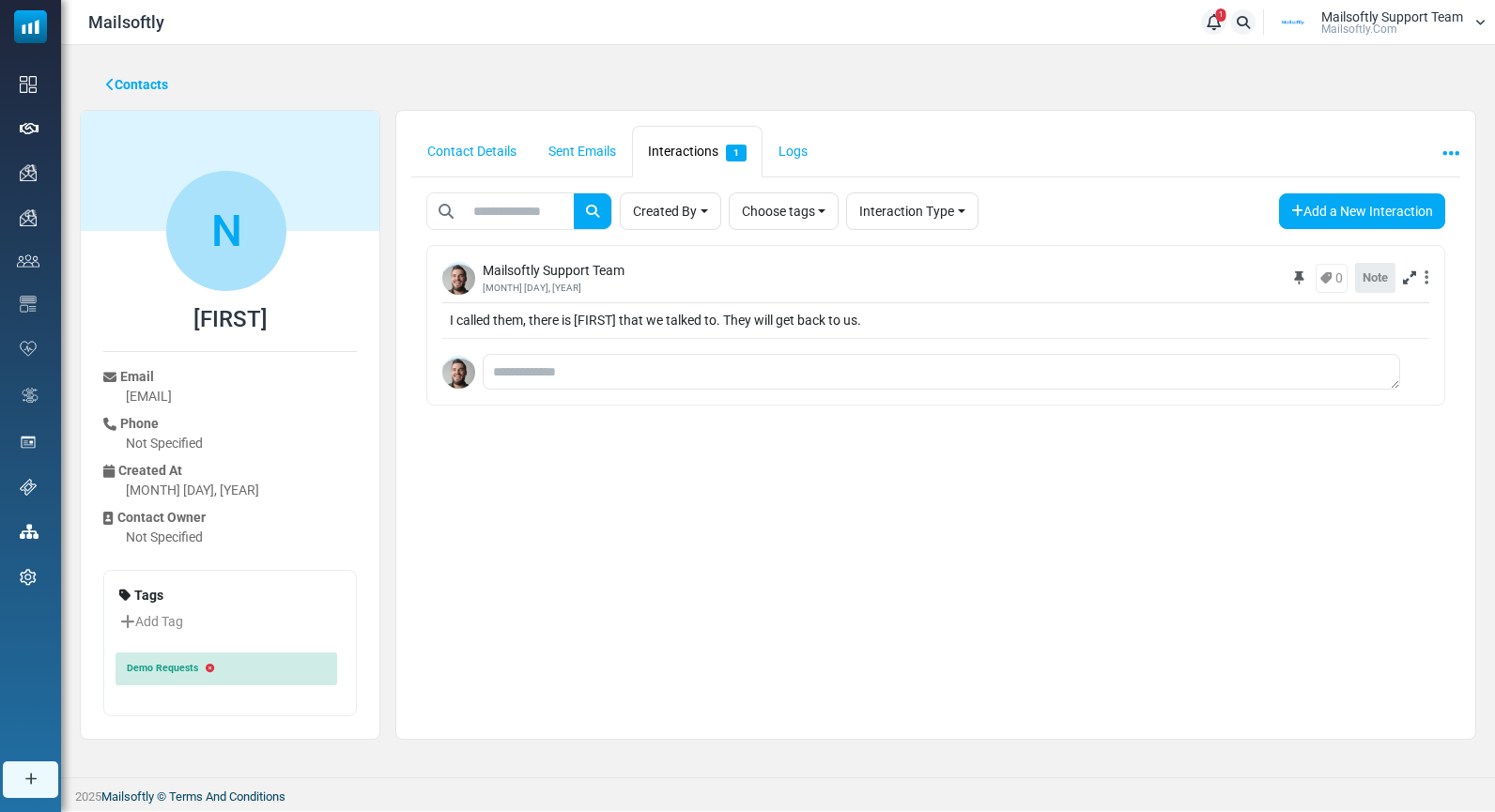 click at bounding box center (1426, 278) 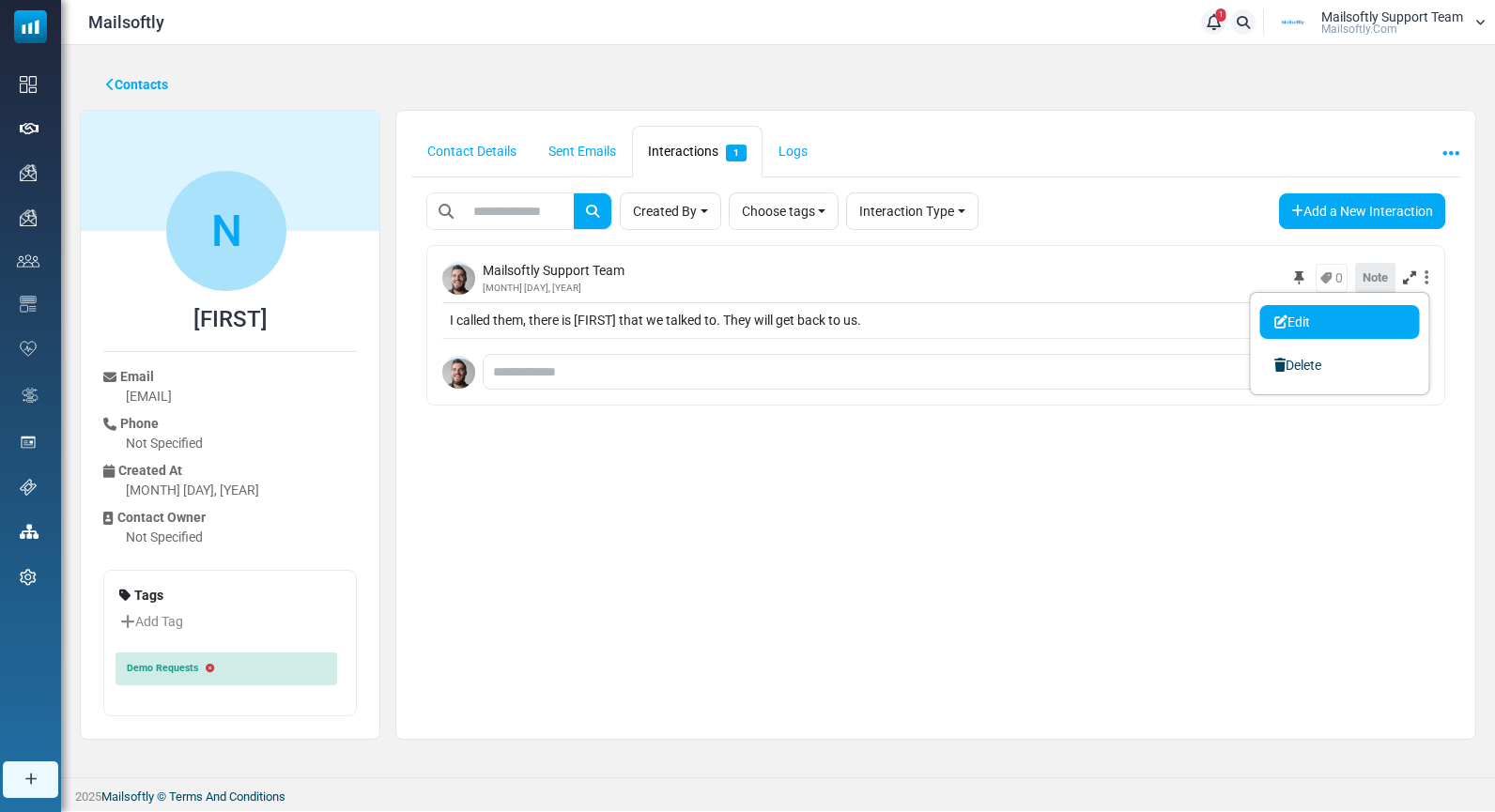 click on "Edit" at bounding box center (1340, 322) 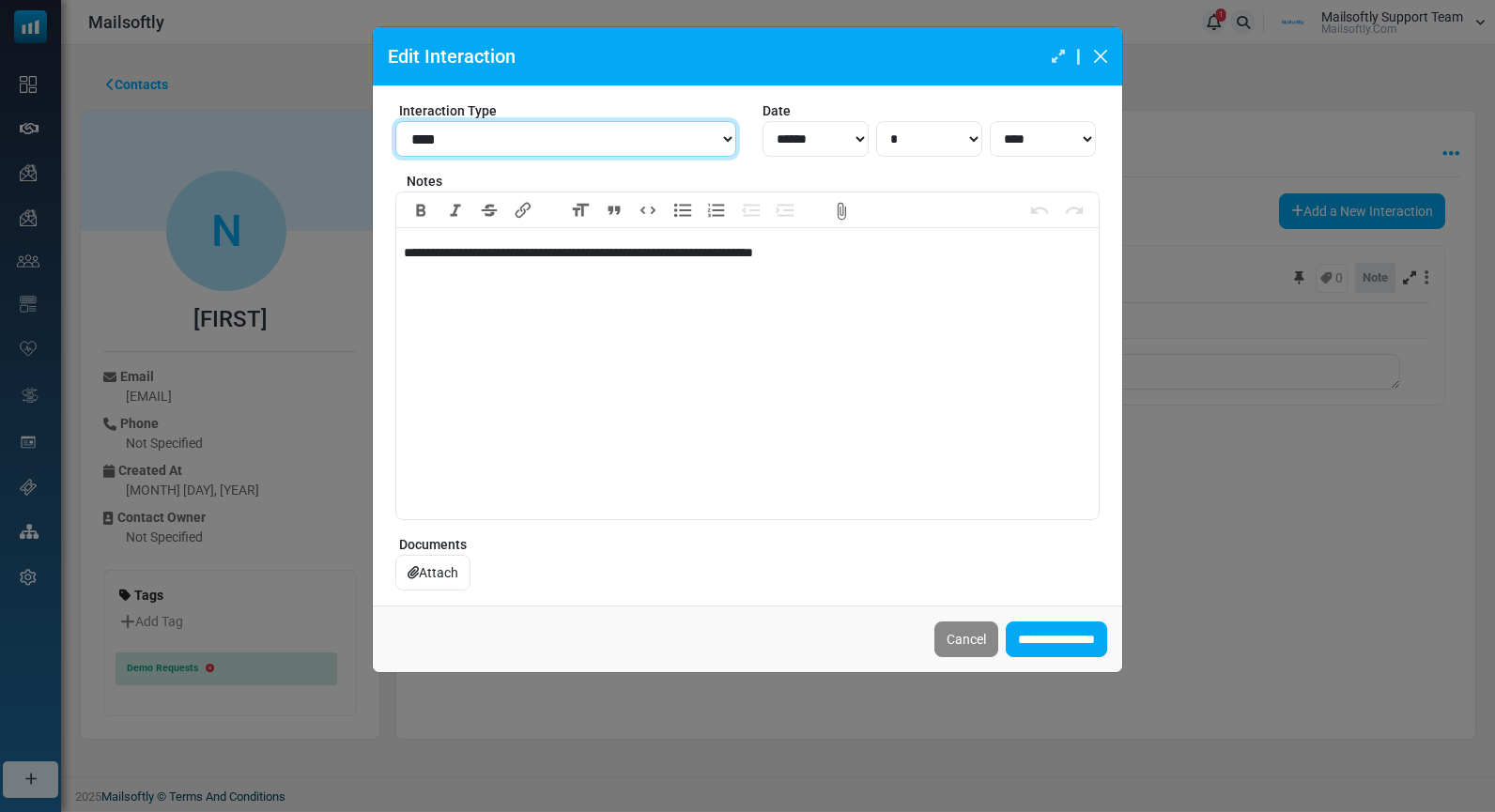 click on "**********" at bounding box center [565, 139] 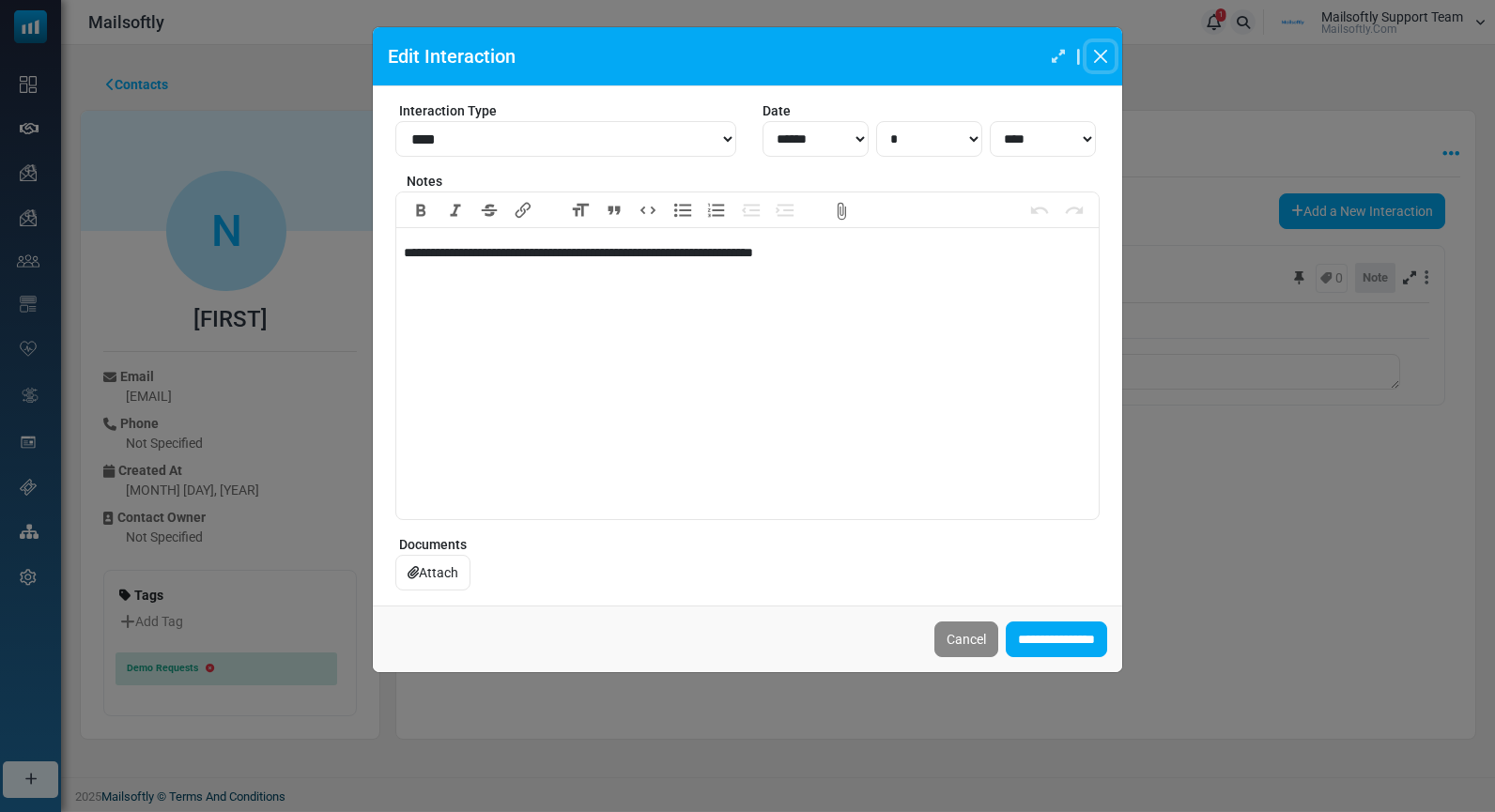 click at bounding box center [1101, 56] 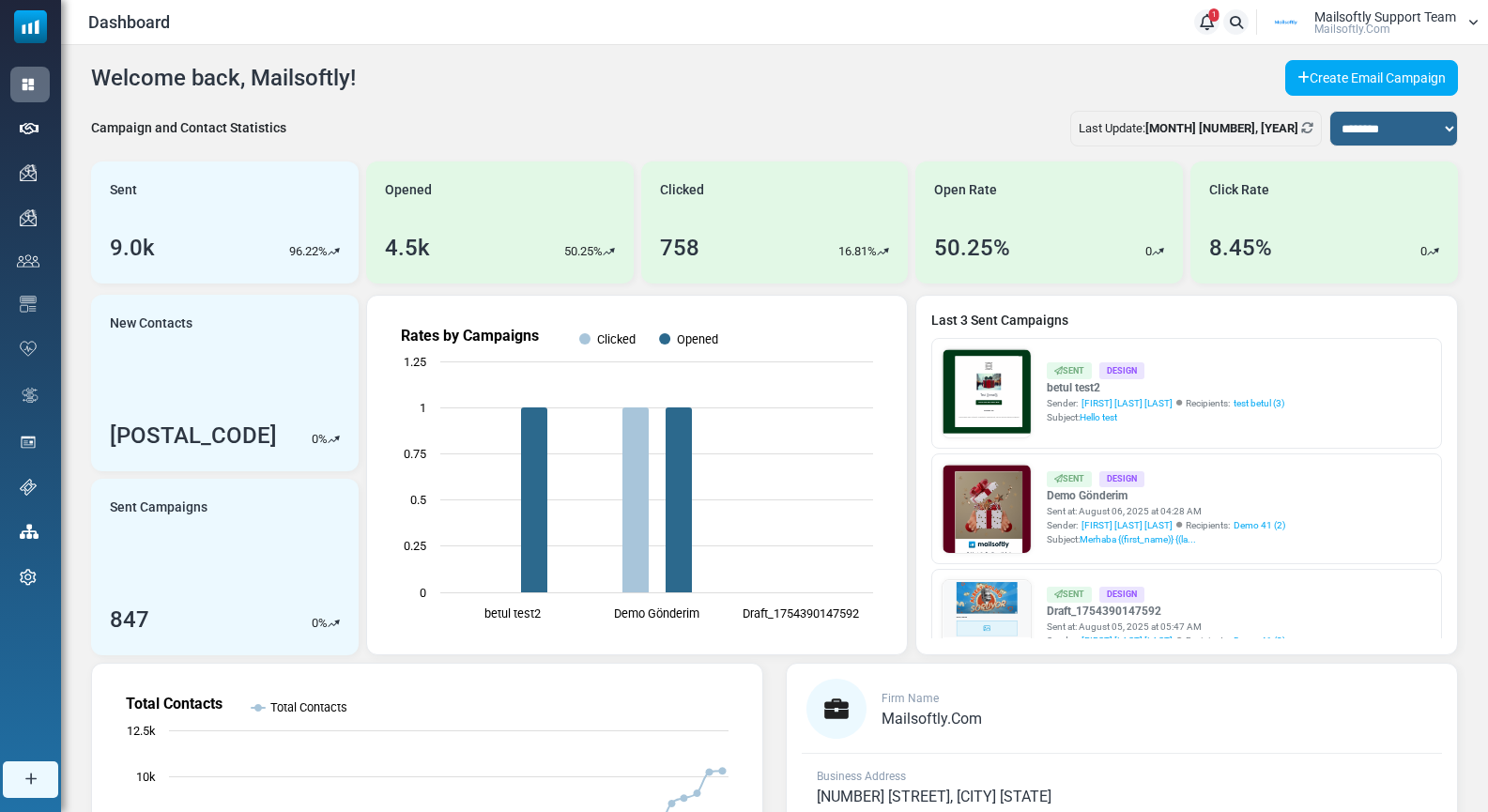 scroll, scrollTop: 0, scrollLeft: 0, axis: both 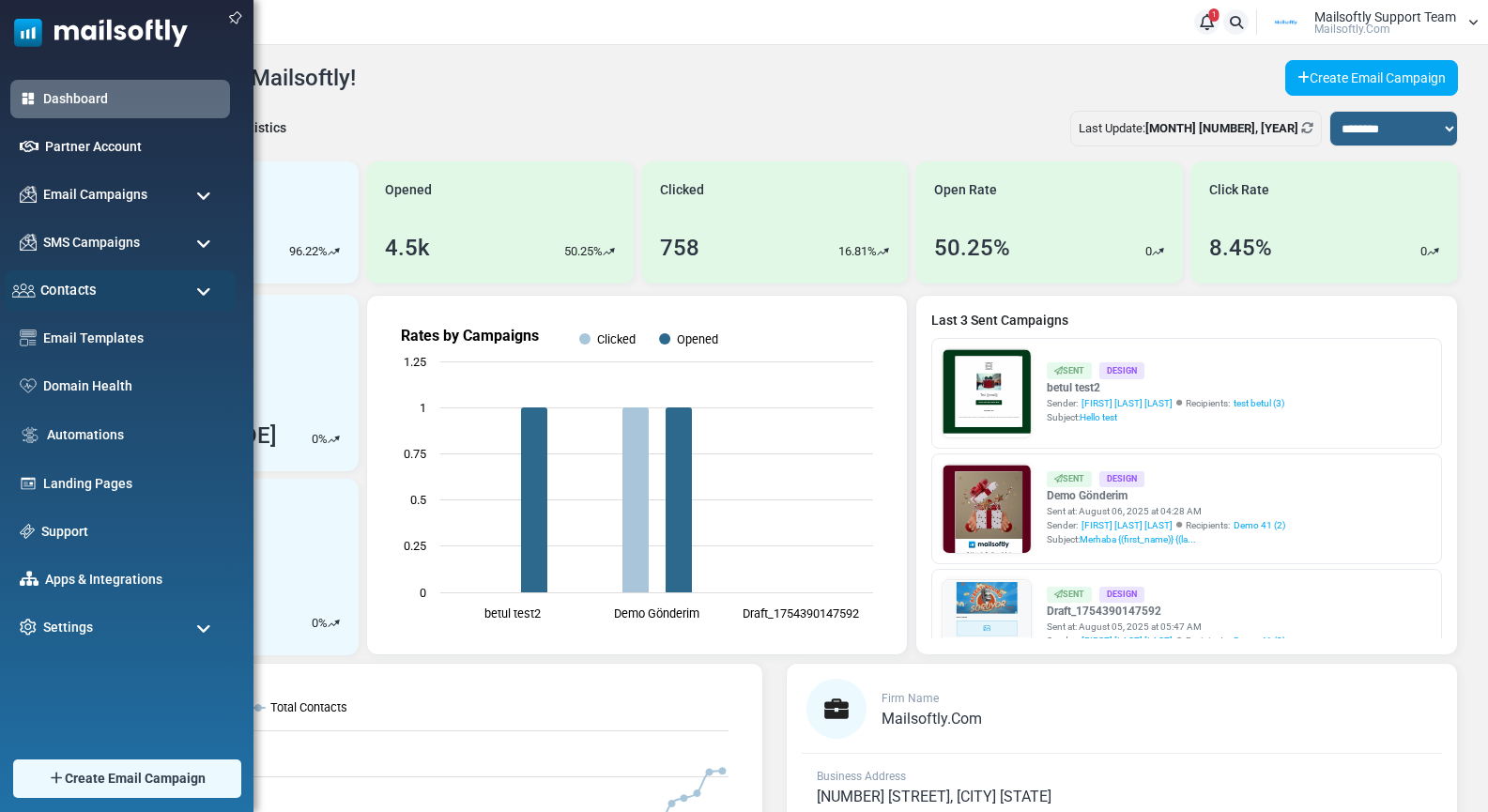 click on "Contacts" at bounding box center [69, 290] 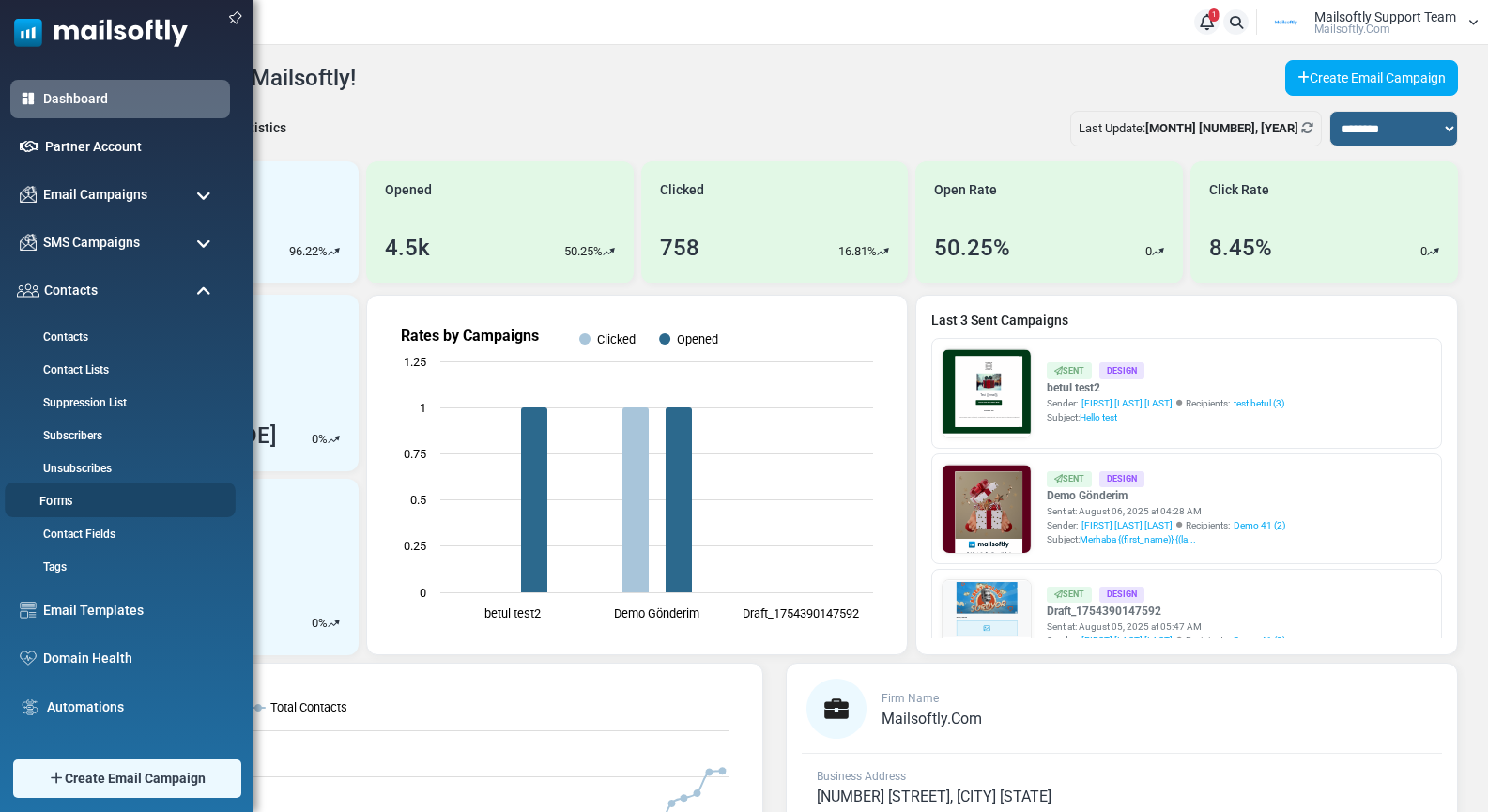 click on "Forms" at bounding box center (117, 501) 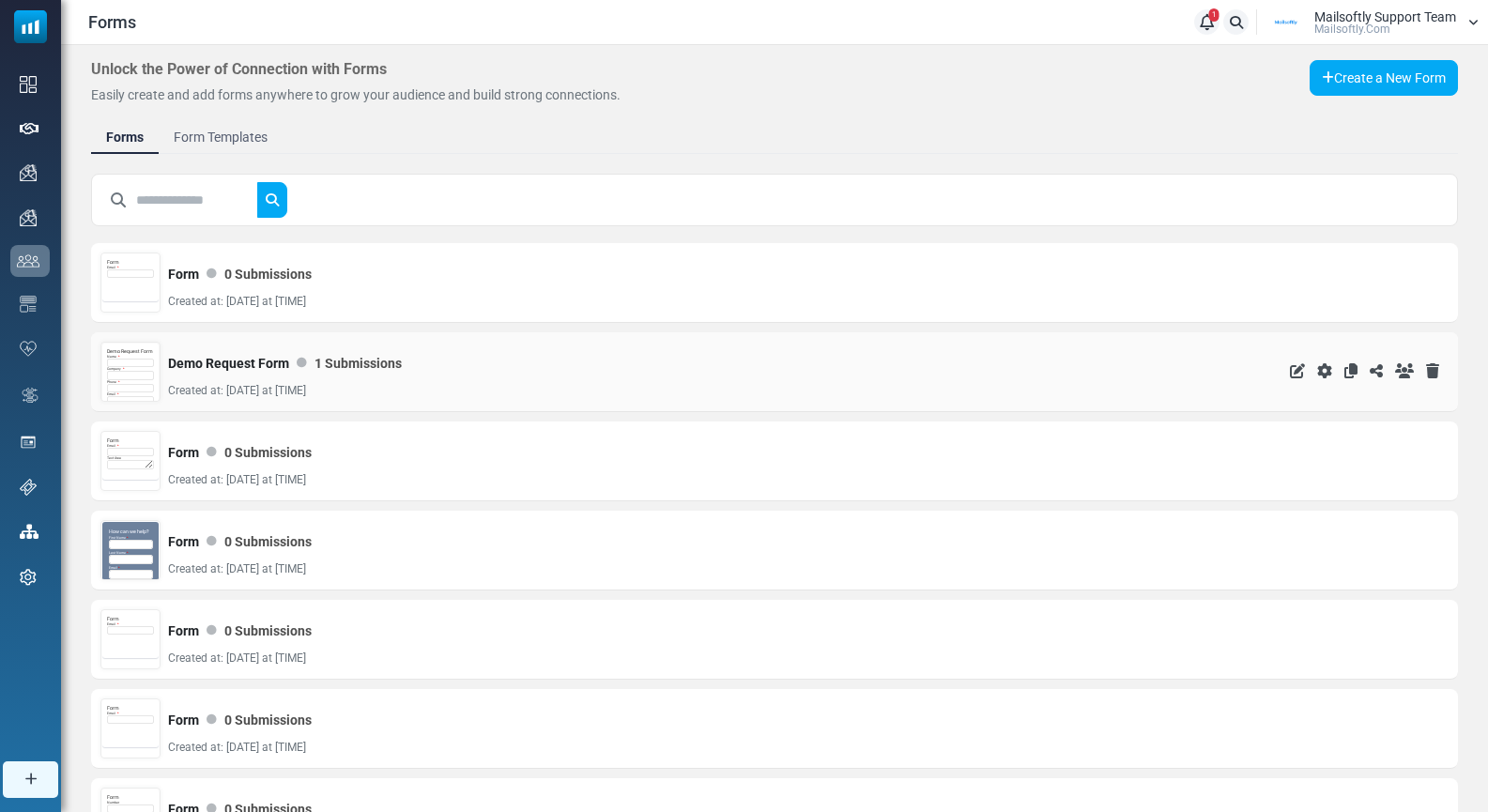 scroll, scrollTop: 0, scrollLeft: 0, axis: both 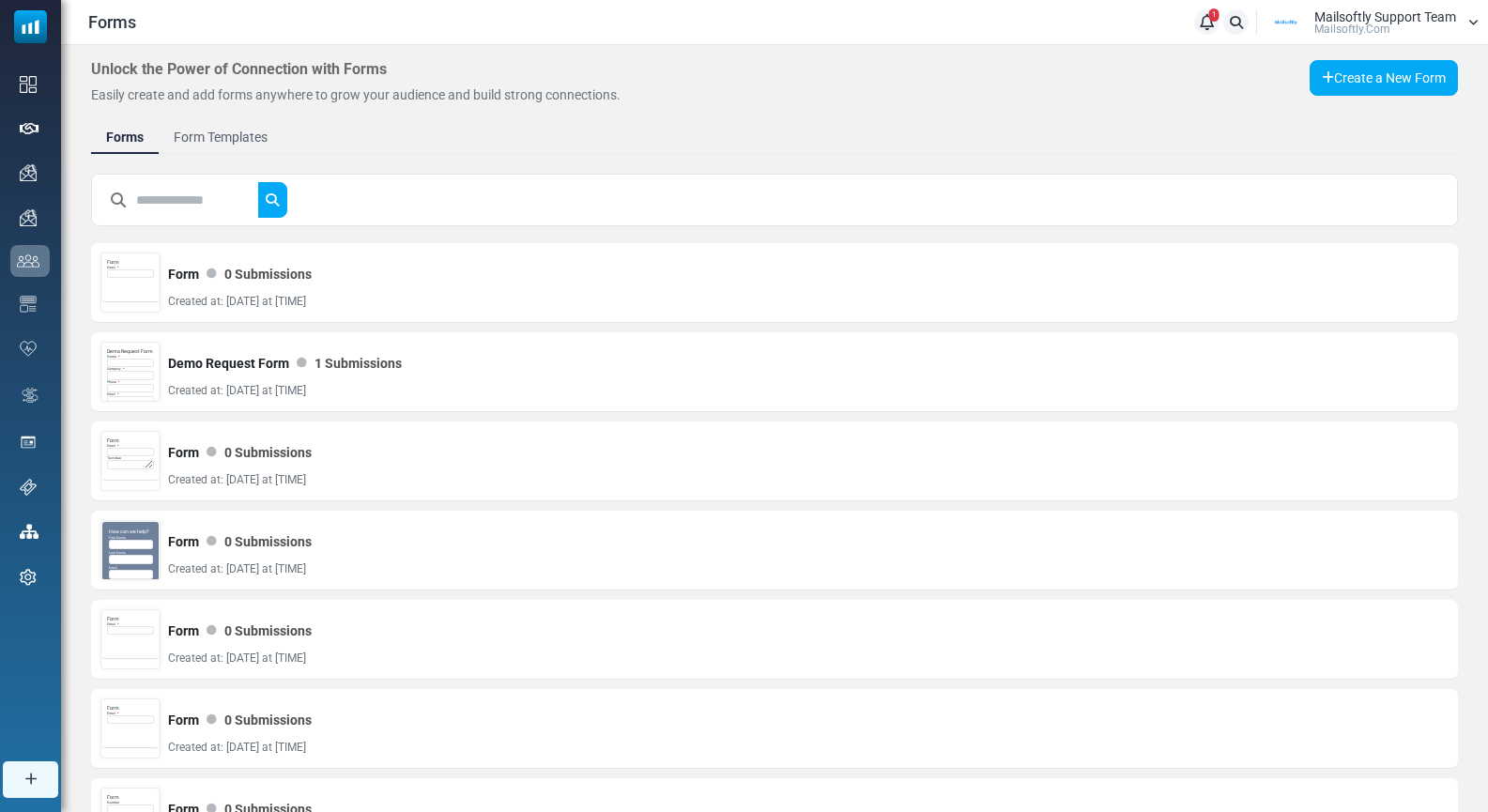click at bounding box center (197, 200) 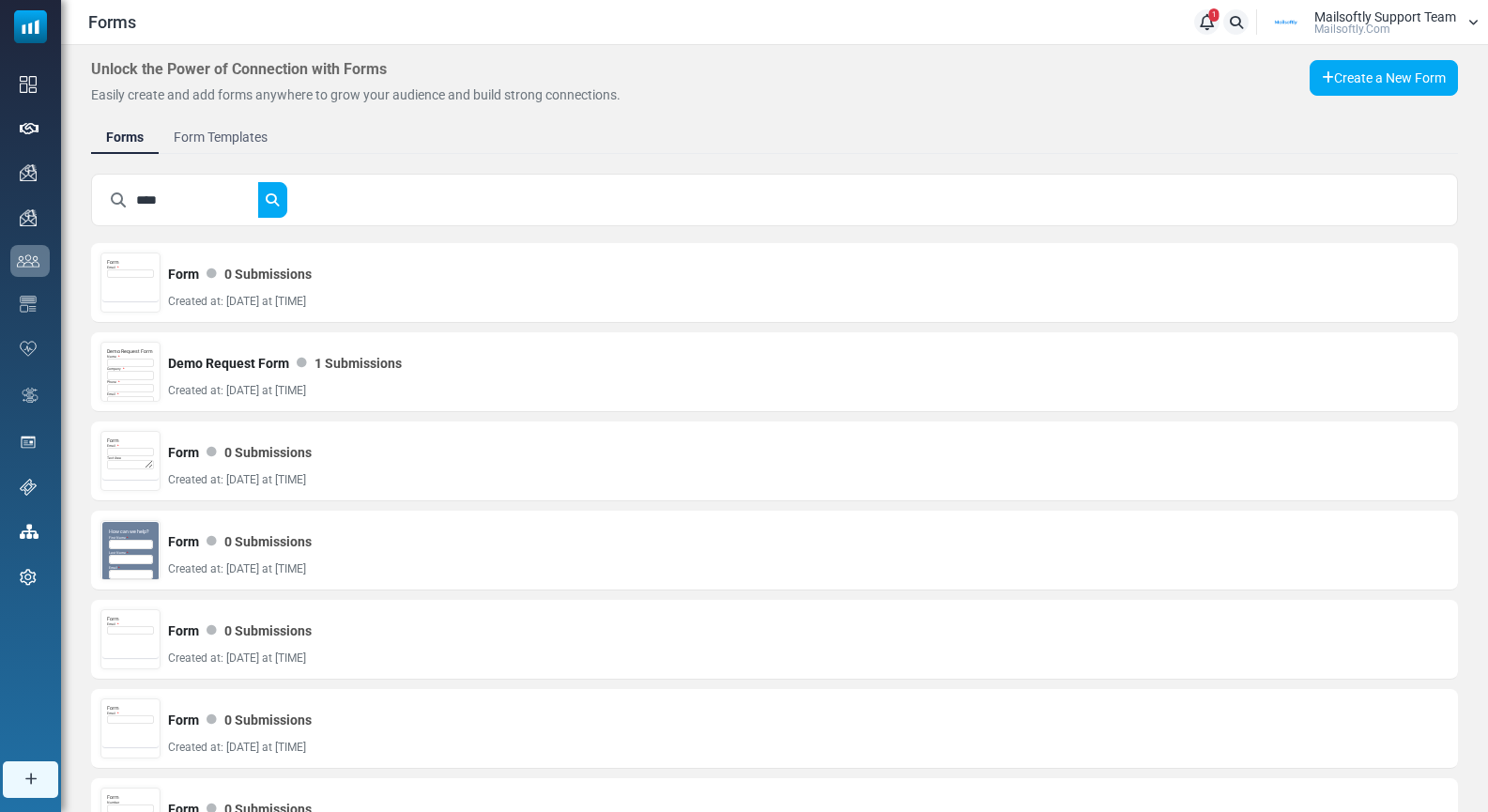 type on "****" 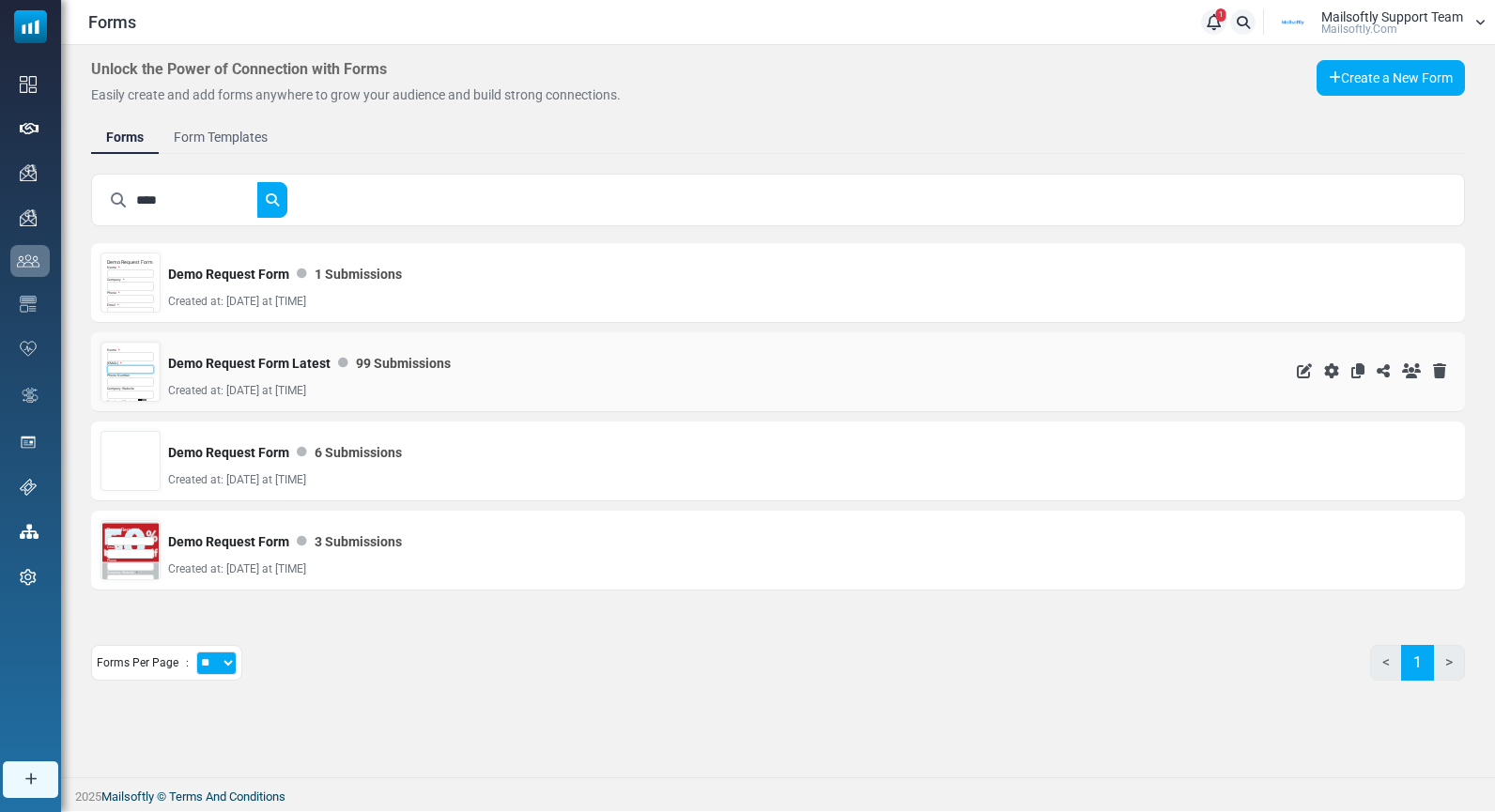 click at bounding box center (131, 370) 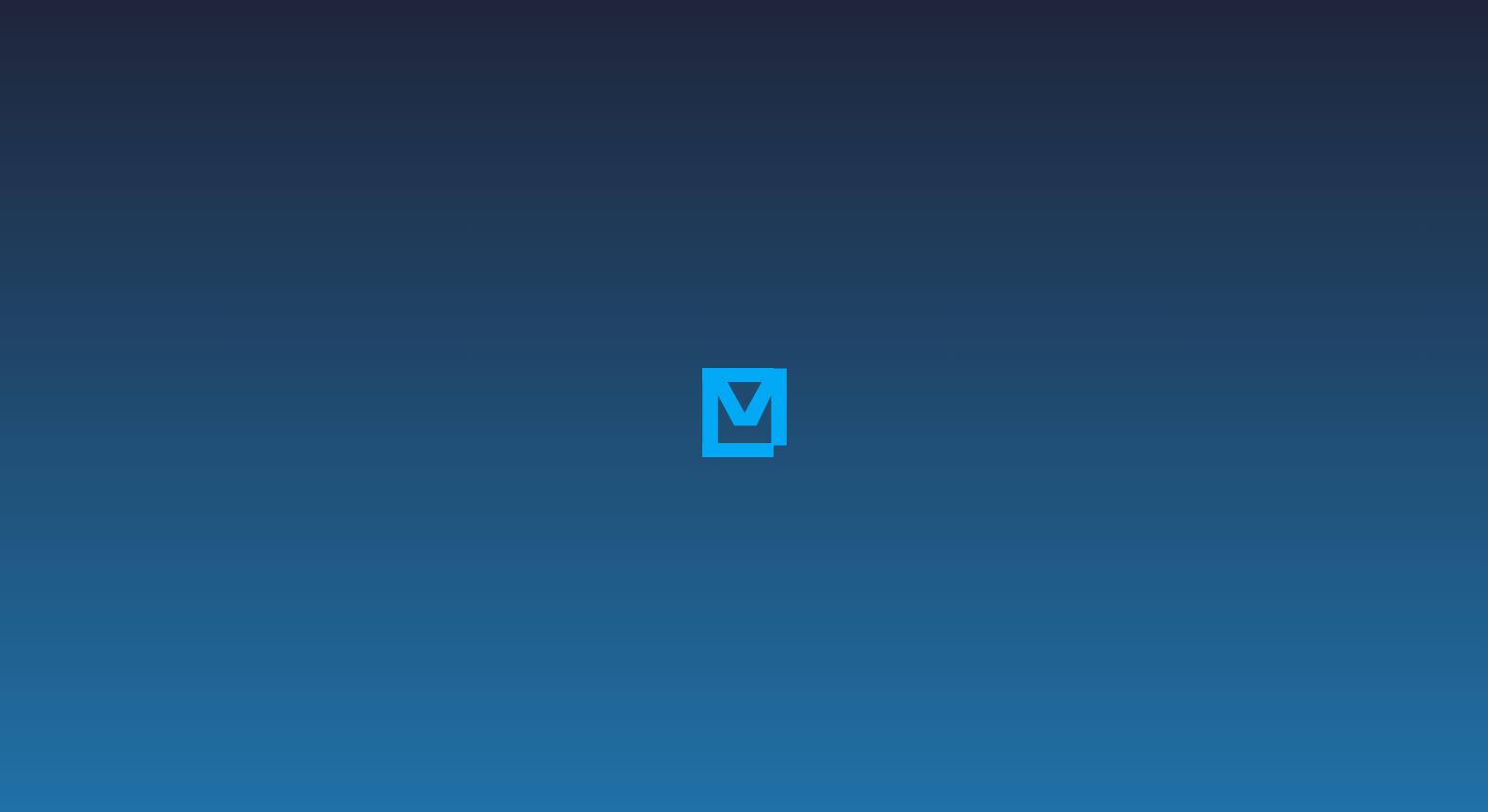 scroll, scrollTop: 0, scrollLeft: 0, axis: both 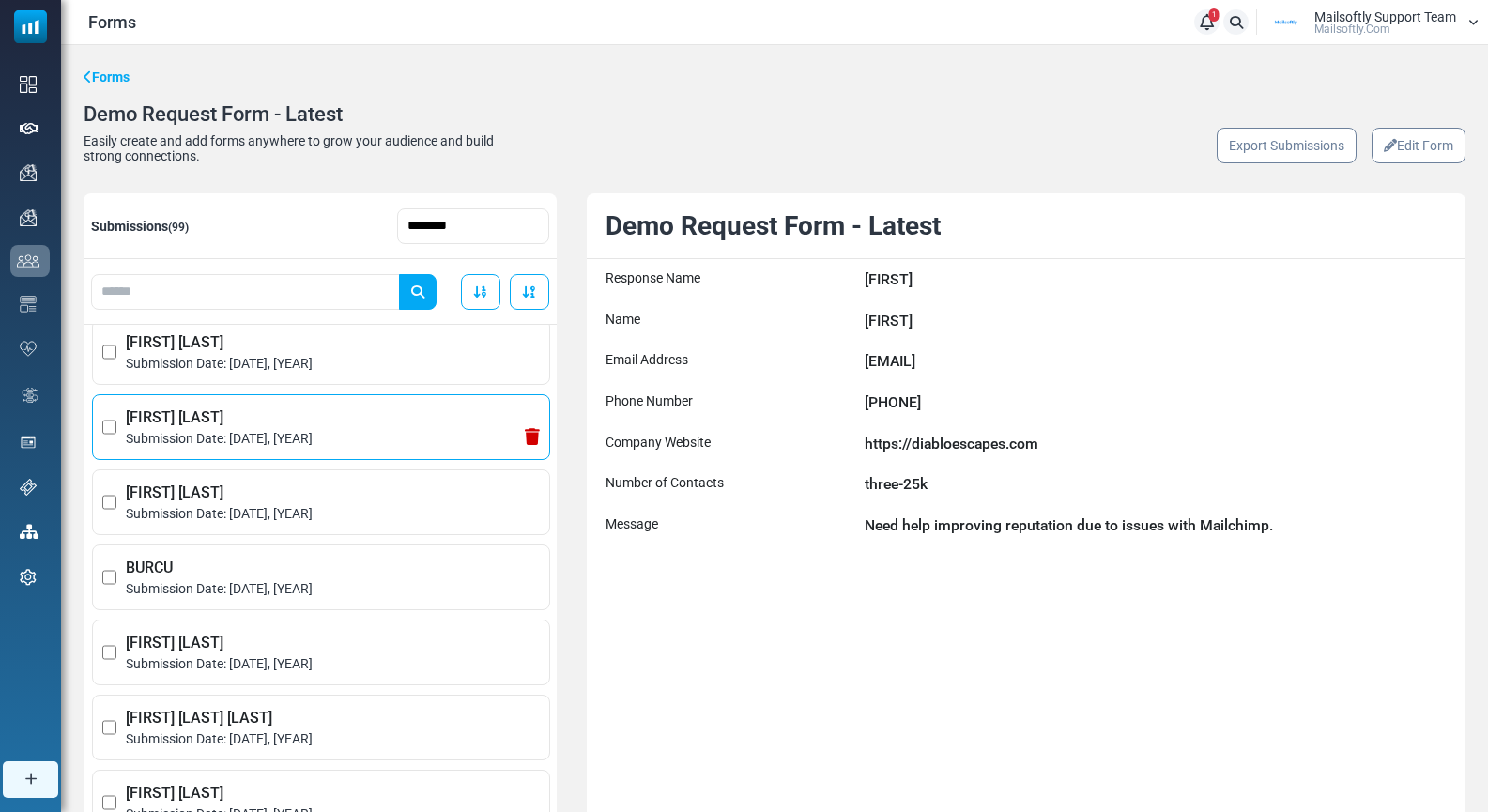 click on "[FIRST] [LAST]" at bounding box center [332, 418] 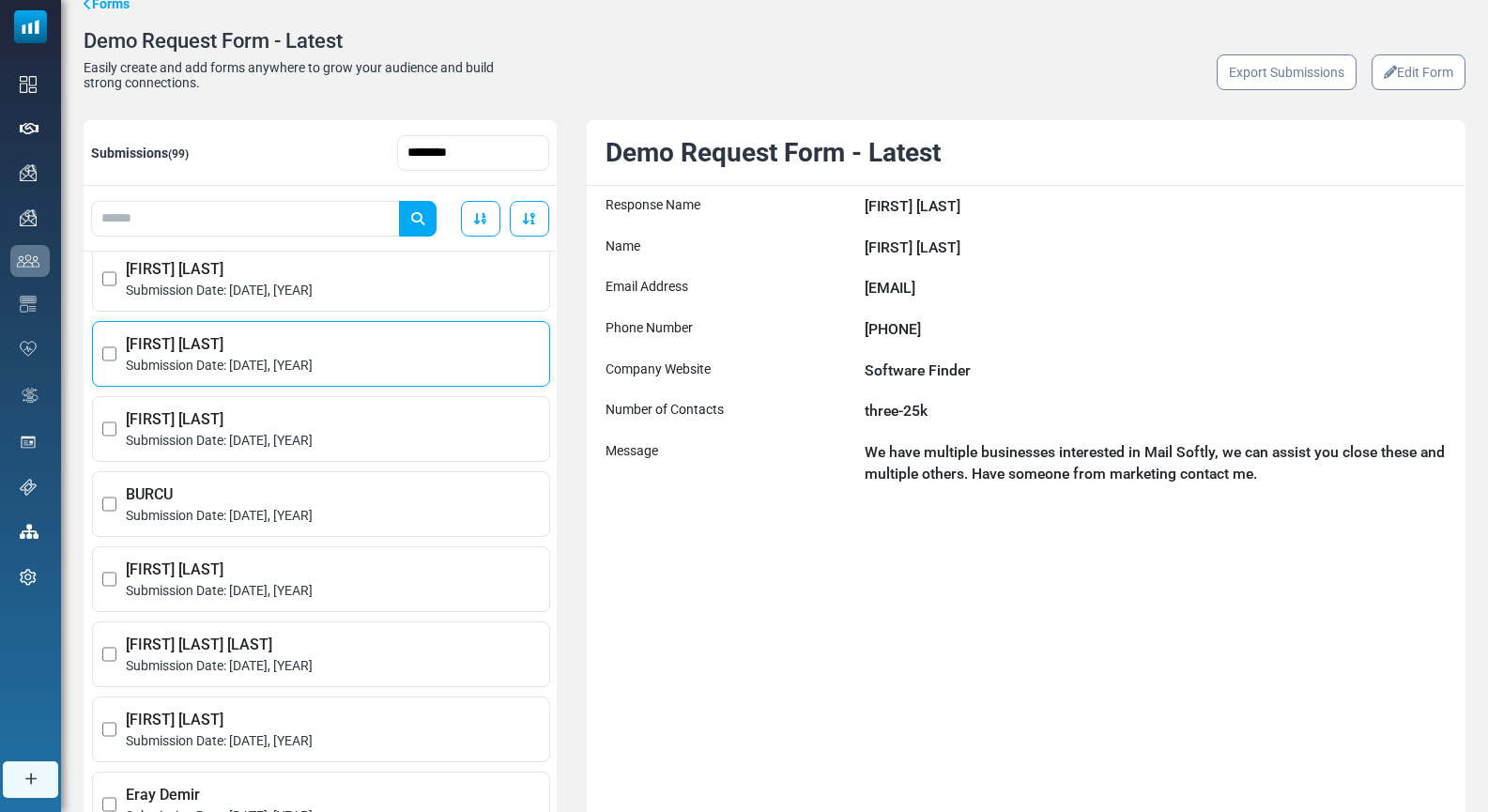 scroll, scrollTop: 81, scrollLeft: 0, axis: vertical 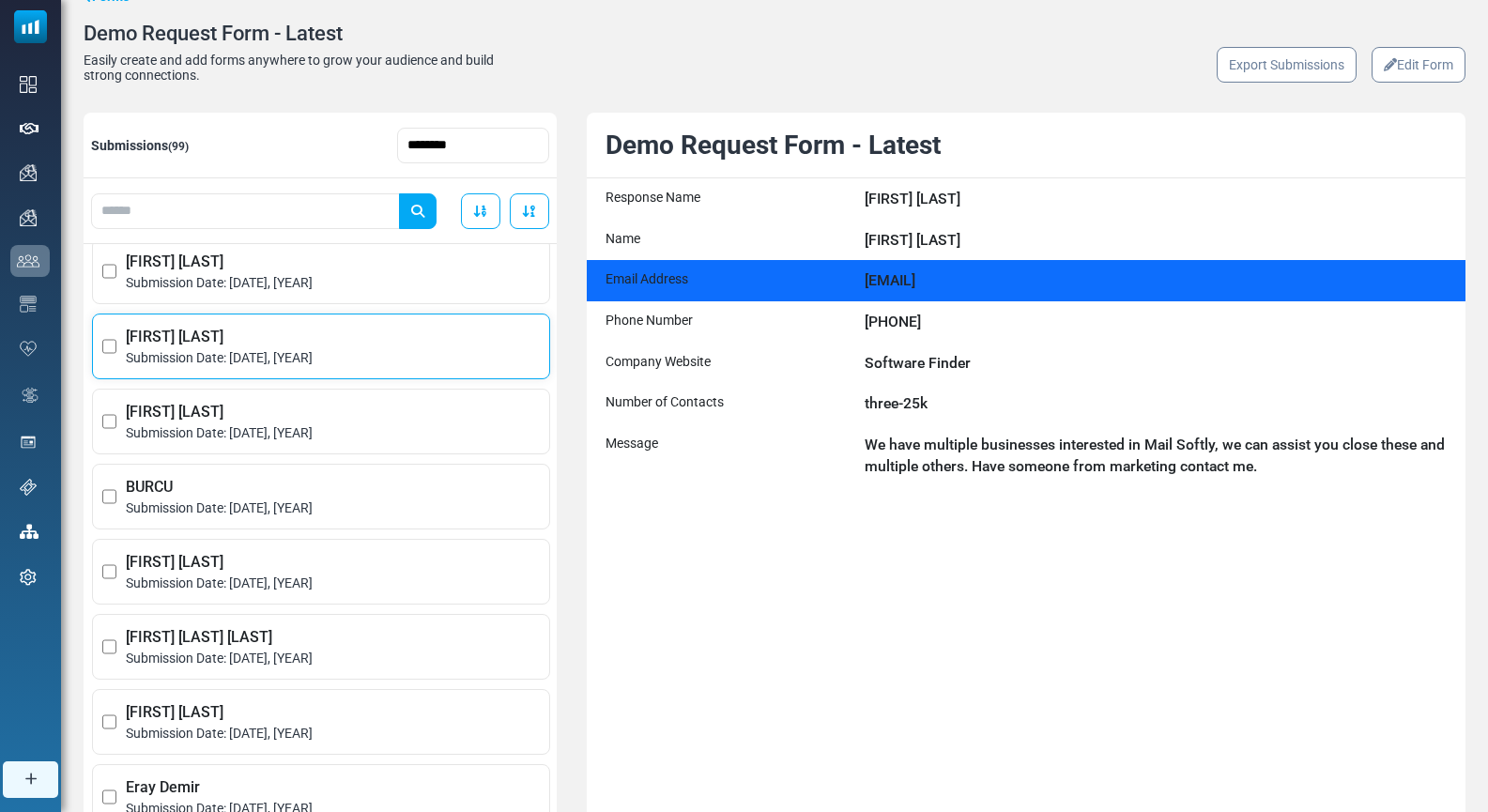 drag, startPoint x: 955, startPoint y: 283, endPoint x: 1099, endPoint y: 277, distance: 144.12495 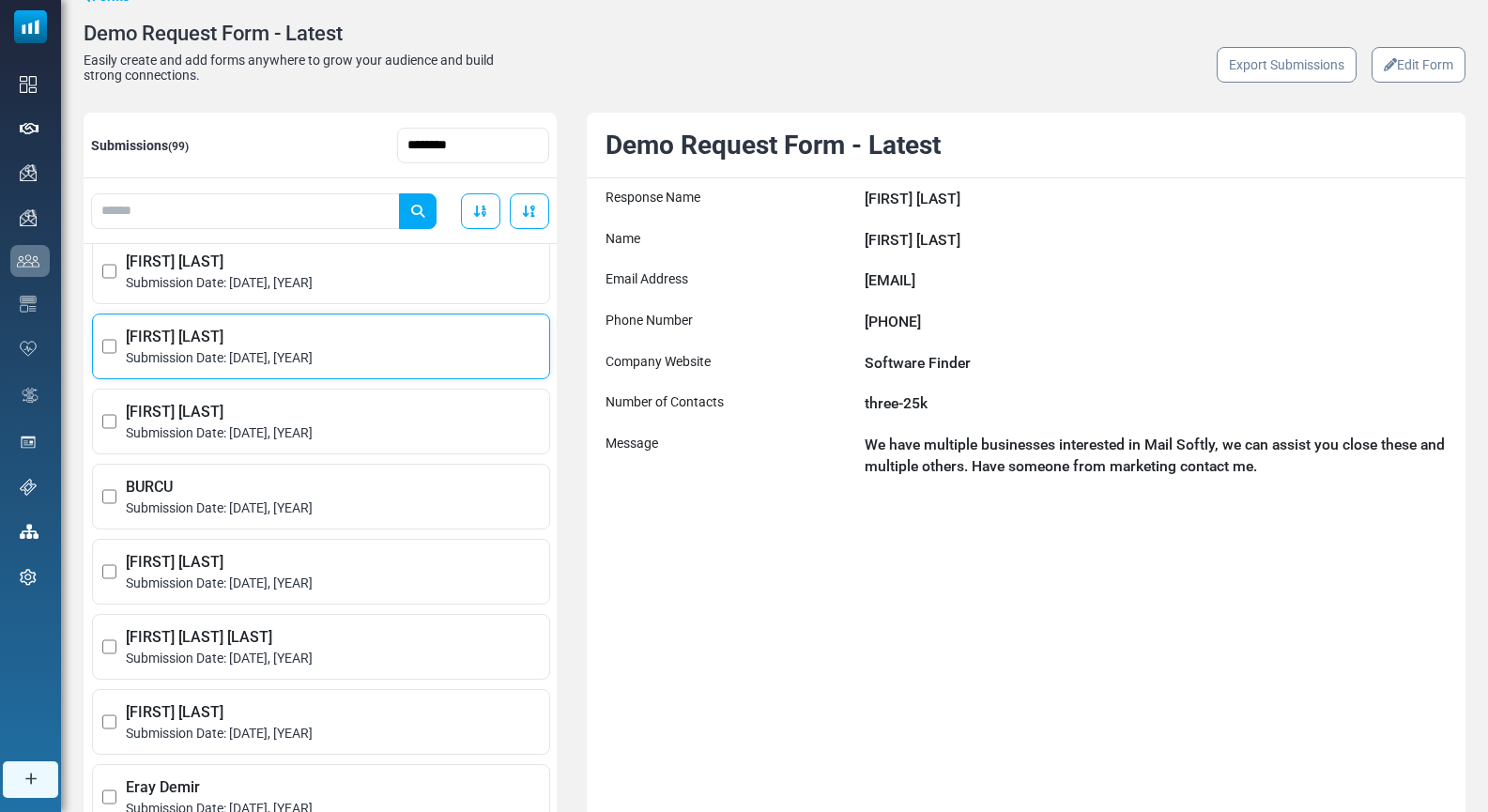 copy on "softwarefinder.com" 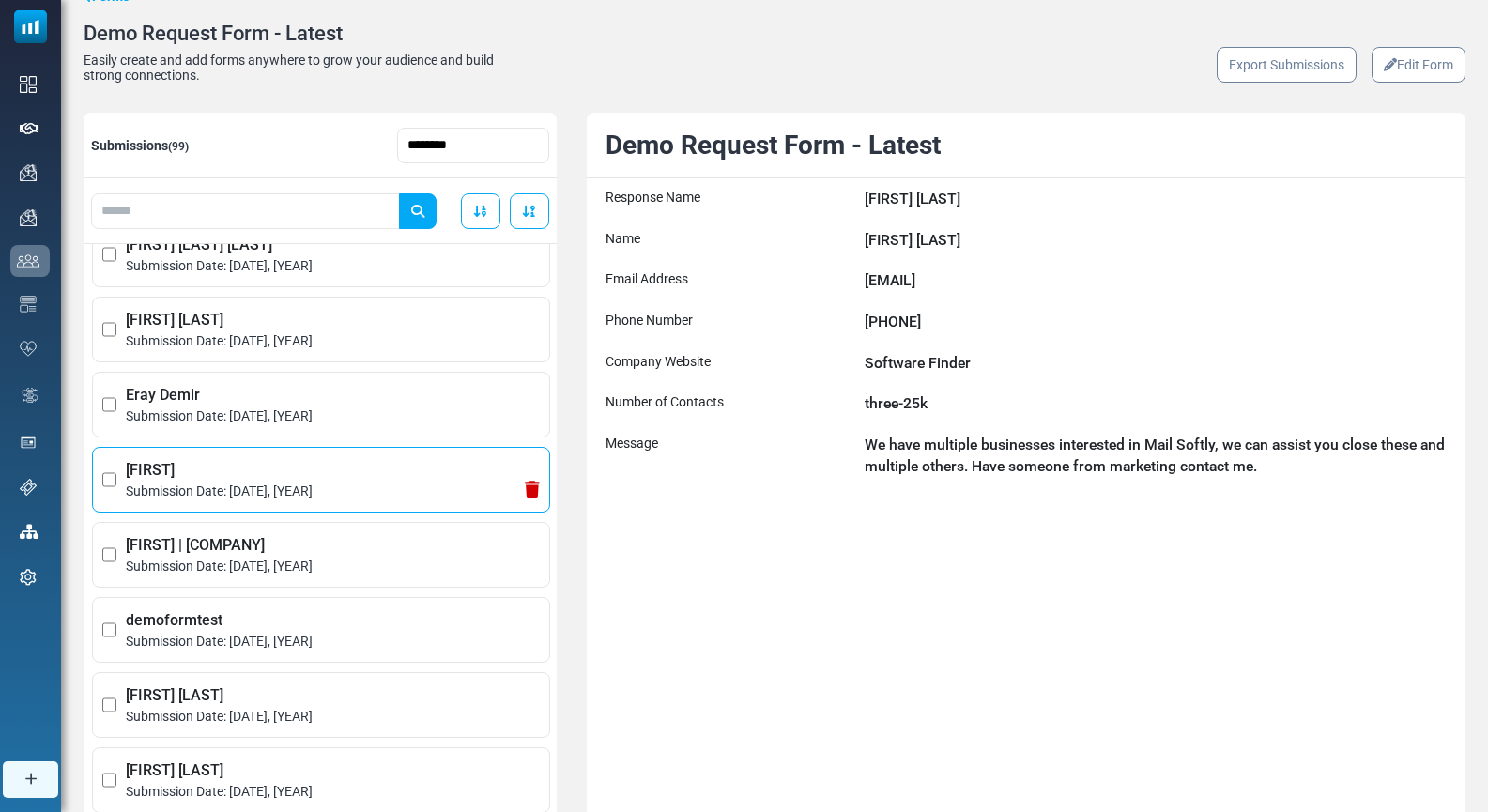 scroll, scrollTop: 943, scrollLeft: 0, axis: vertical 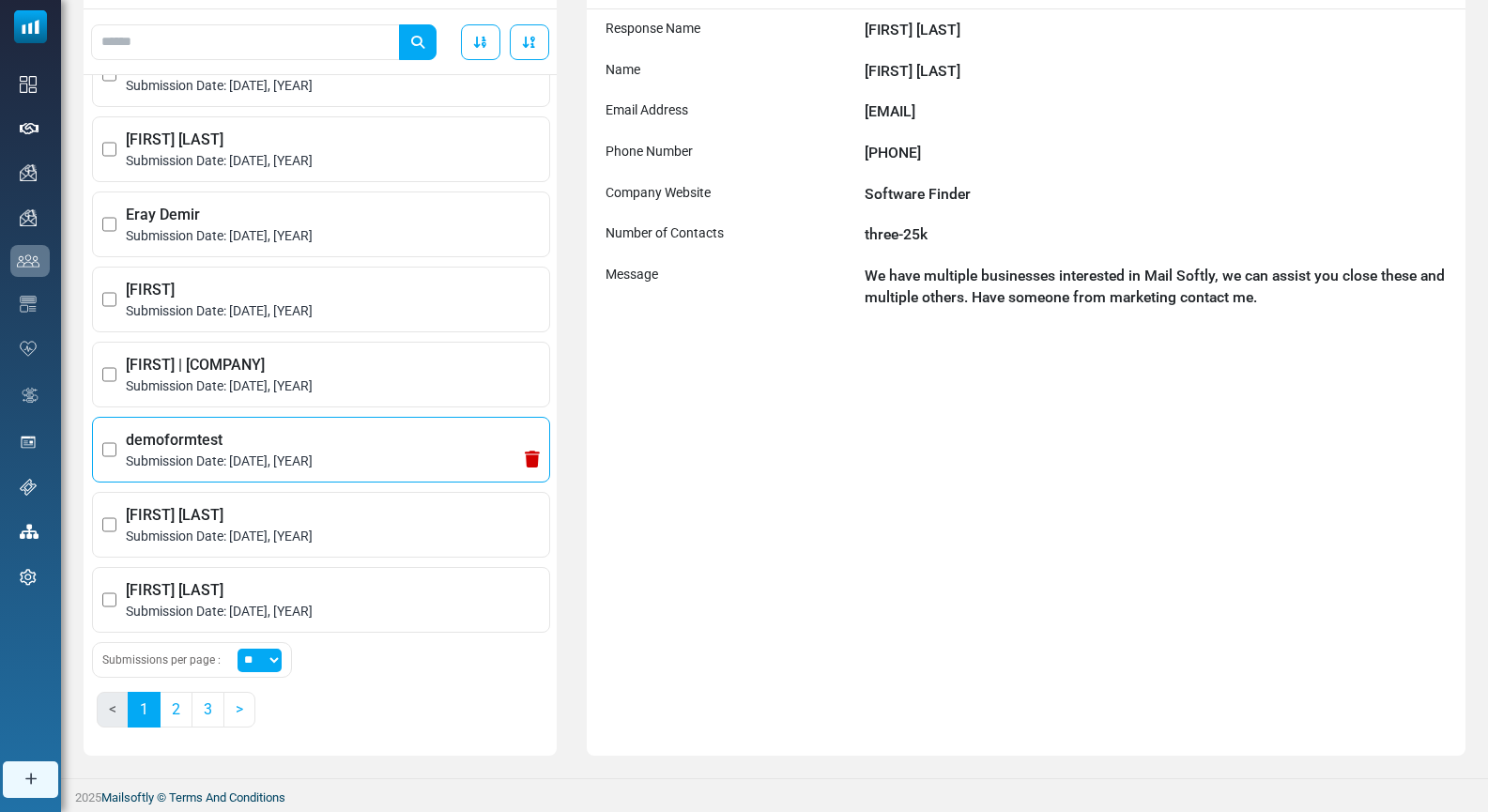 click on "Submission Date: [DATE], [YEAR]" at bounding box center (332, 461) 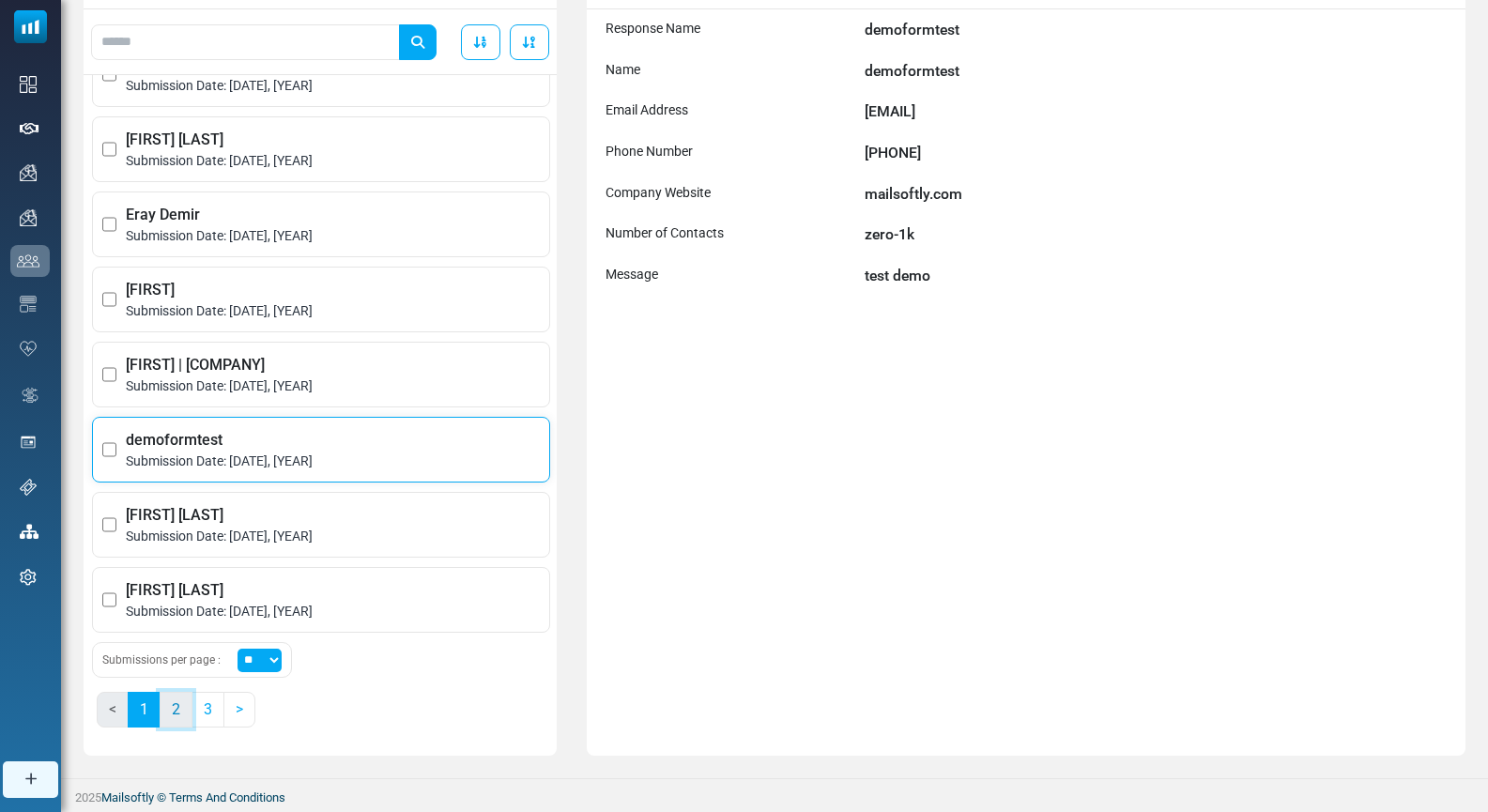 click on "2" at bounding box center [176, 710] 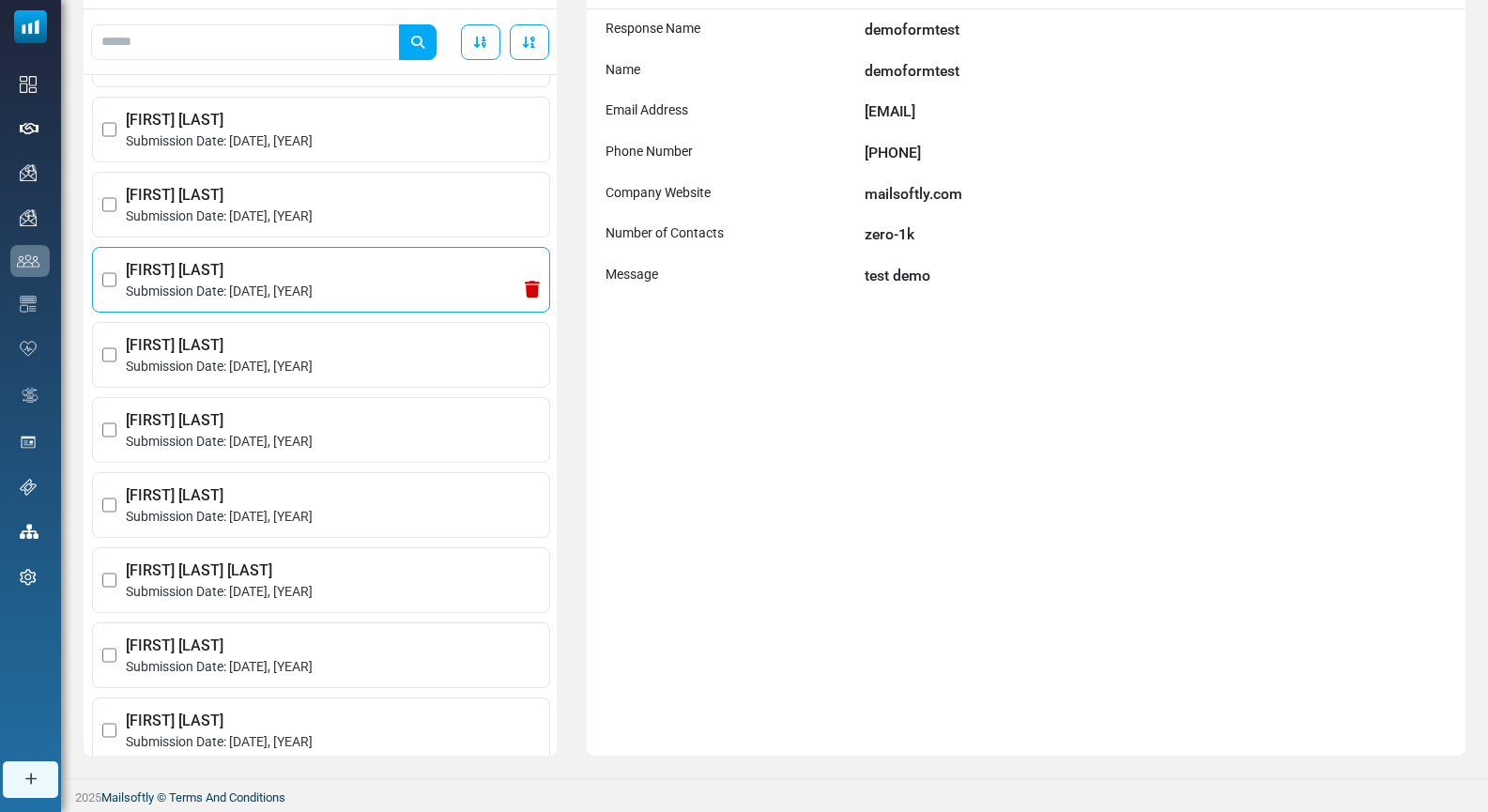 scroll, scrollTop: 0, scrollLeft: 0, axis: both 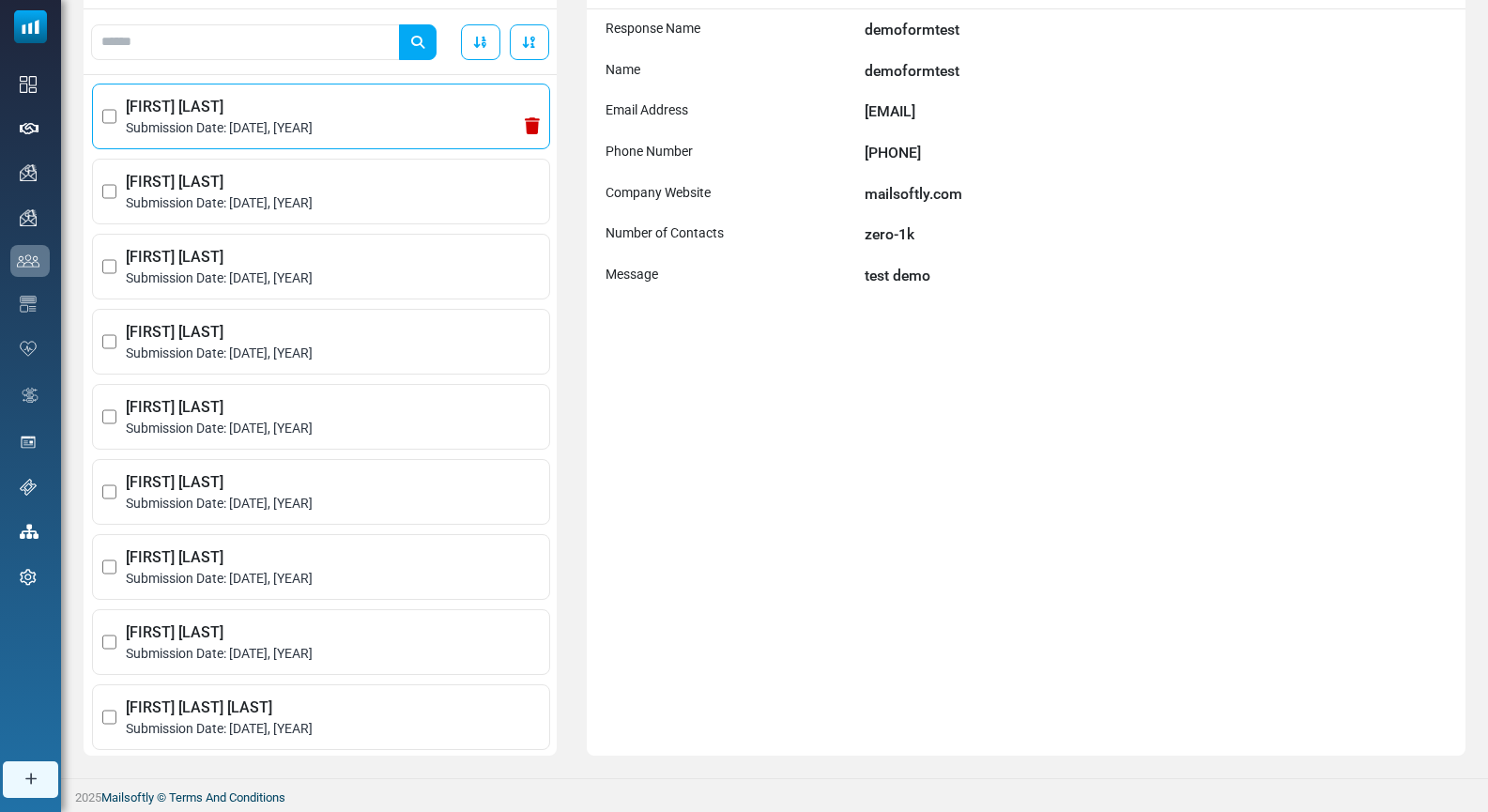click on "Submission Date: [DATE], [YEAR]" at bounding box center (332, 128) 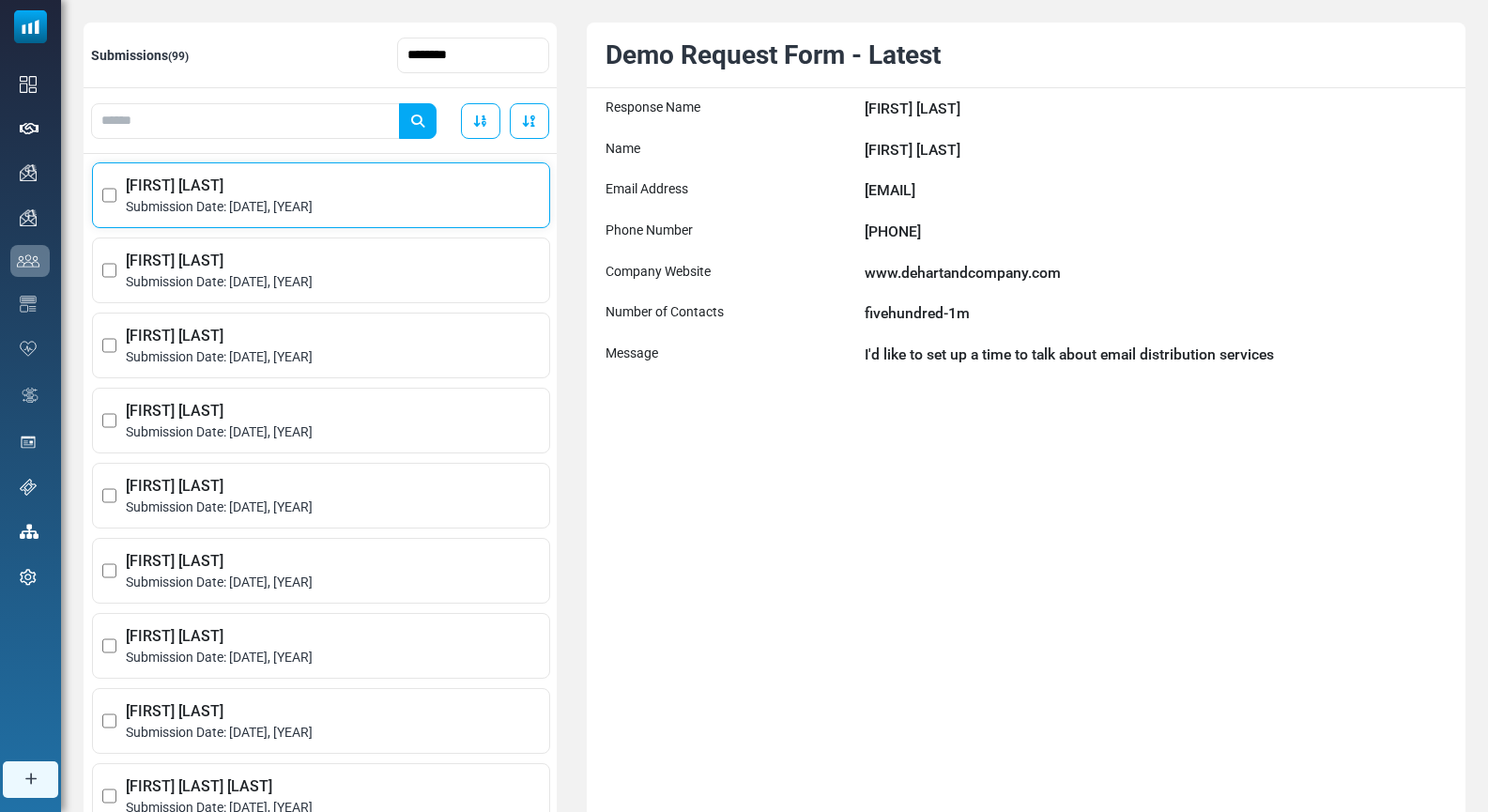 scroll, scrollTop: 166, scrollLeft: 0, axis: vertical 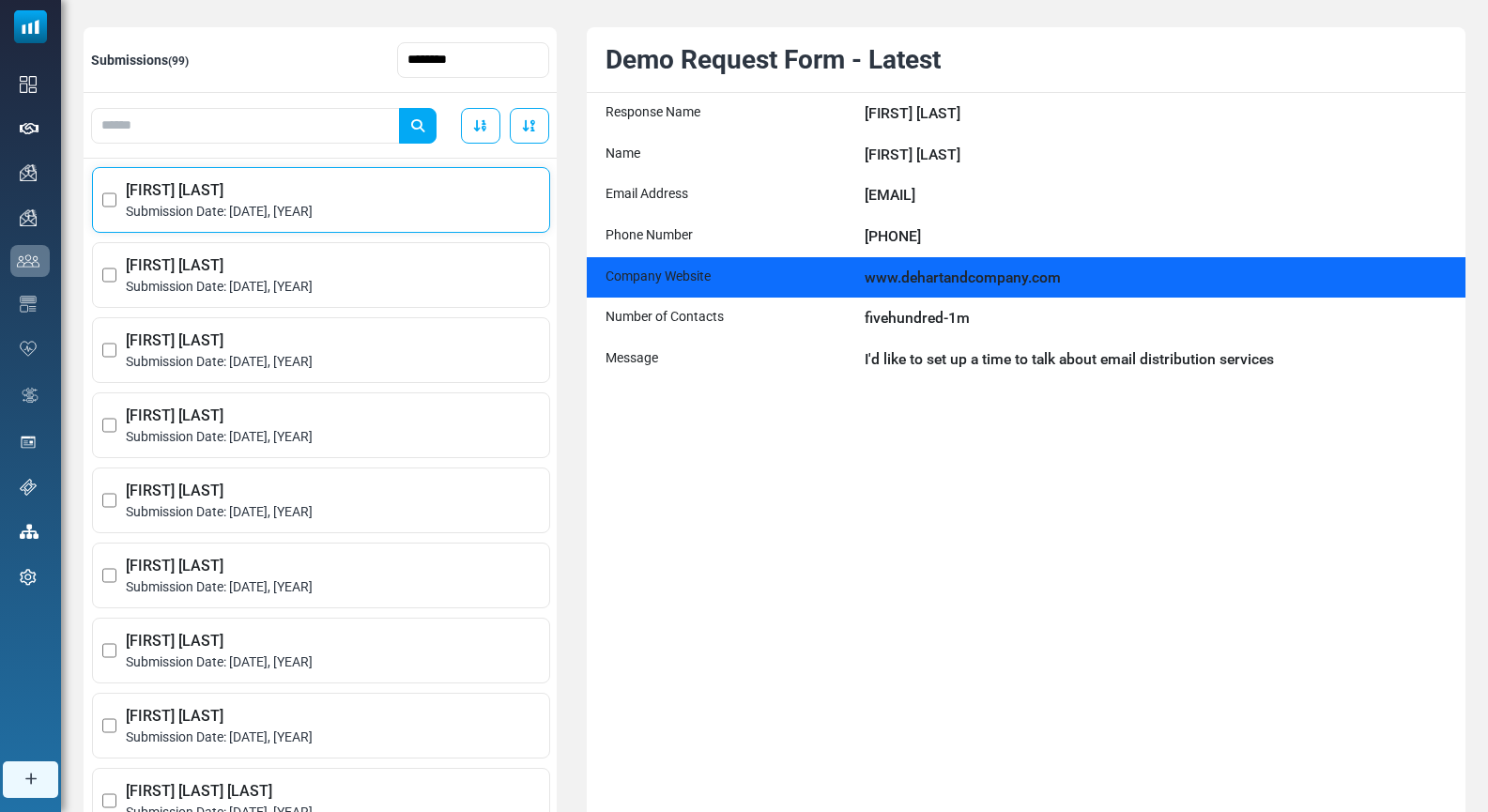 click on "www.dehartandcompany.com" at bounding box center [1156, 278] 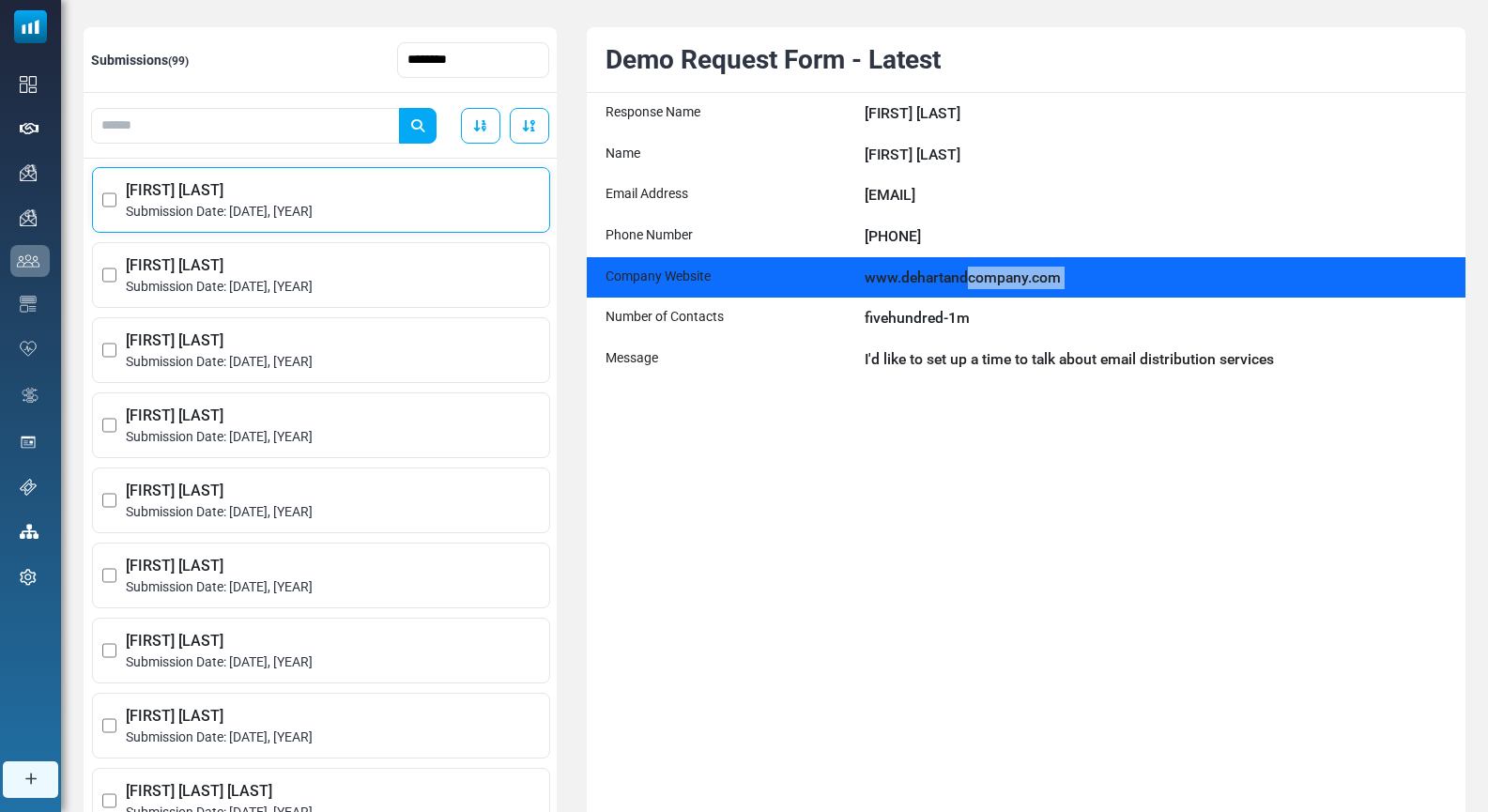 click on "www.dehartandcompany.com" at bounding box center (1156, 278) 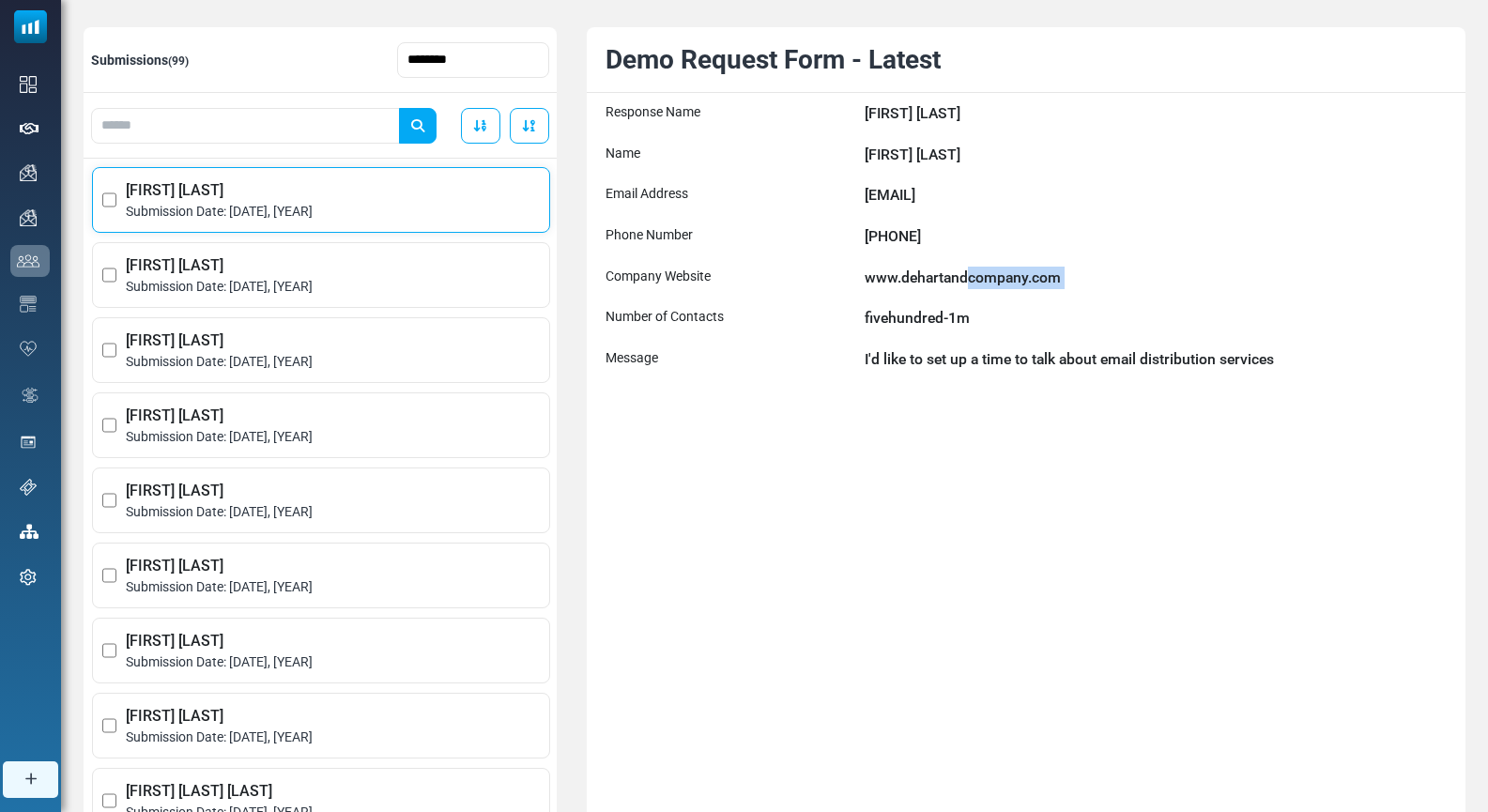 copy on "www.dehartandcompany.com" 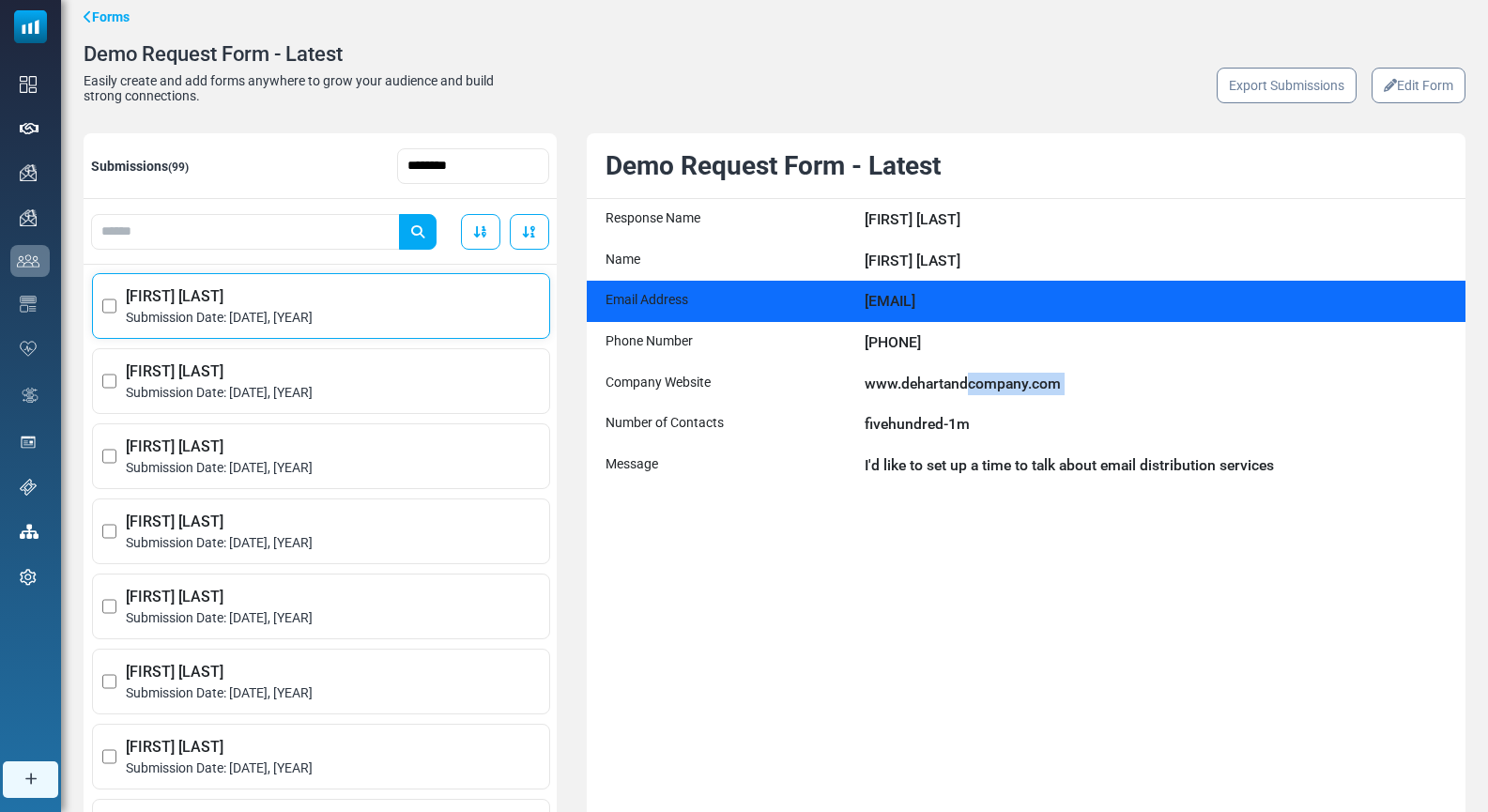 scroll, scrollTop: 59, scrollLeft: 0, axis: vertical 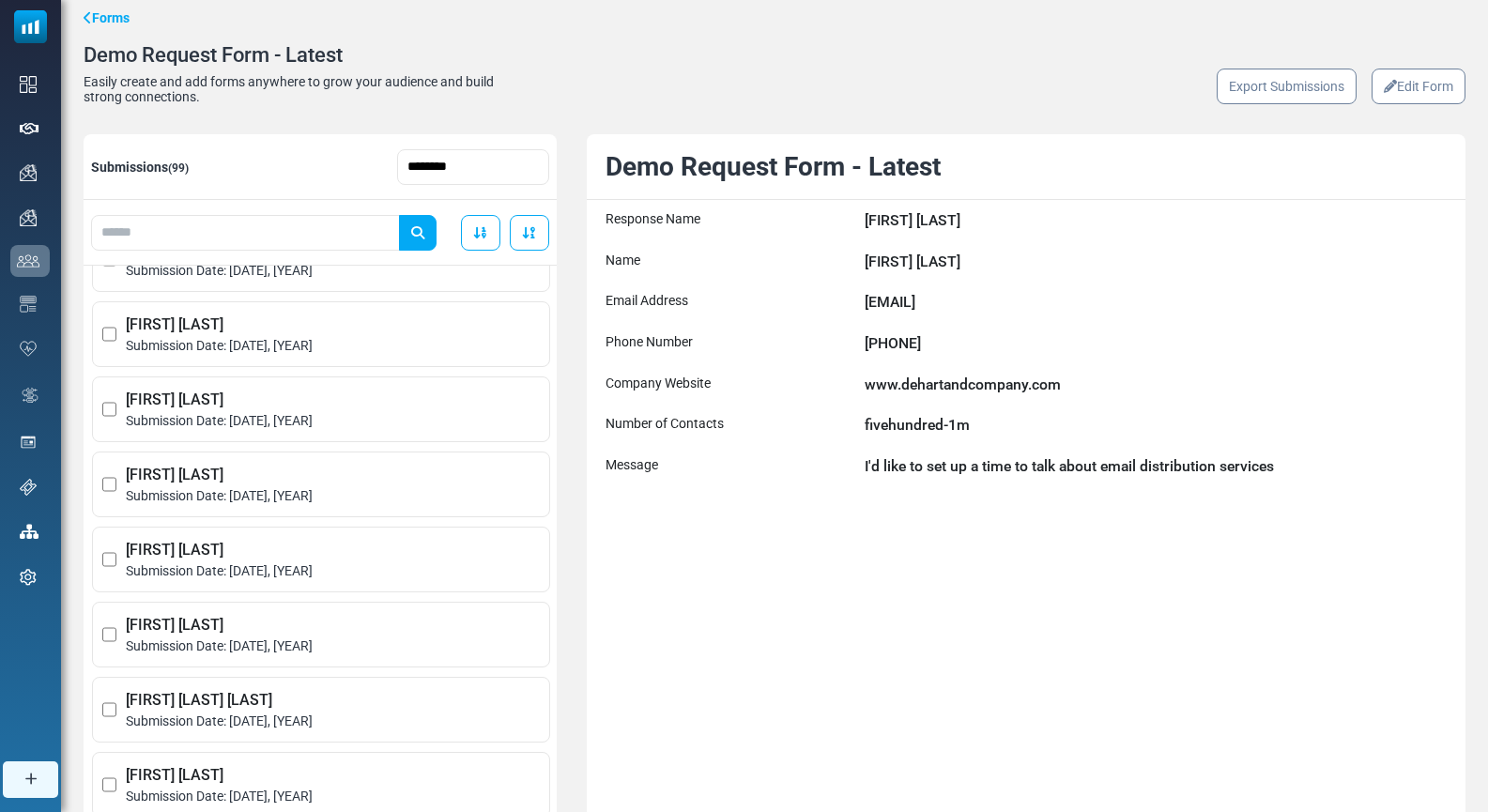 click on "Submission Date: [DATE], [YEAR]" at bounding box center [332, 421] 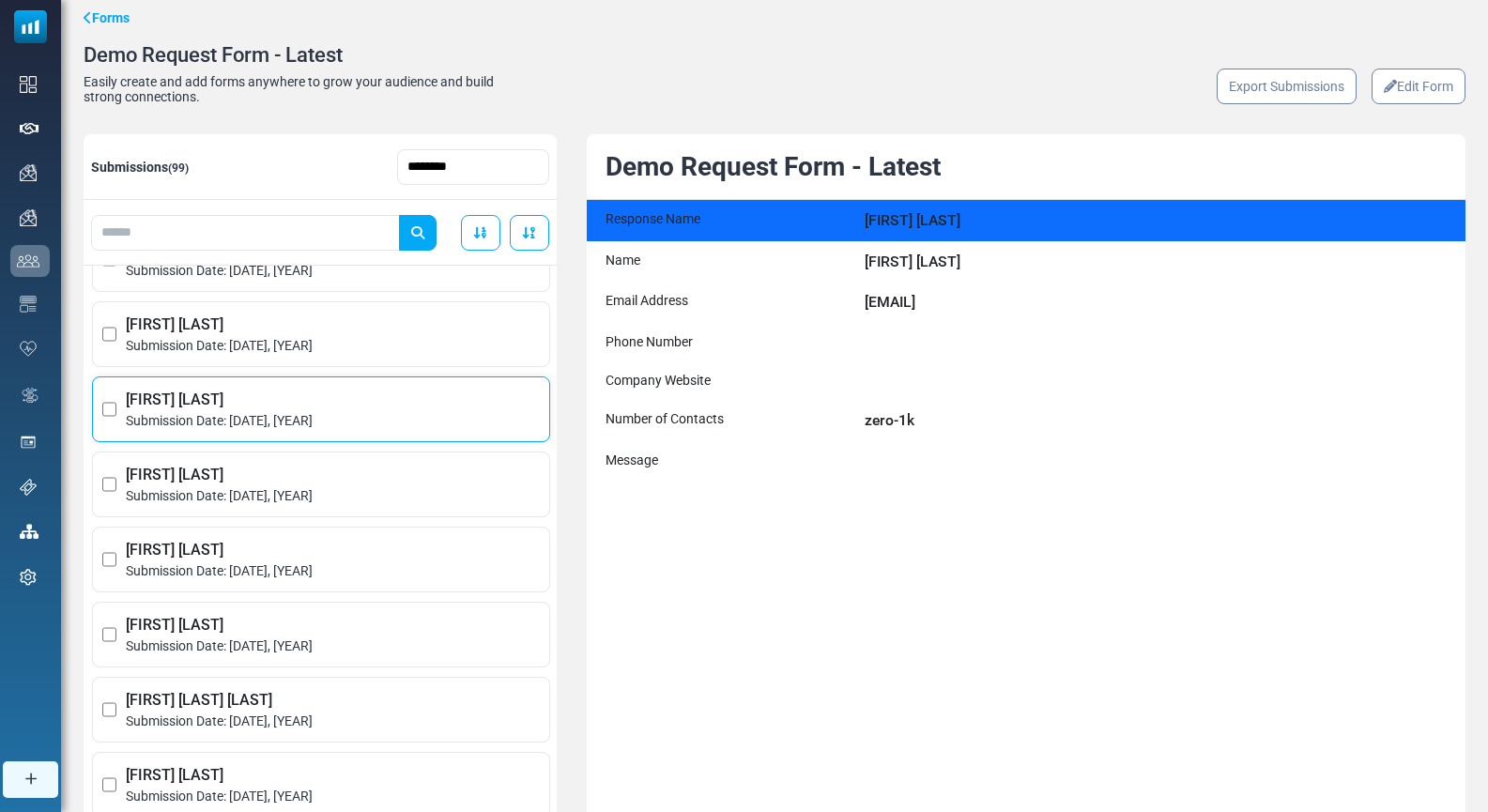 drag, startPoint x: 862, startPoint y: 225, endPoint x: 976, endPoint y: 222, distance: 114.03947 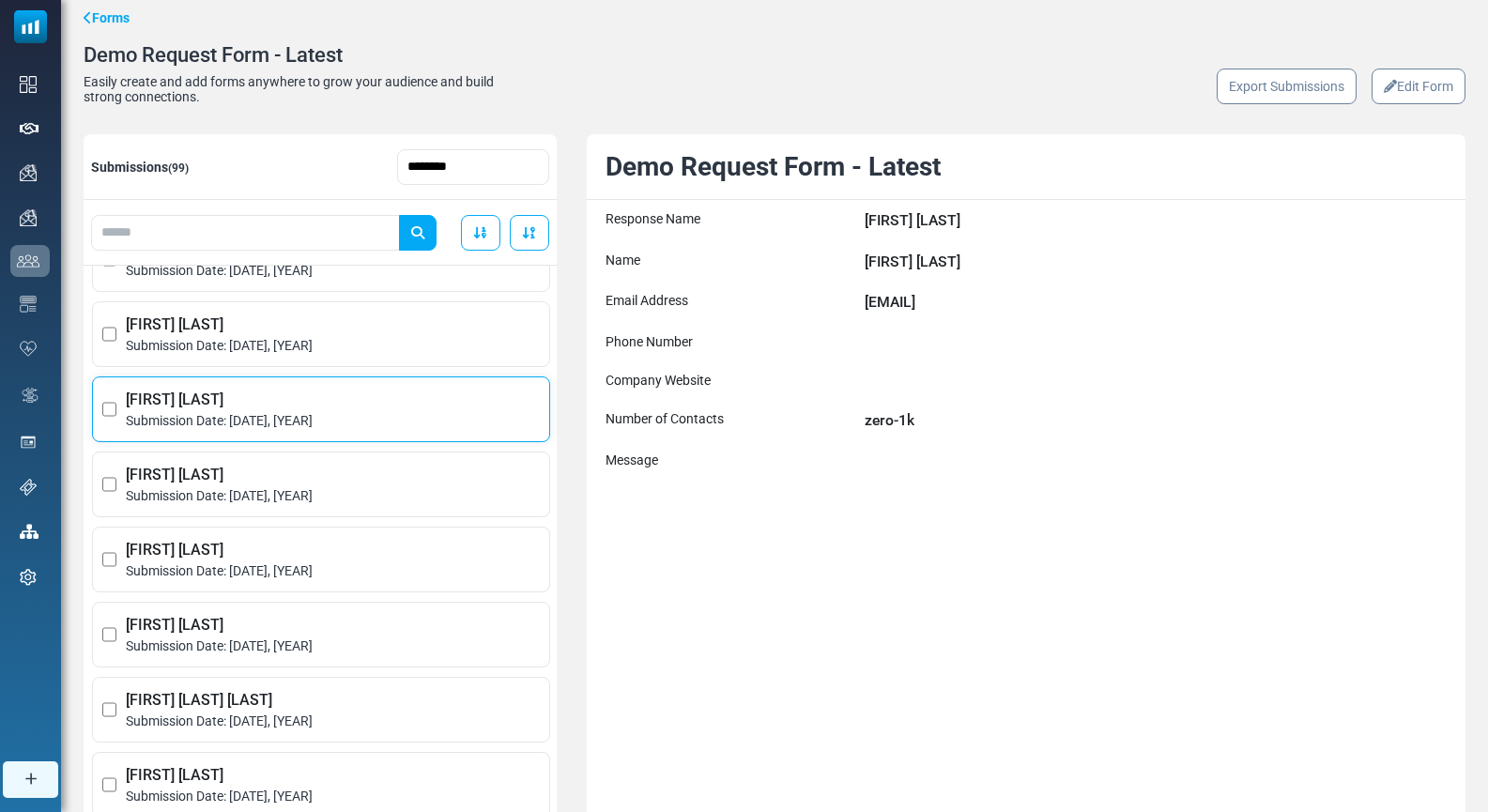 copy on "[FIRST] [LAST]" 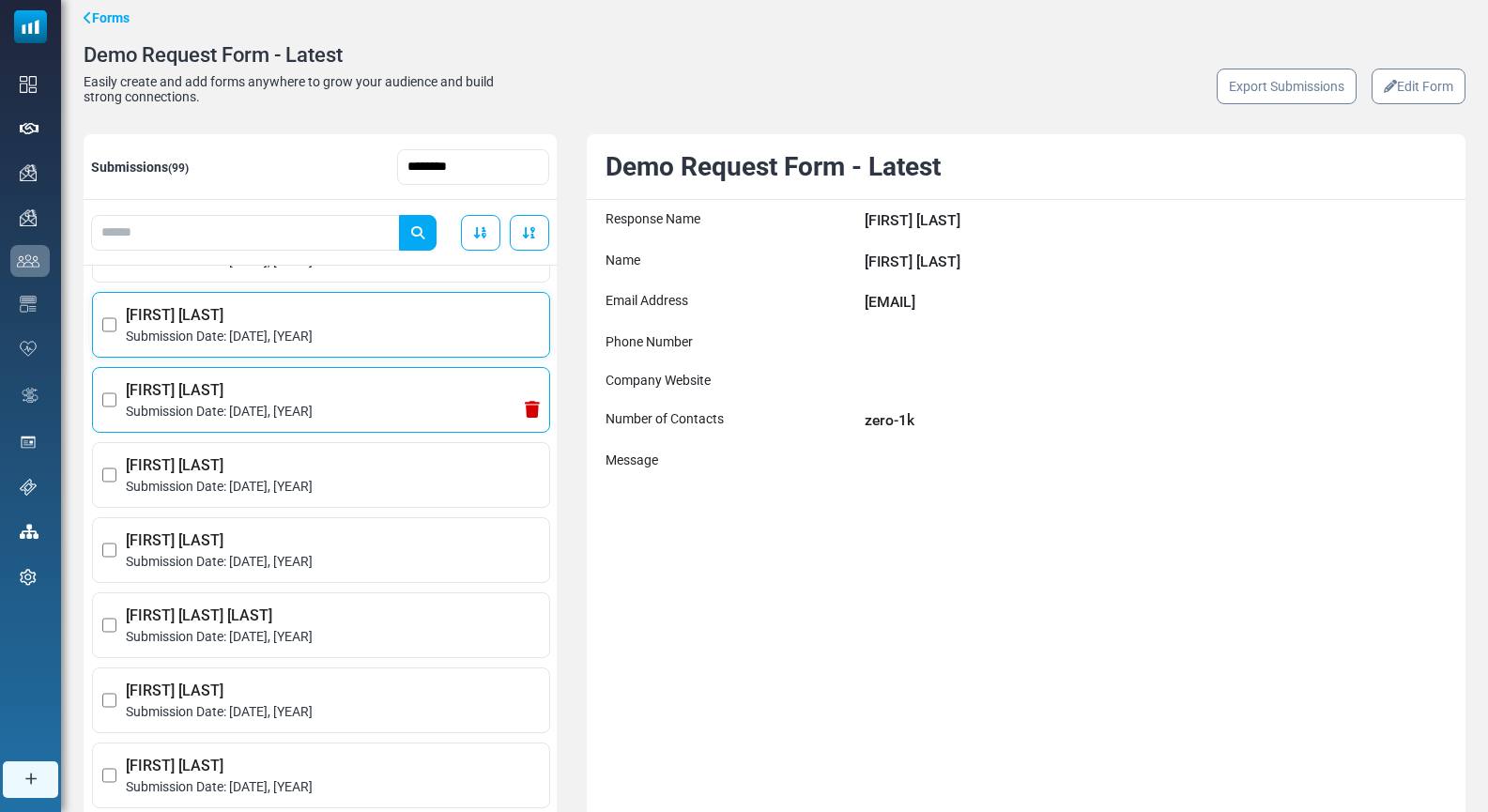 scroll, scrollTop: 351, scrollLeft: 0, axis: vertical 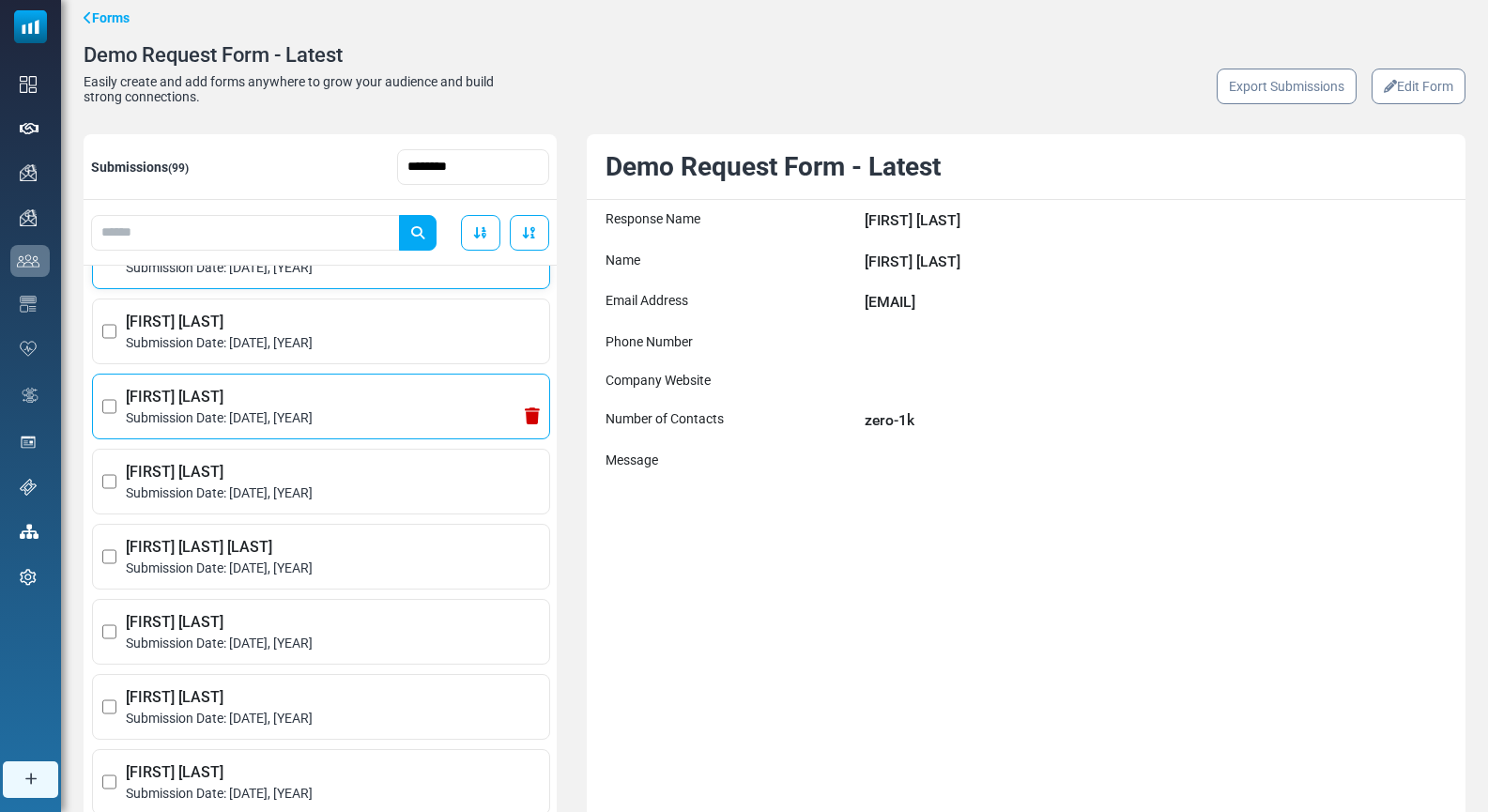click on "Submission Date: [DATE], [YEAR]" at bounding box center (332, 418) 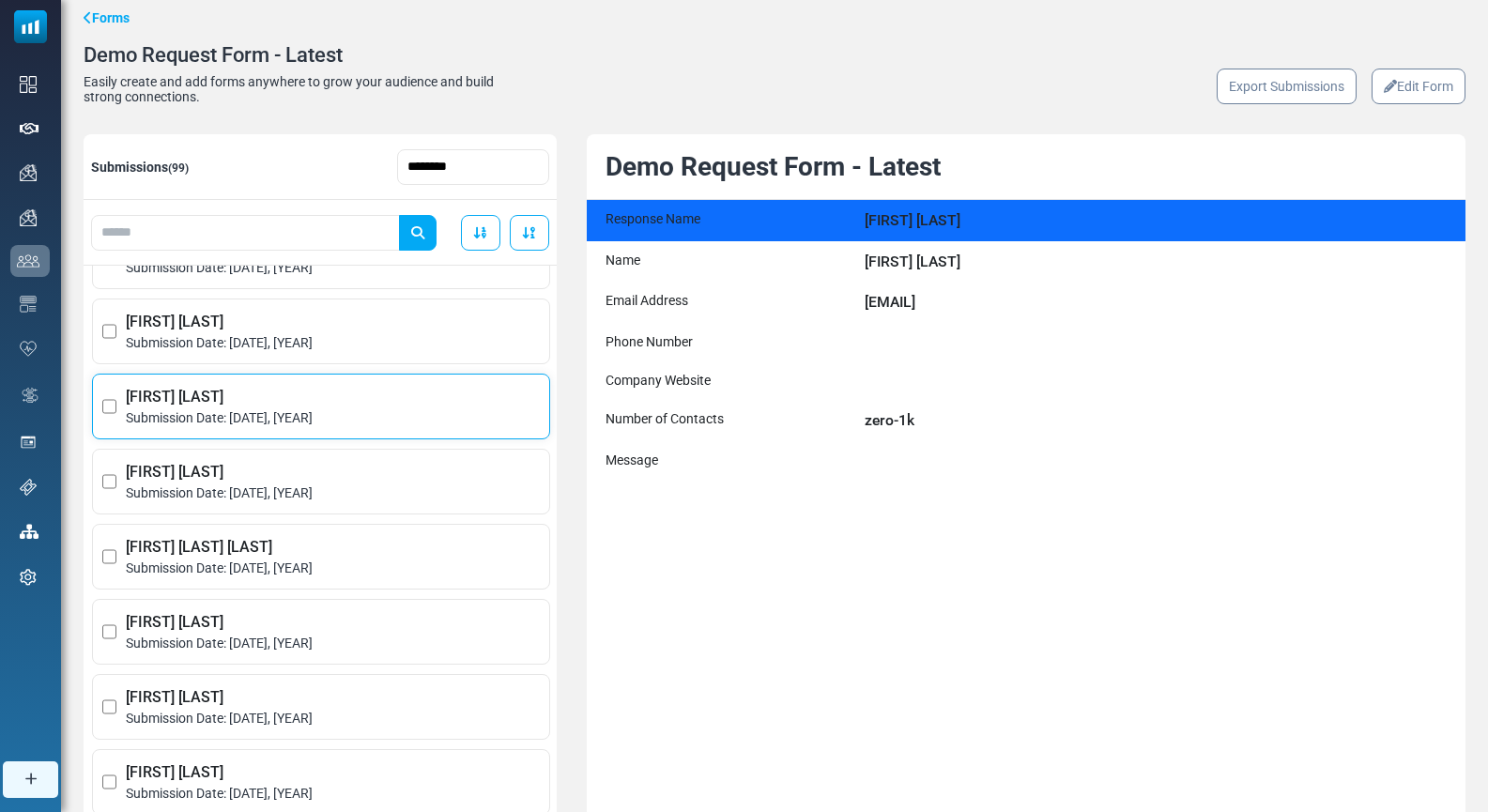 drag, startPoint x: 859, startPoint y: 221, endPoint x: 977, endPoint y: 221, distance: 118 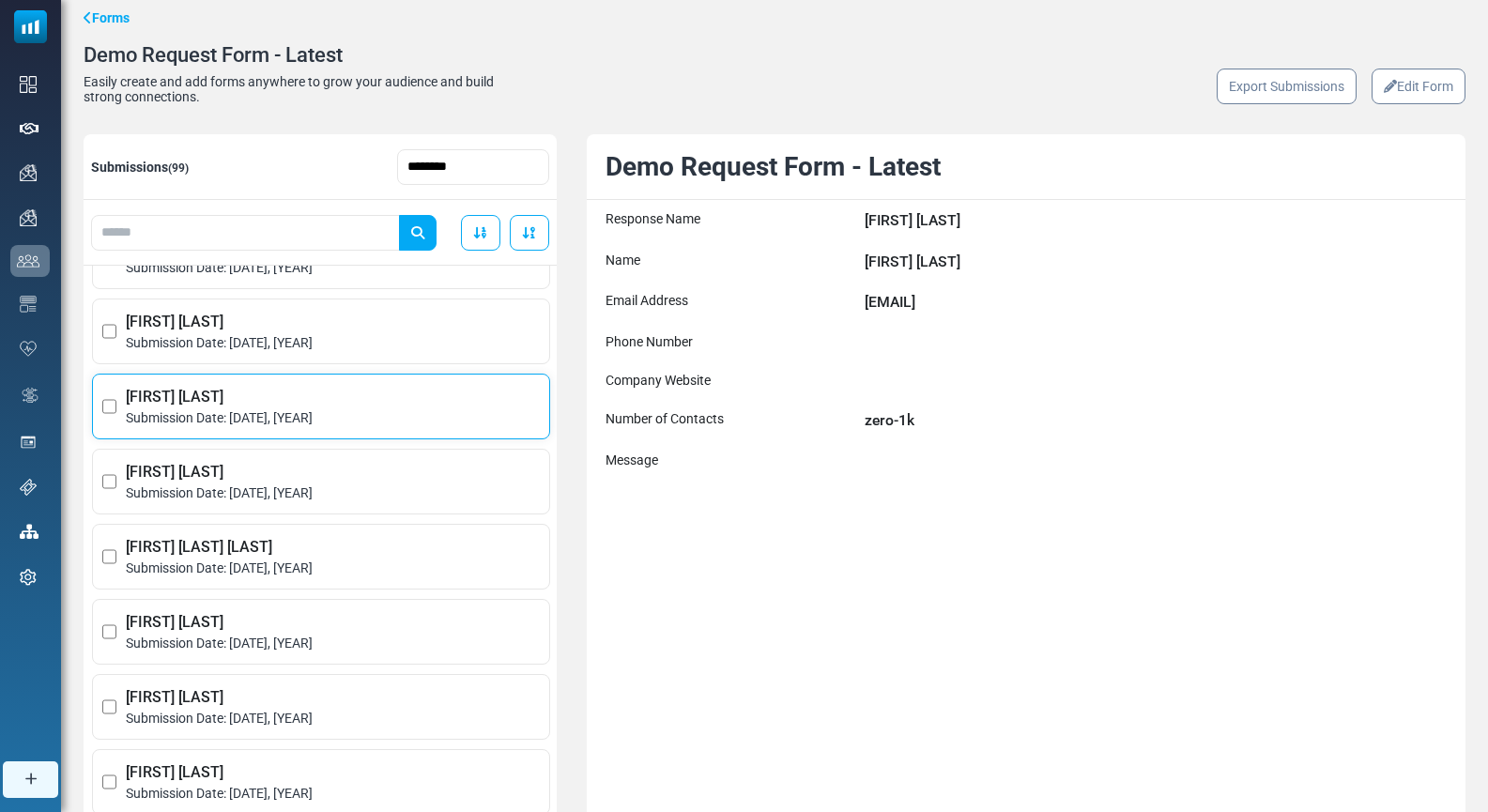 copy on "[FIRST] [LAST]" 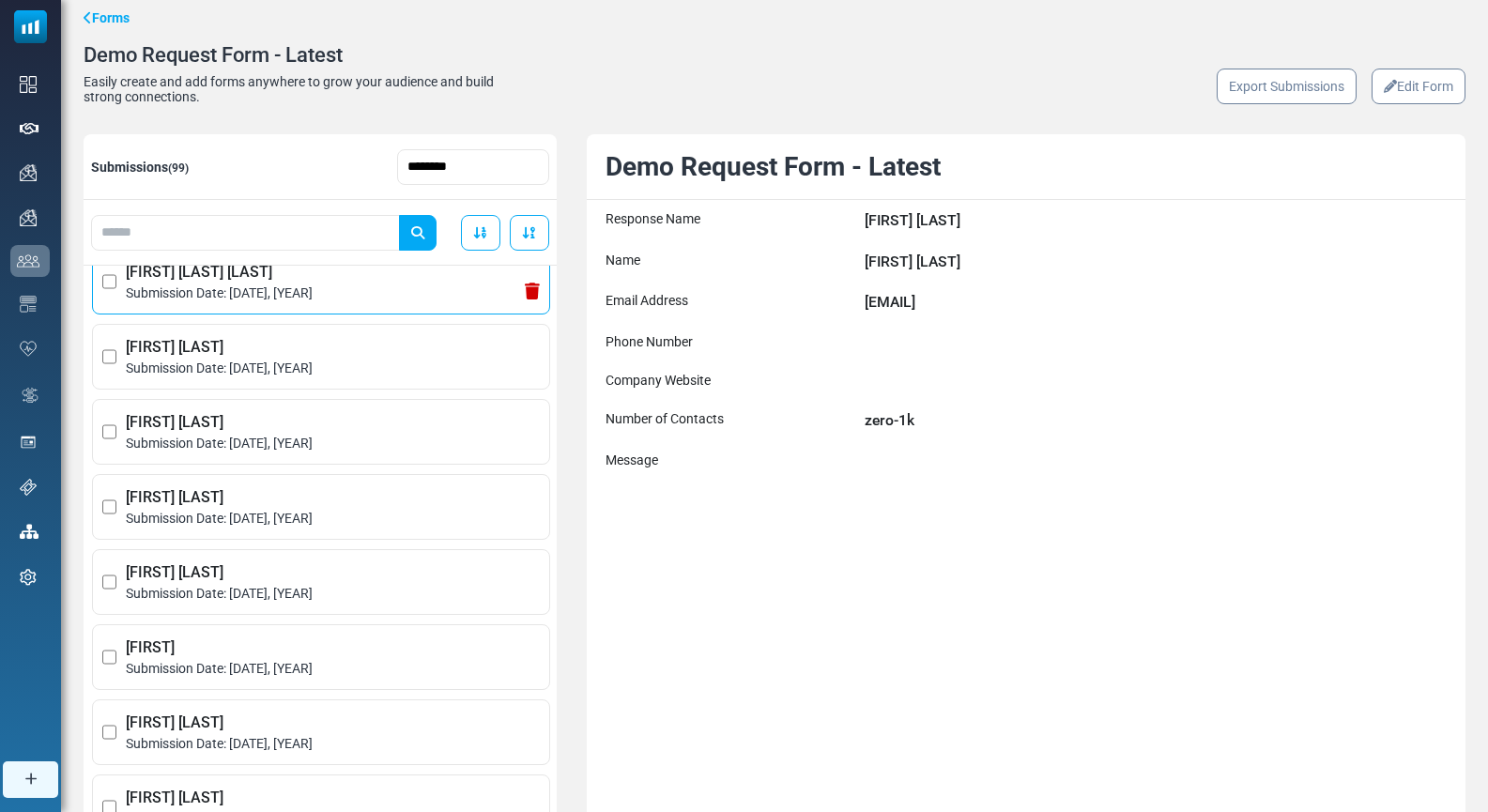 scroll, scrollTop: 641, scrollLeft: 0, axis: vertical 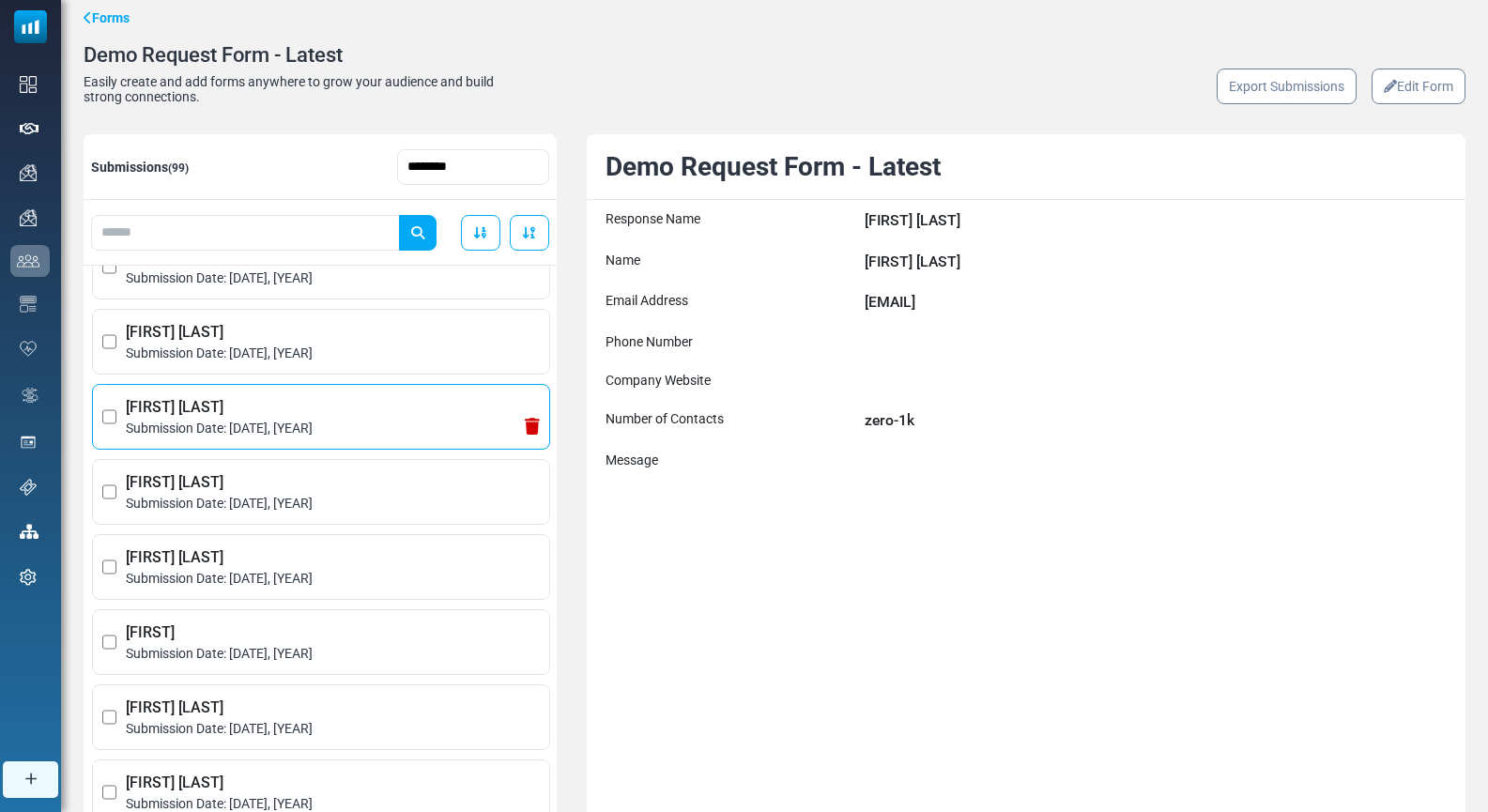 click on "Submission Date: [DATE], [YEAR]" at bounding box center (332, 428) 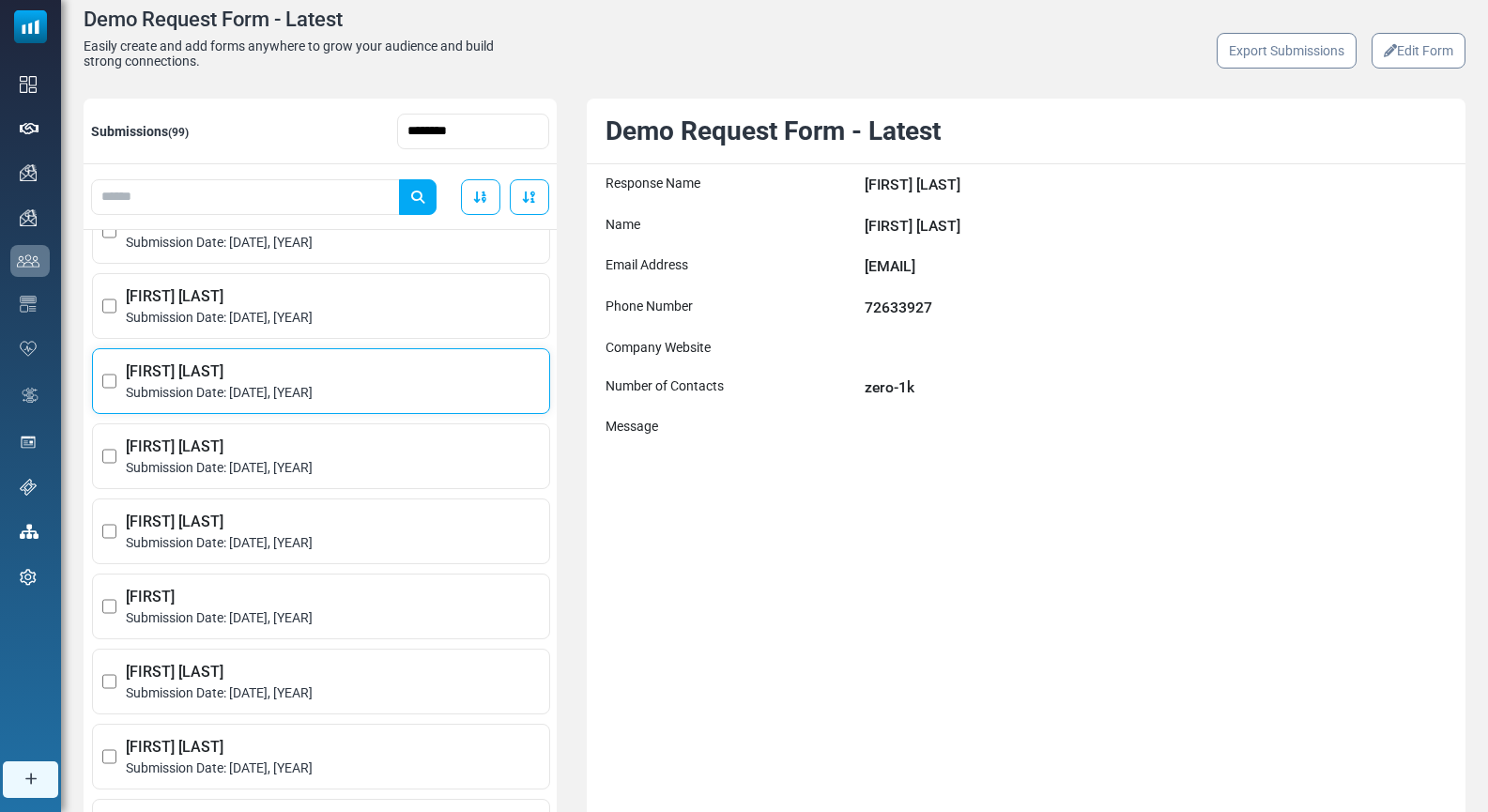 scroll, scrollTop: 99, scrollLeft: 0, axis: vertical 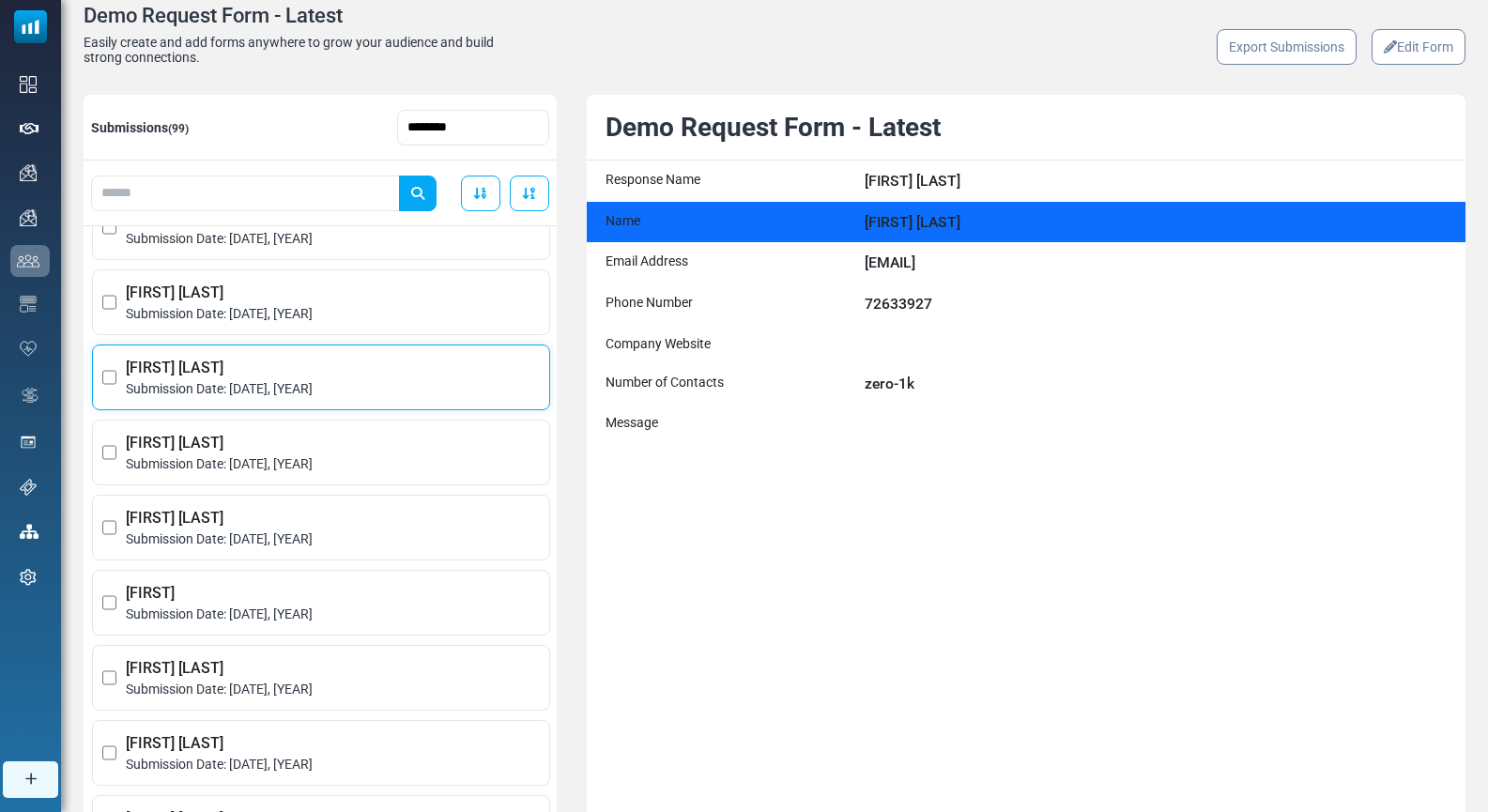 drag, startPoint x: 867, startPoint y: 225, endPoint x: 969, endPoint y: 224, distance: 102.0049 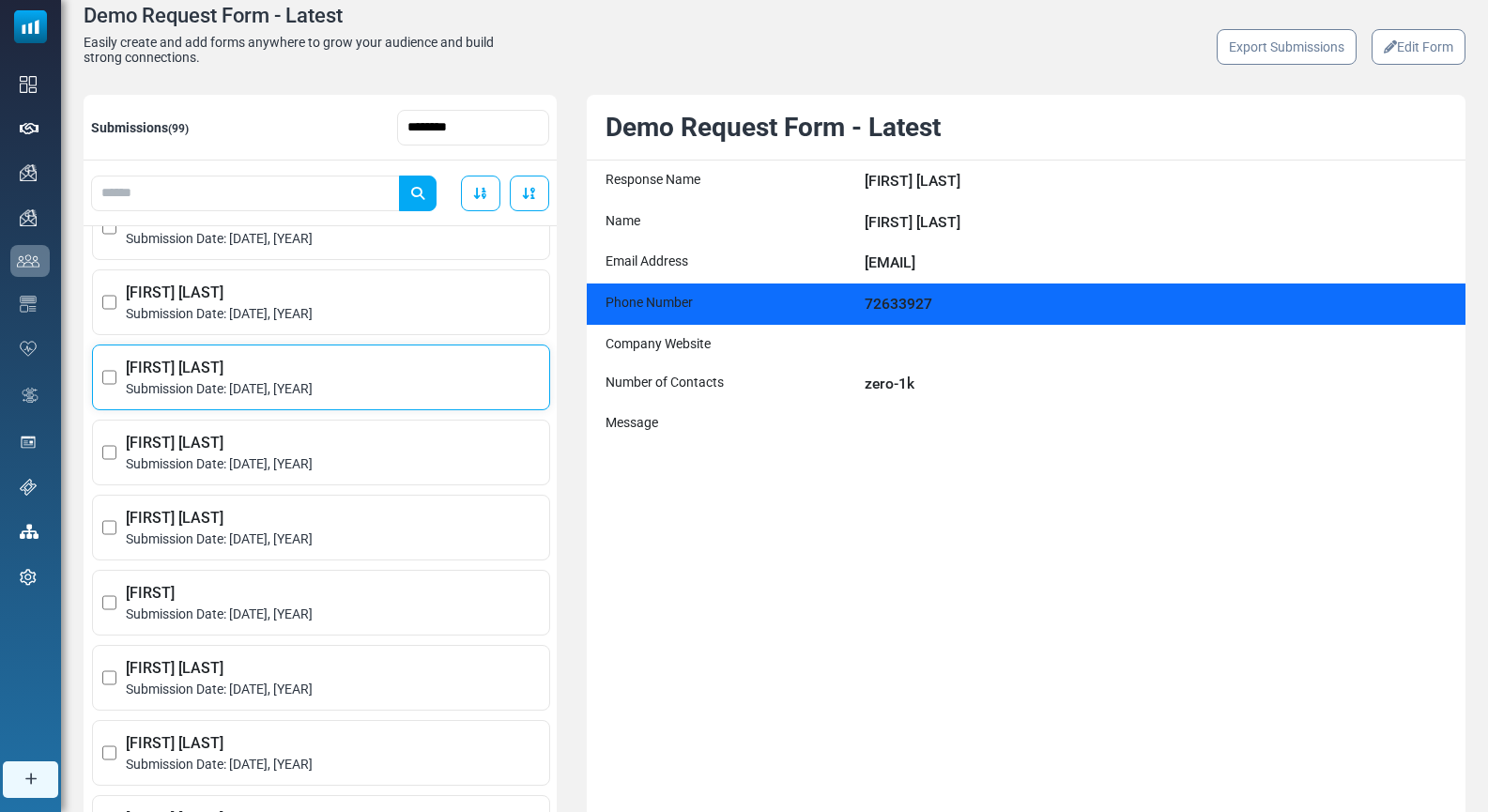 drag, startPoint x: 891, startPoint y: 307, endPoint x: 921, endPoint y: 309, distance: 30.06659 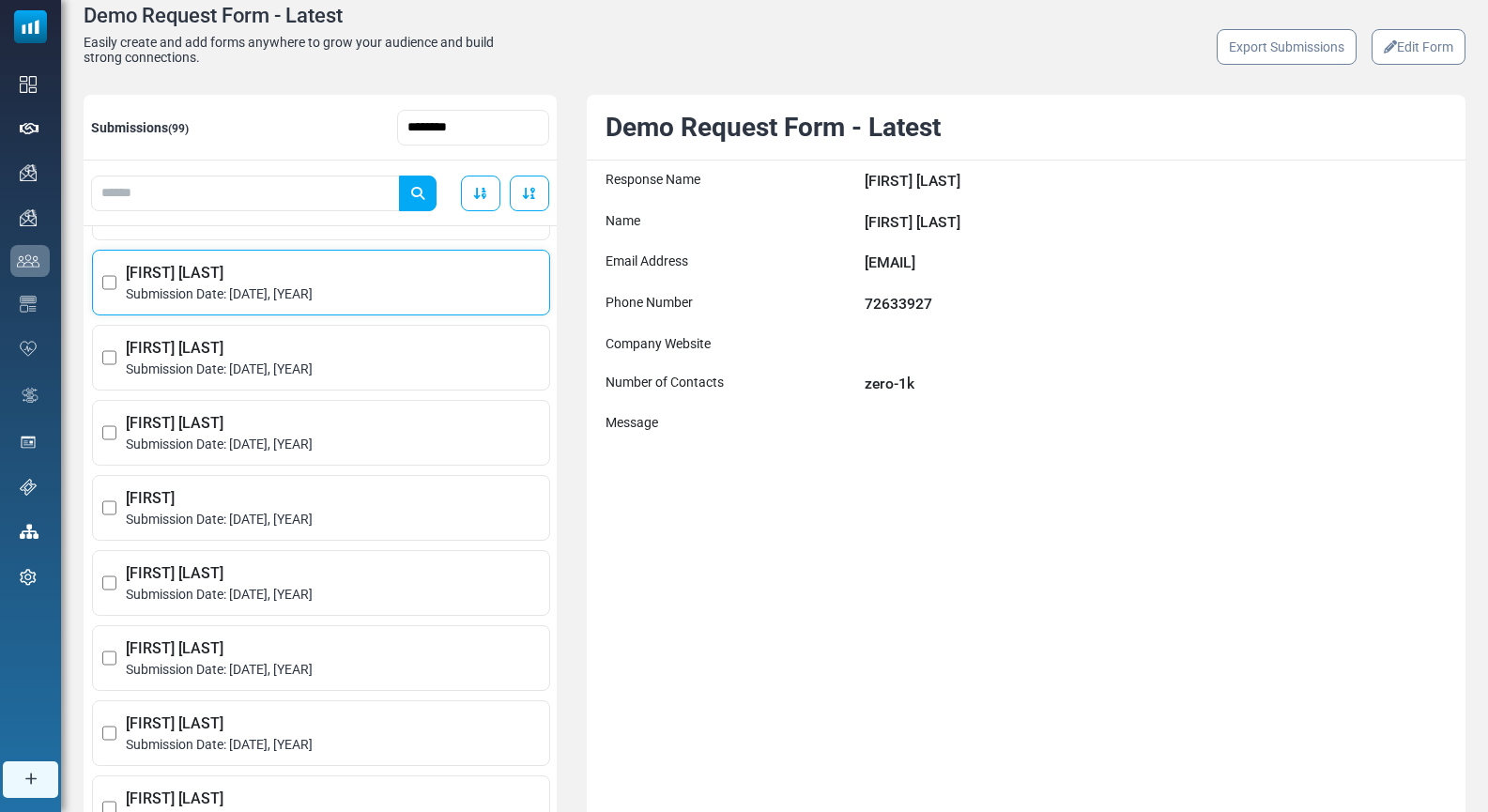 scroll, scrollTop: 775, scrollLeft: 0, axis: vertical 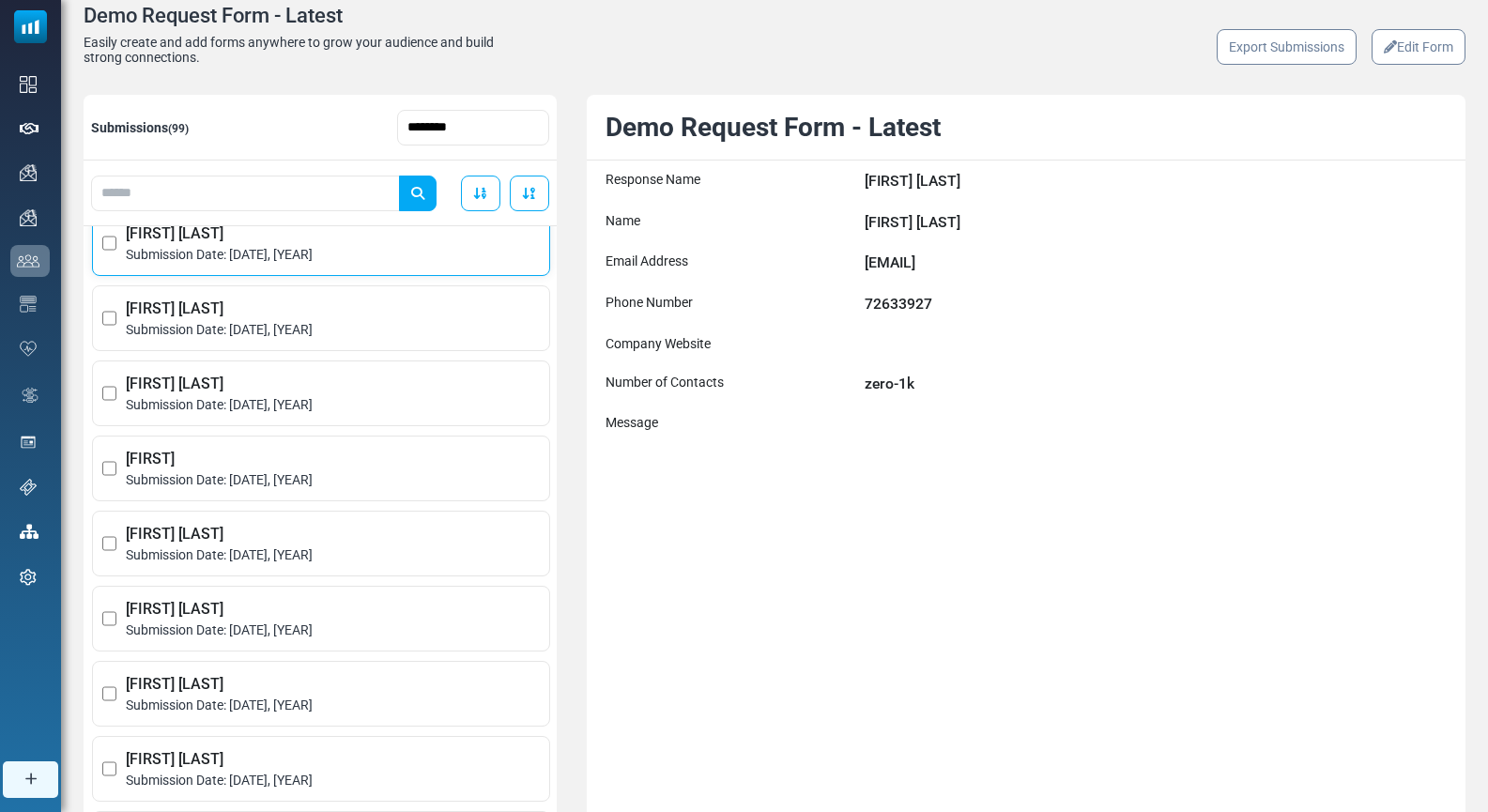 click on "Submission Date: [DATE], [YEAR]" at bounding box center [332, 480] 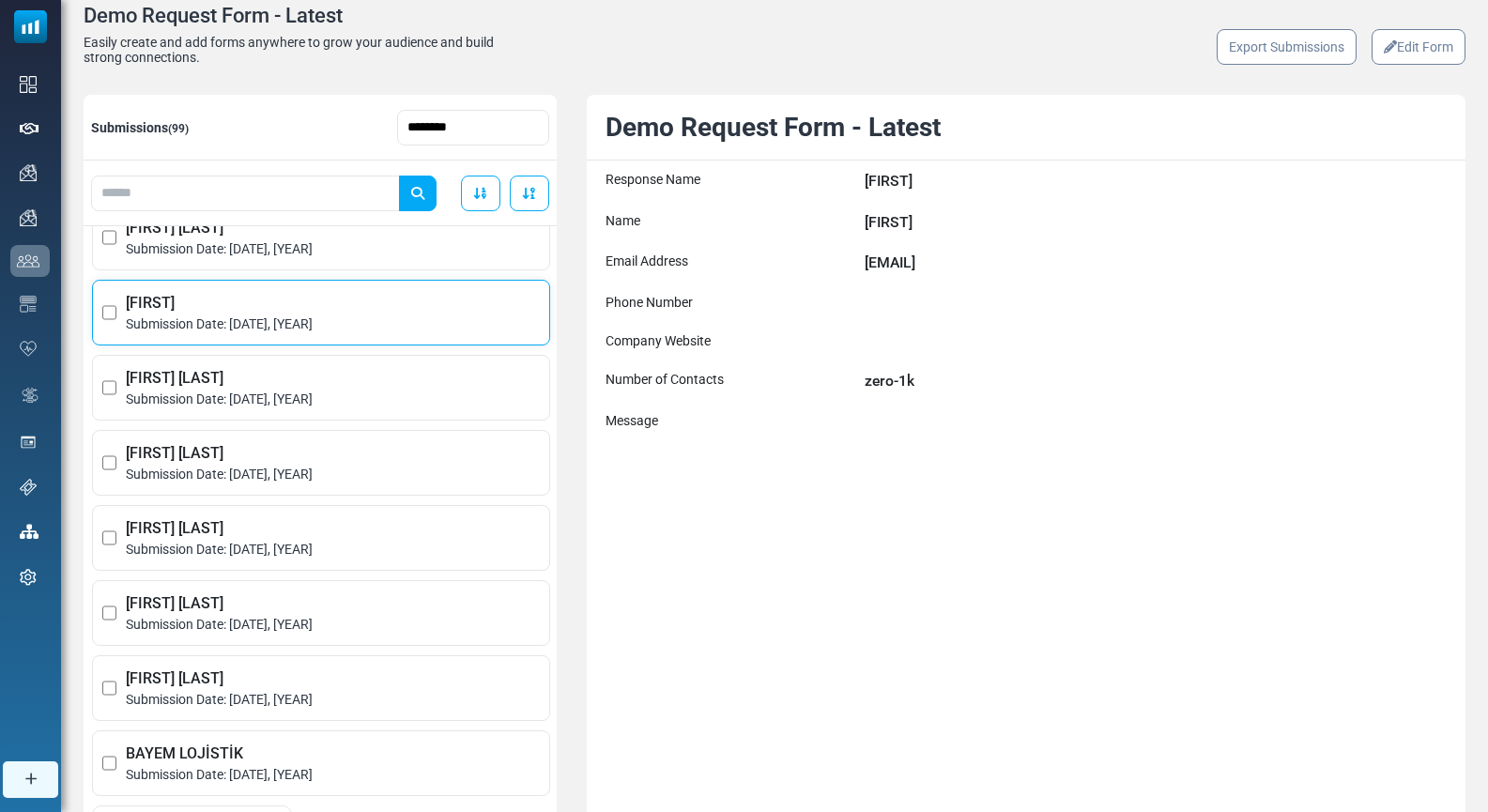 scroll, scrollTop: 943, scrollLeft: 0, axis: vertical 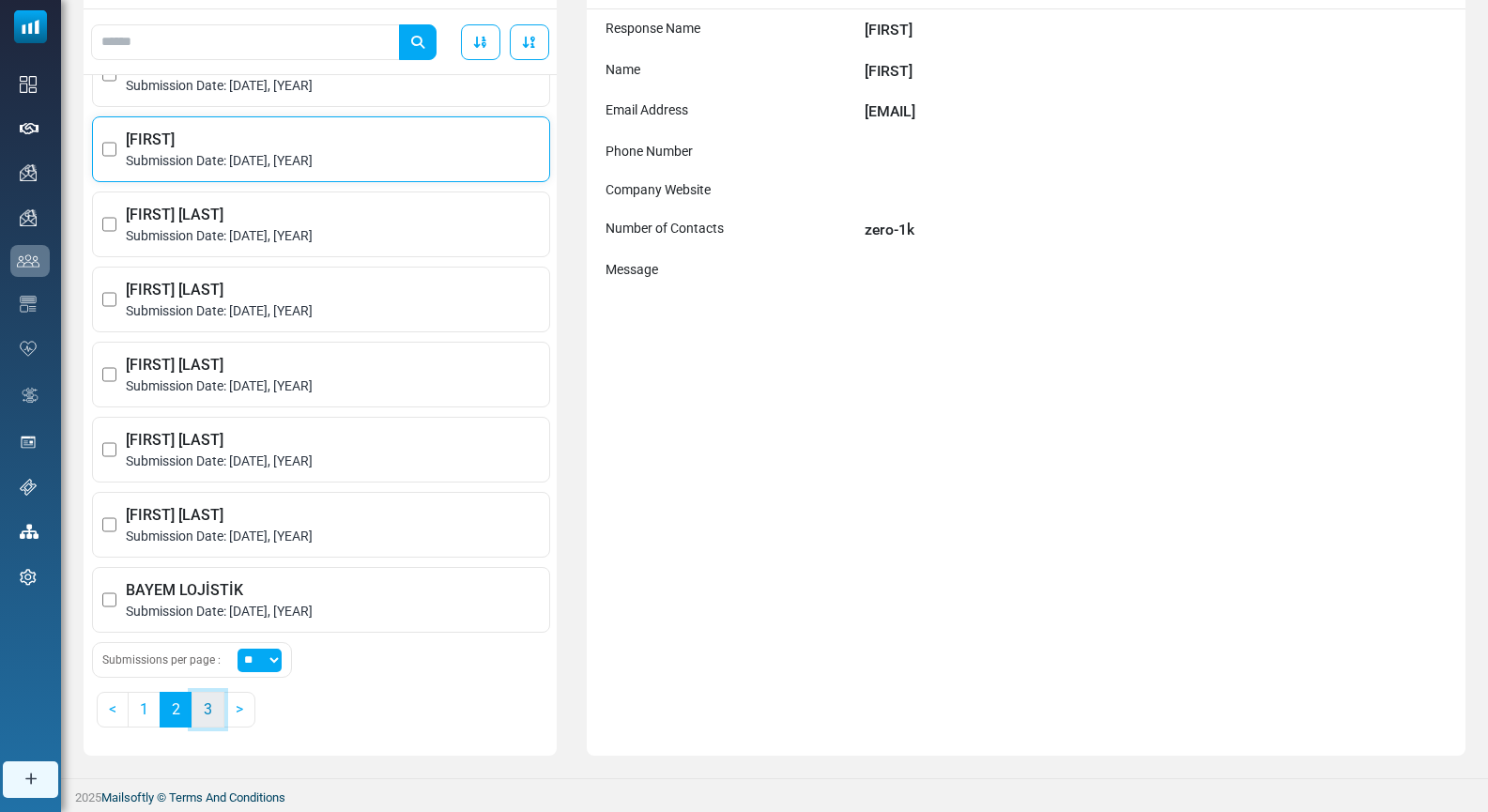 click on "3" at bounding box center (207, 710) 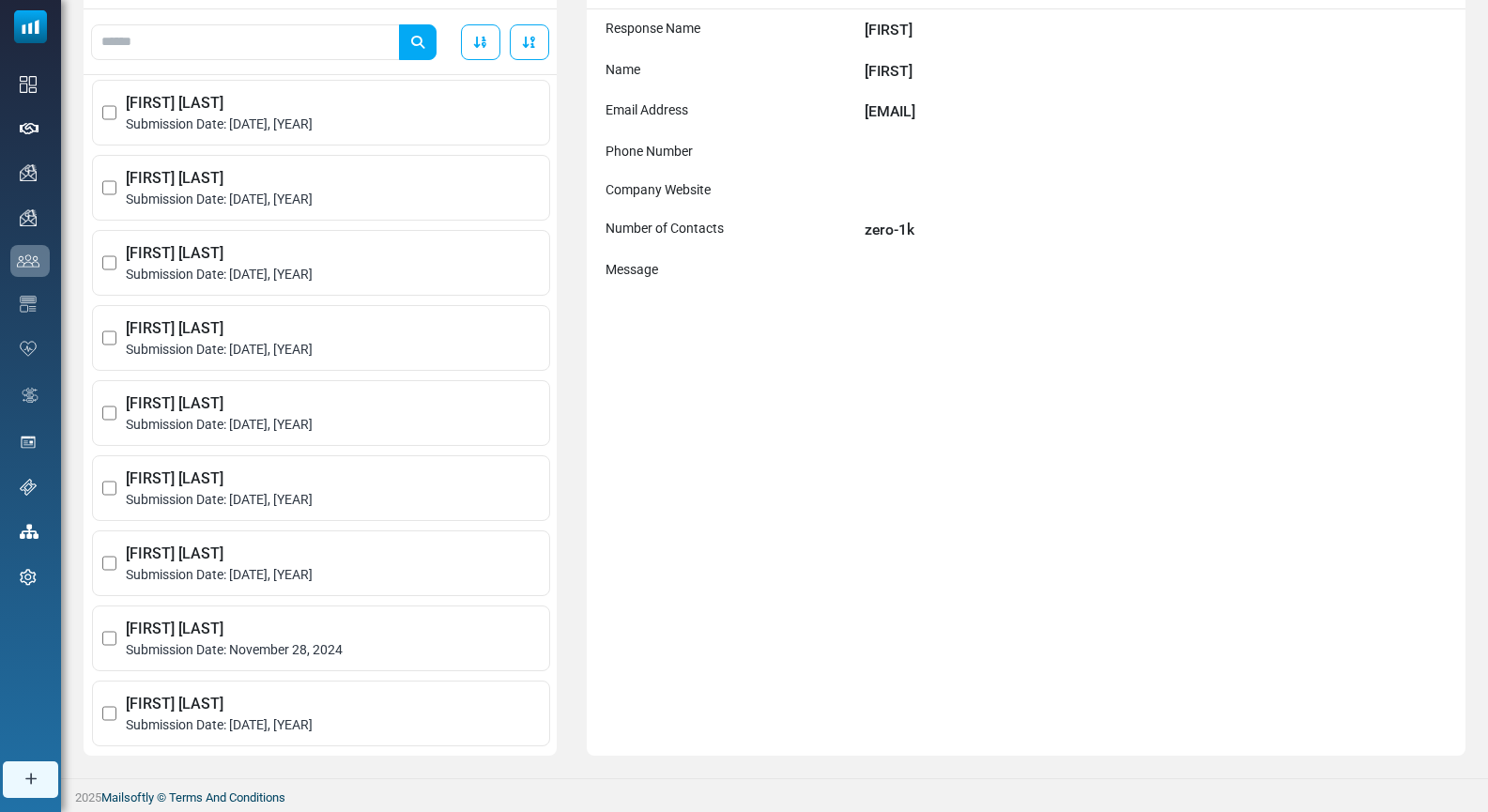 scroll, scrollTop: 0, scrollLeft: 0, axis: both 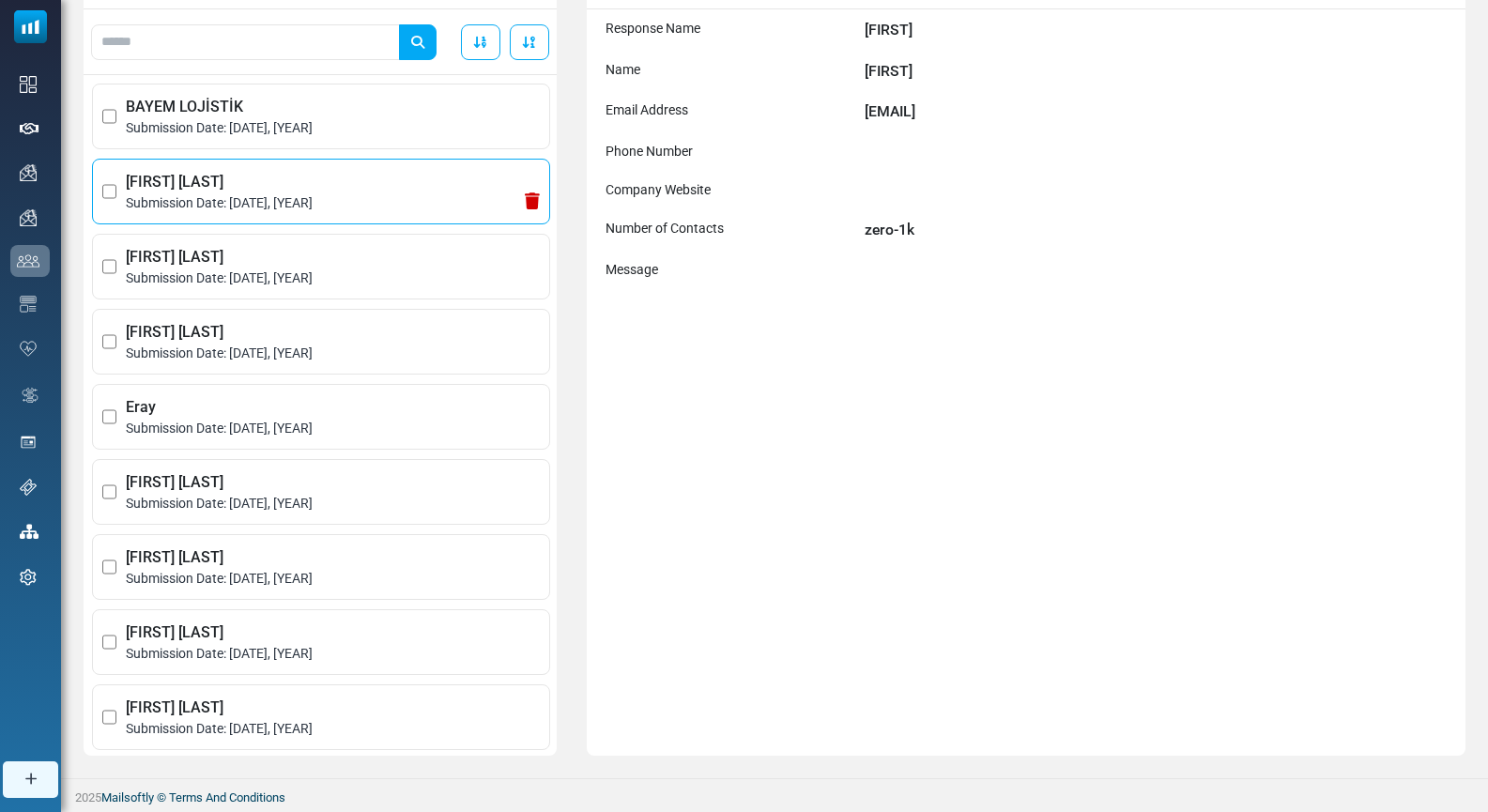 click on "[FIRST] [LAST]
Submission Date: [DATE], [YEAR]" at bounding box center [321, 192] 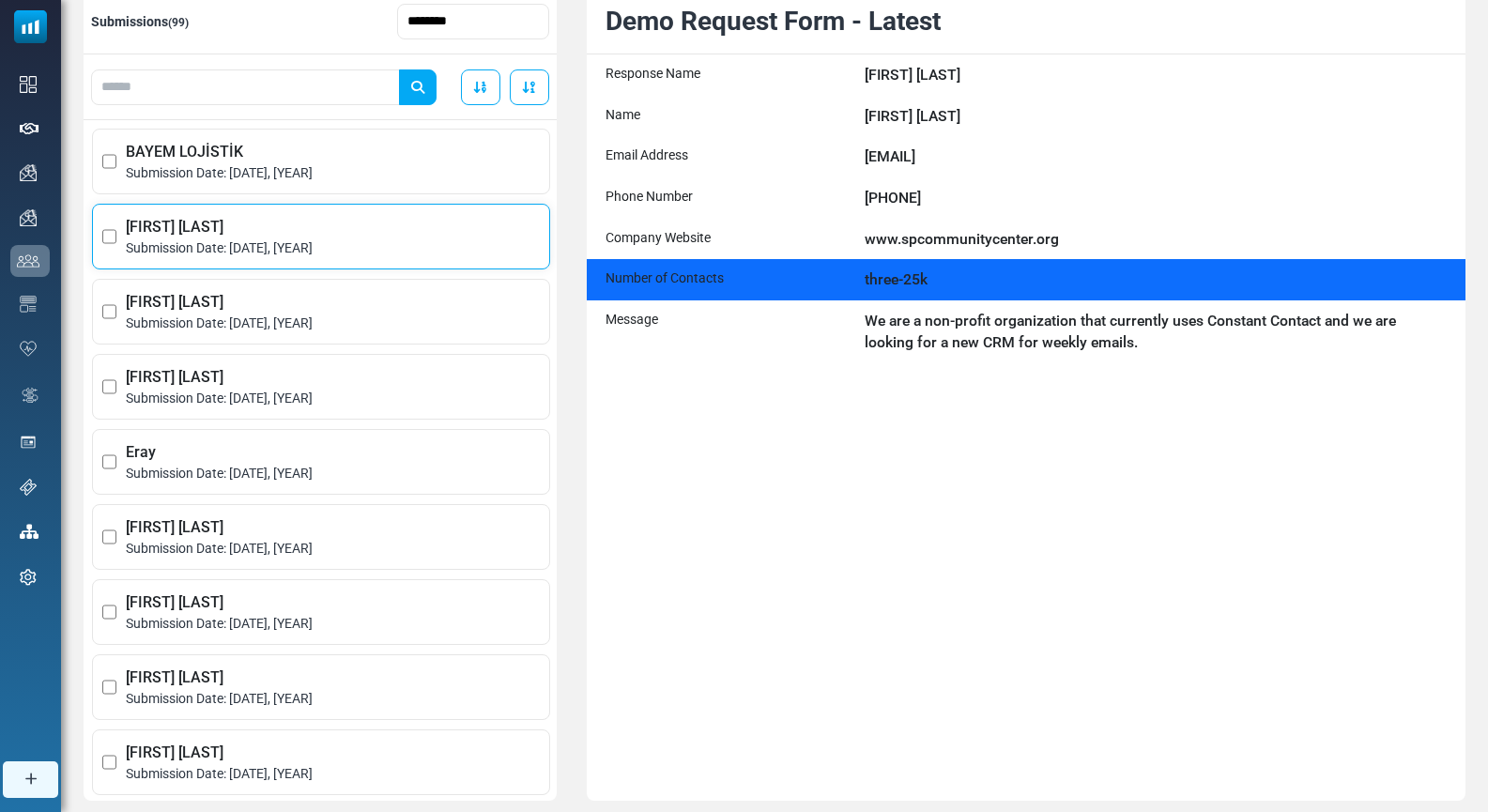 scroll, scrollTop: 192, scrollLeft: 0, axis: vertical 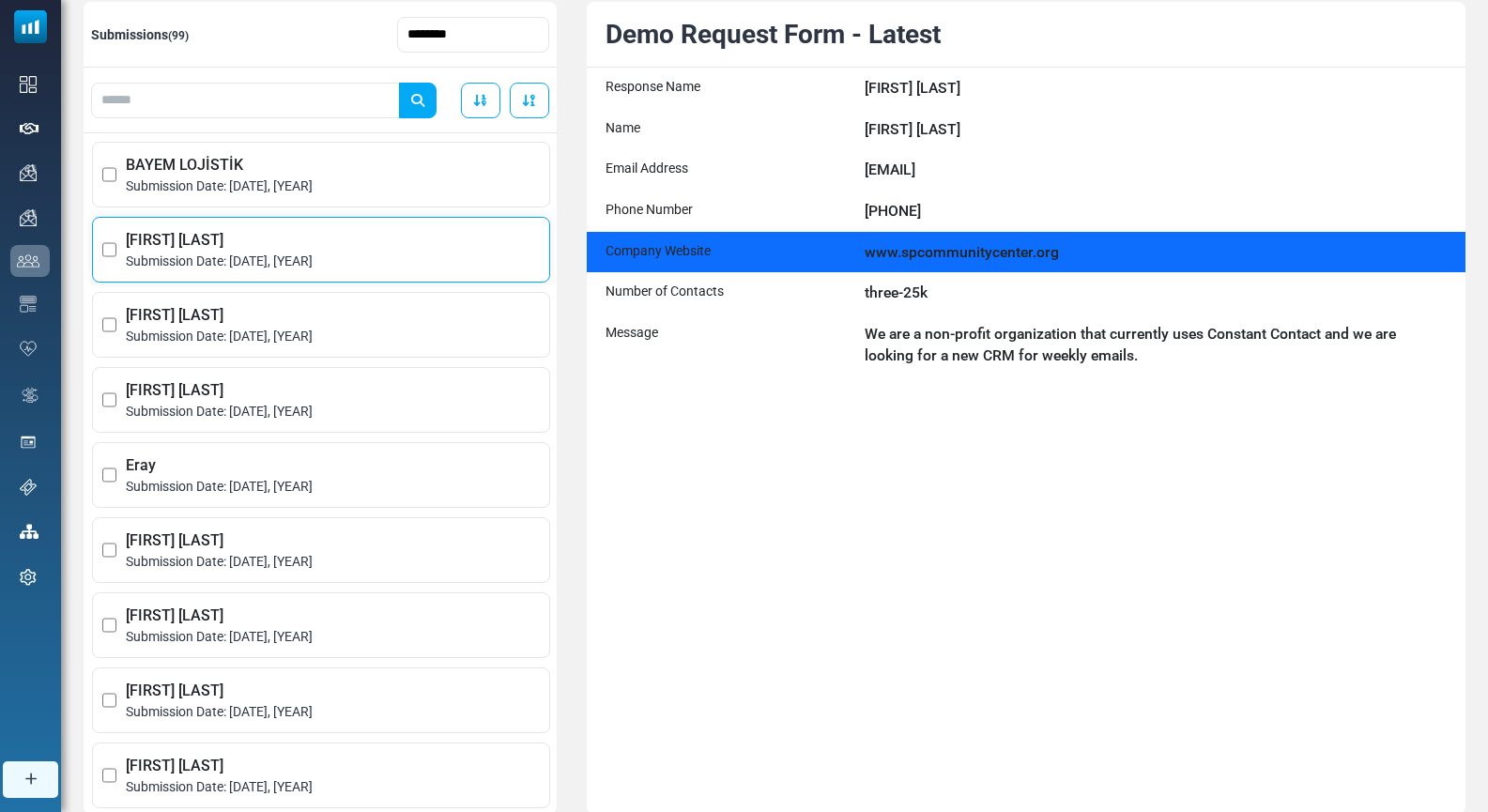 drag, startPoint x: 1047, startPoint y: 257, endPoint x: 857, endPoint y: 261, distance: 190.0421 